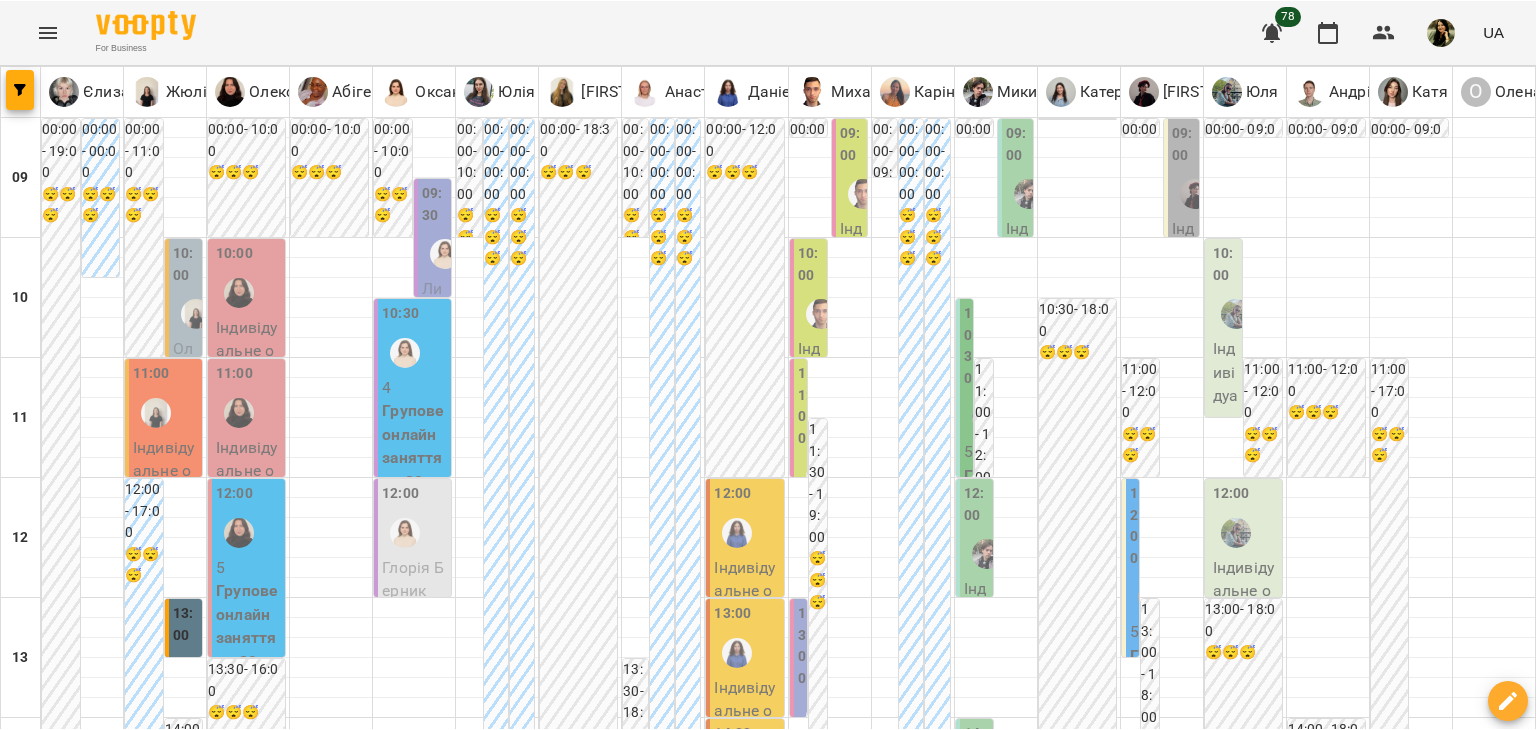 scroll, scrollTop: 0, scrollLeft: 0, axis: both 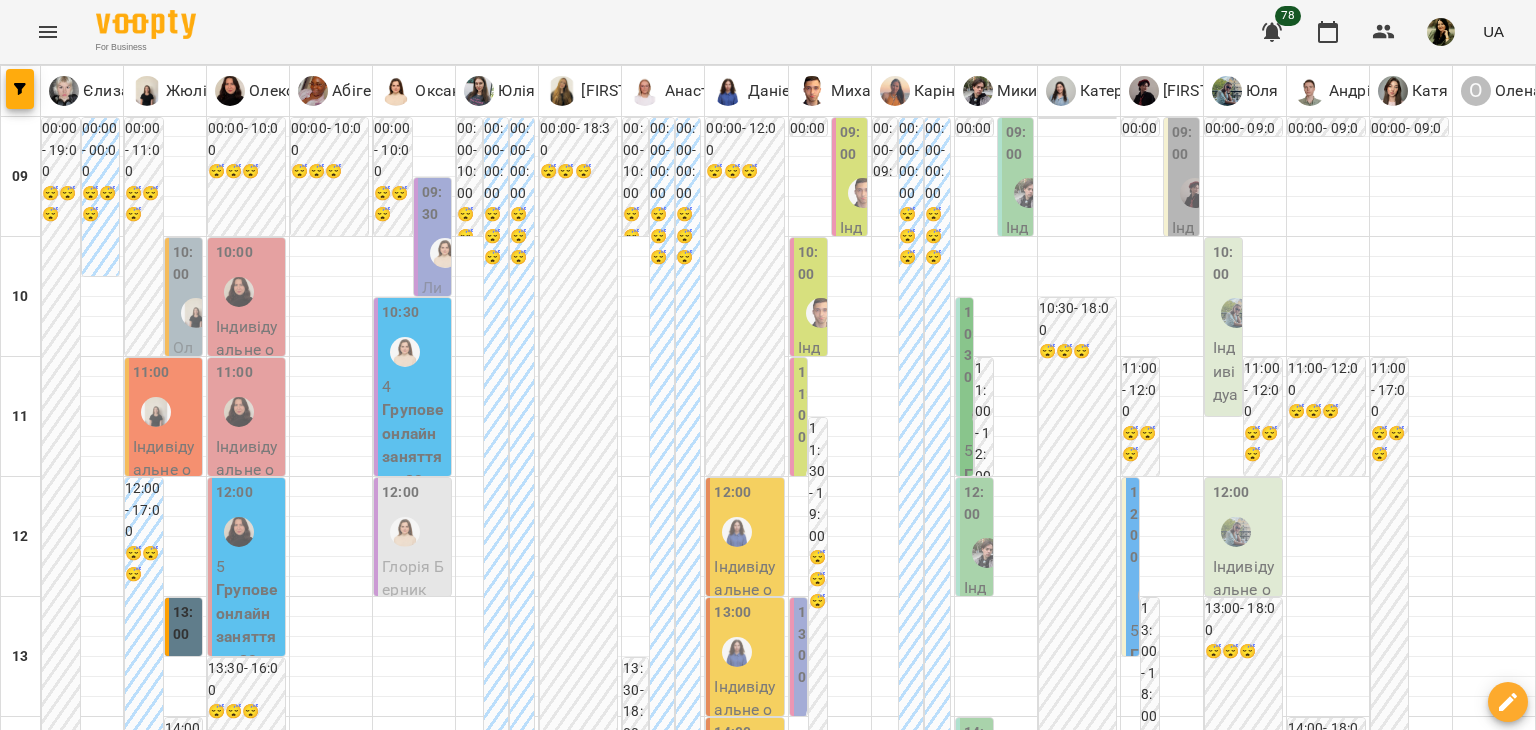 click at bounding box center (668, 1888) 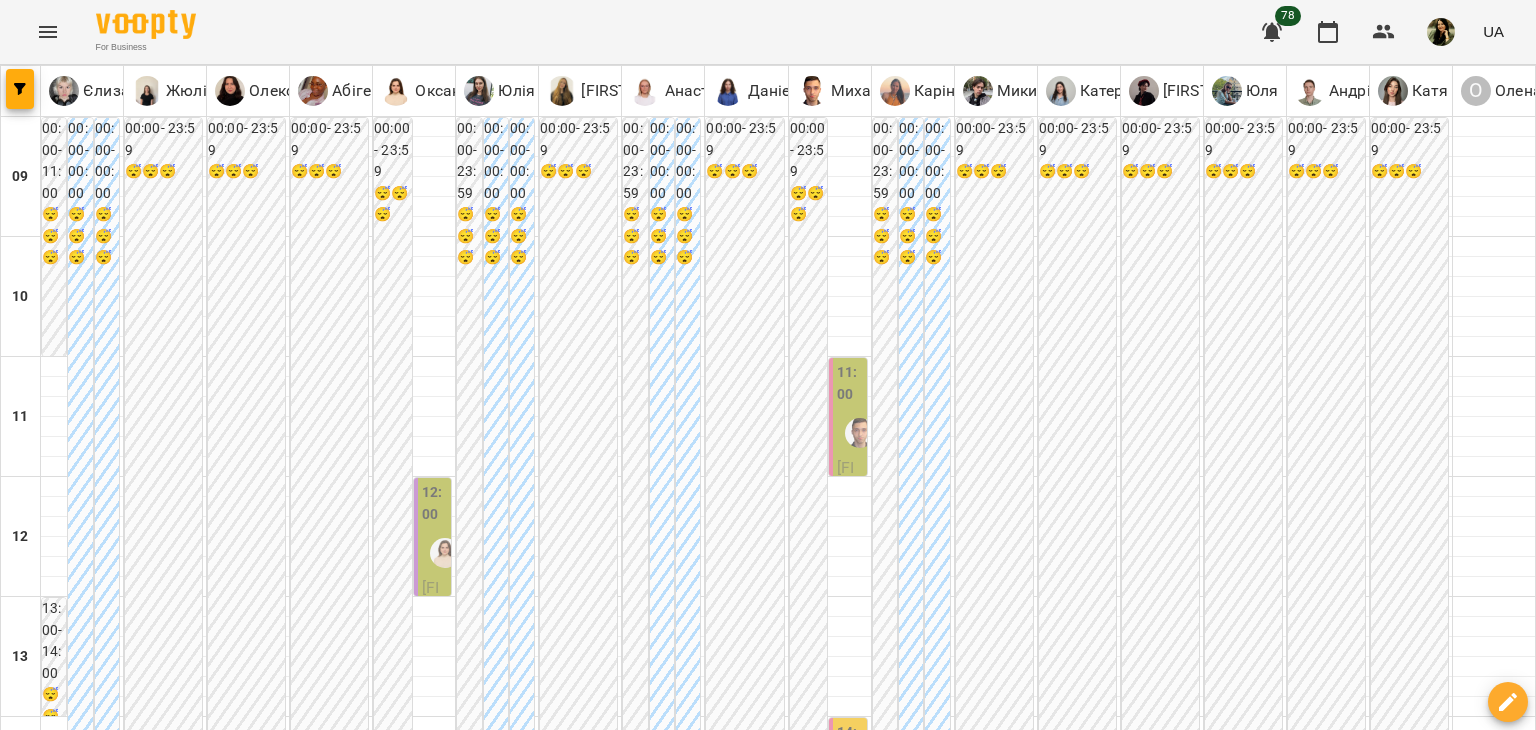 click on "чт" at bounding box center (679, 1823) 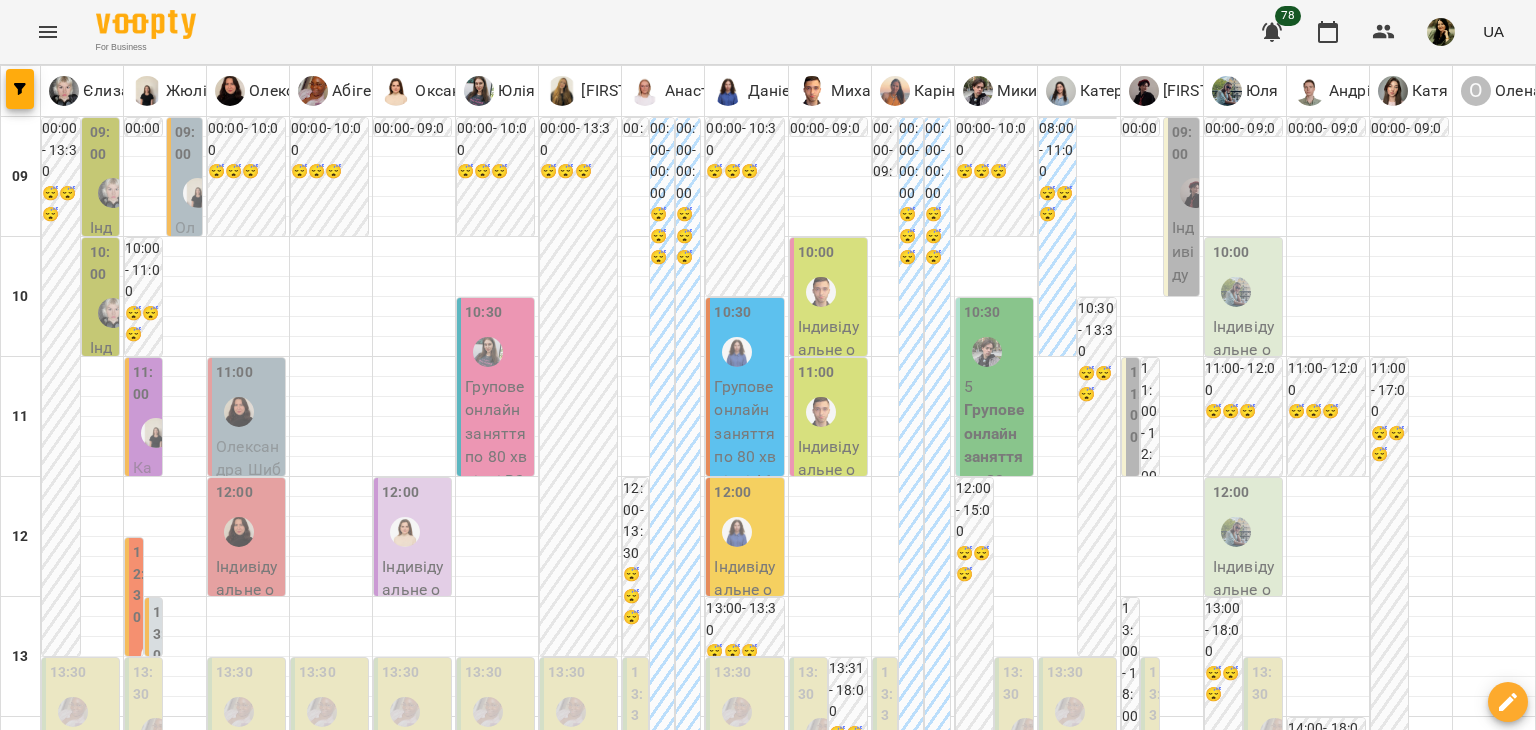scroll, scrollTop: 969, scrollLeft: 0, axis: vertical 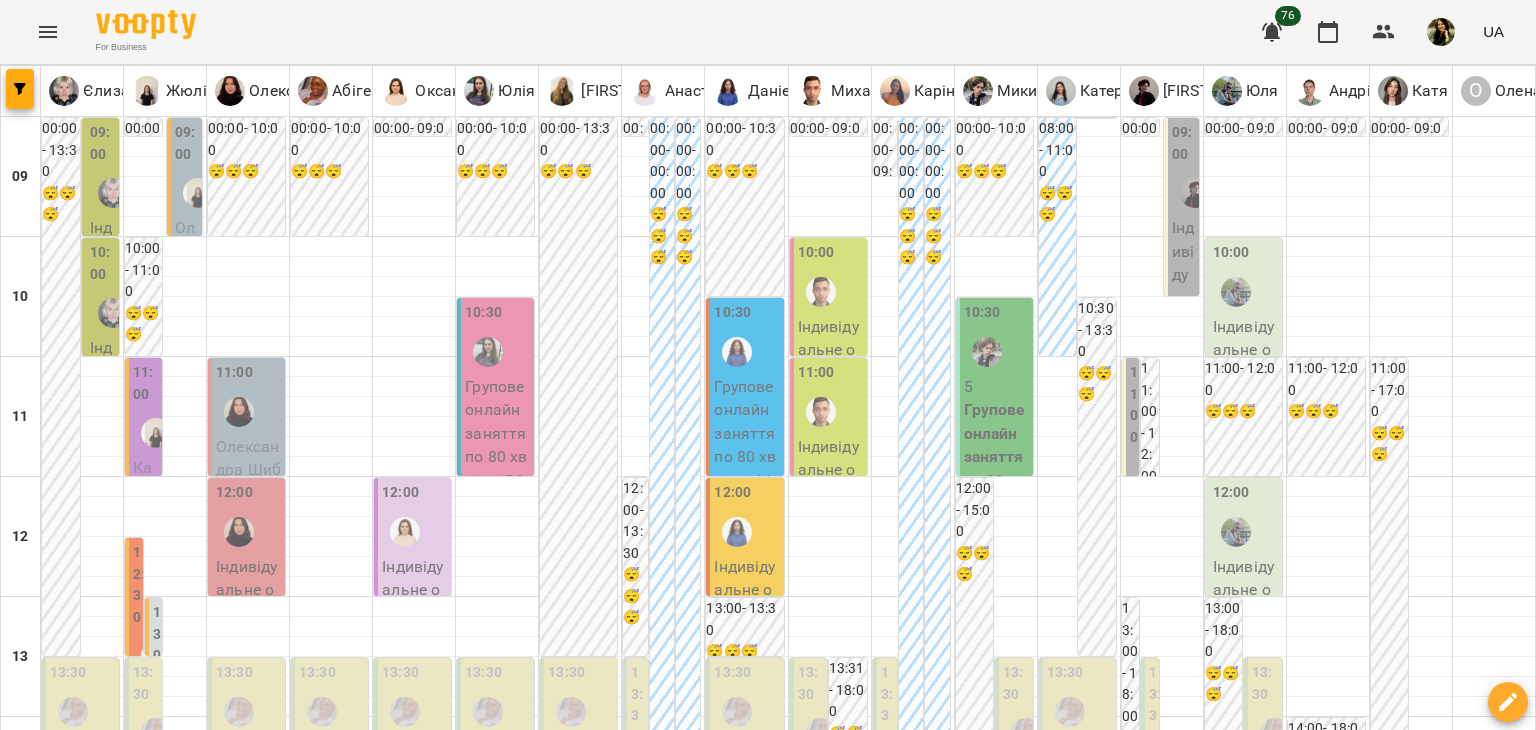 click on "вт" at bounding box center (253, 1823) 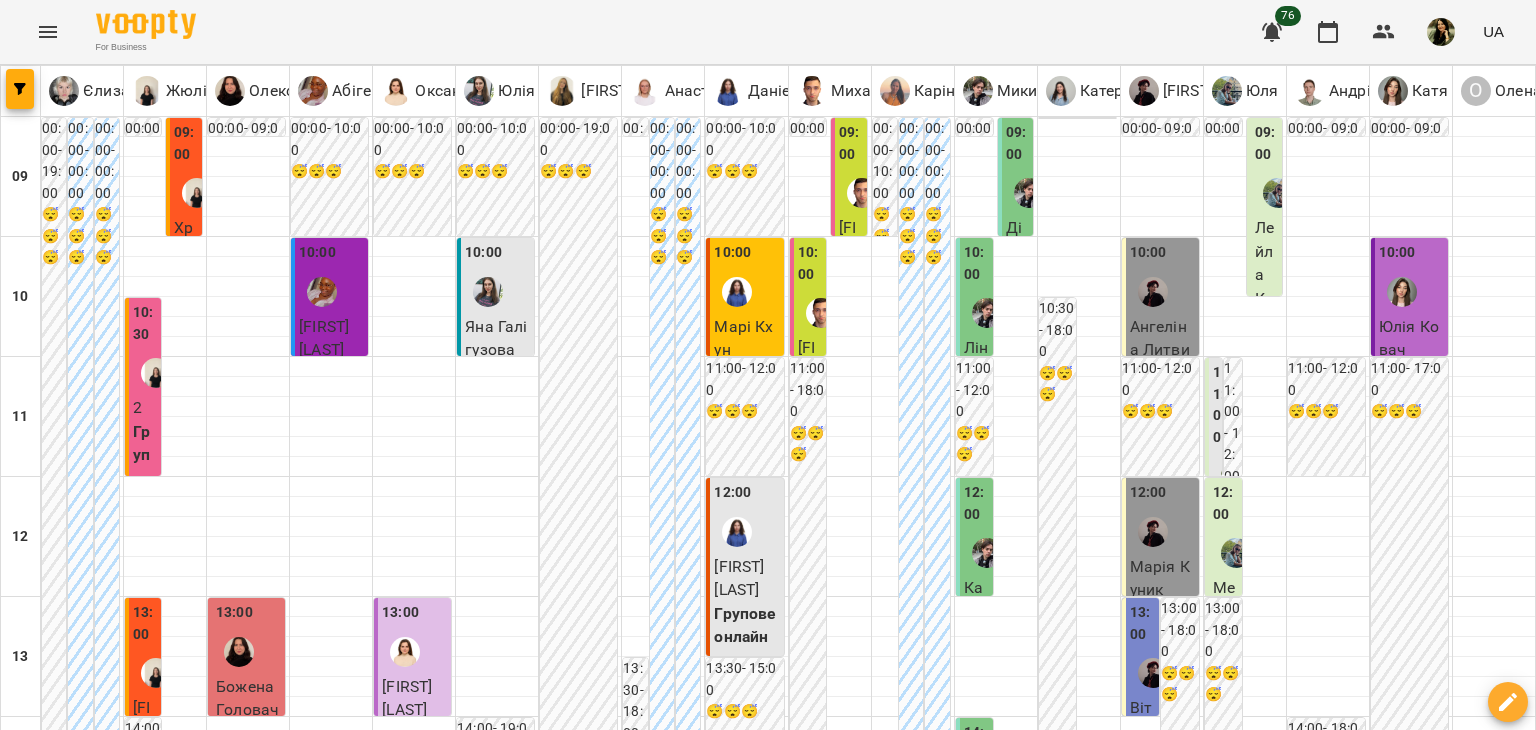 click on "ср" at bounding box center [644, 1823] 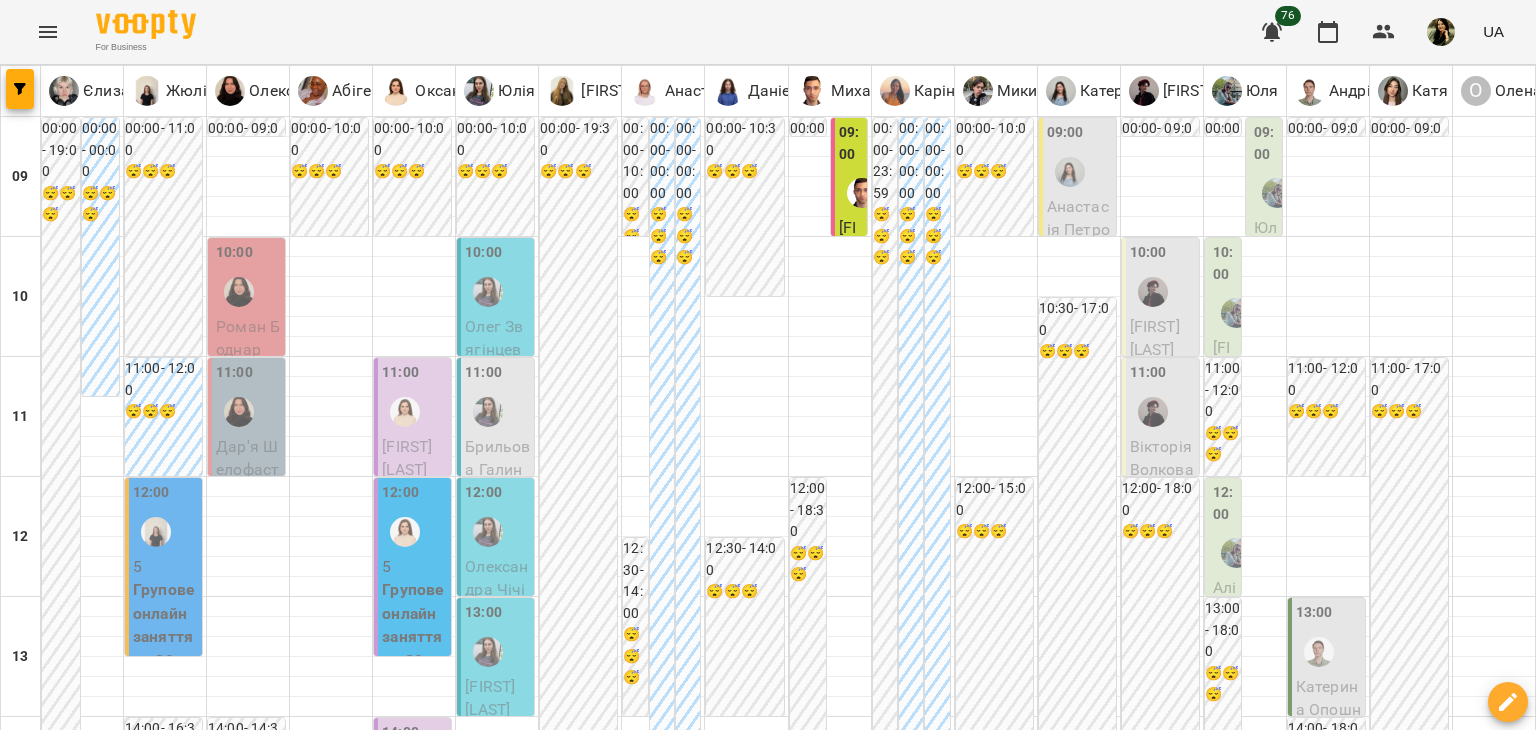 scroll, scrollTop: 1200, scrollLeft: 0, axis: vertical 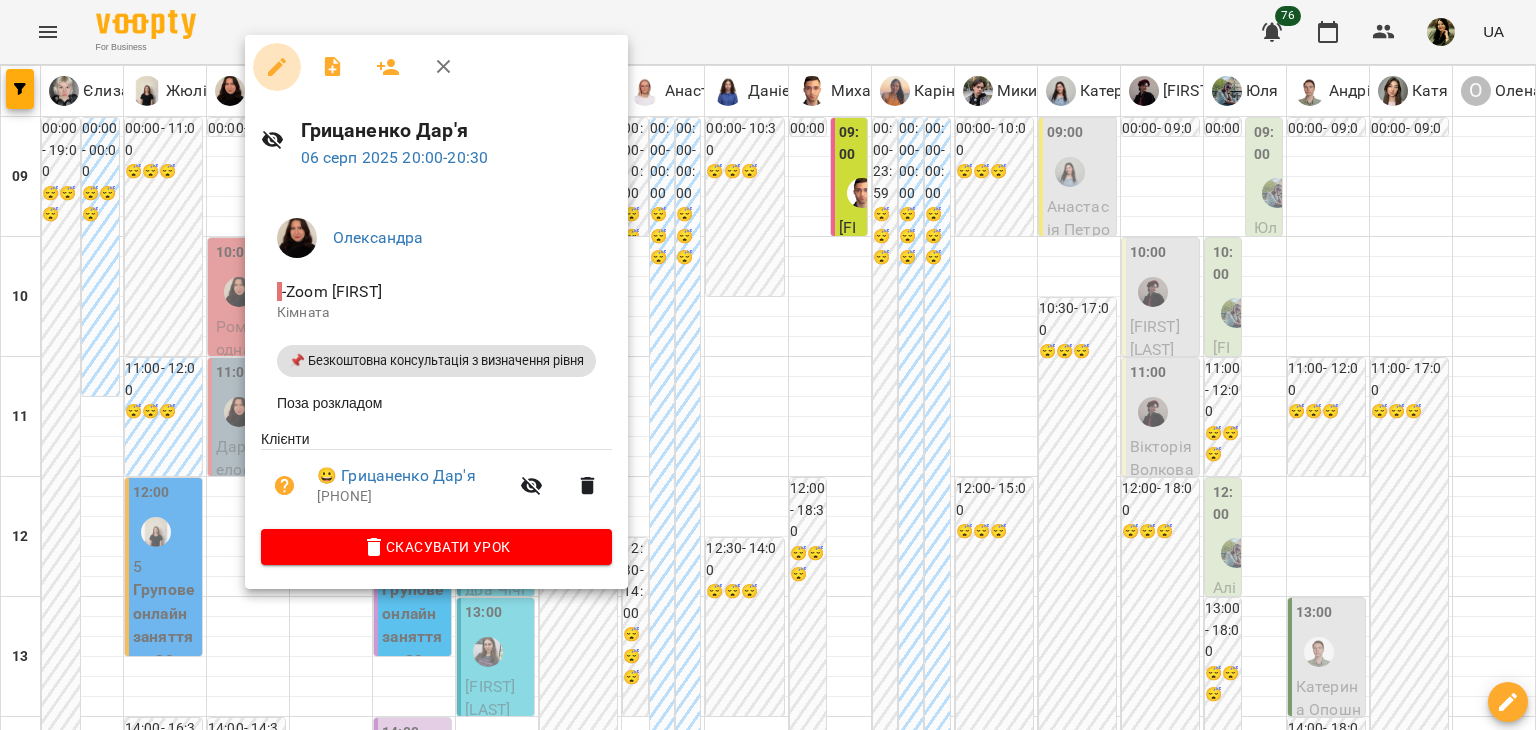 click 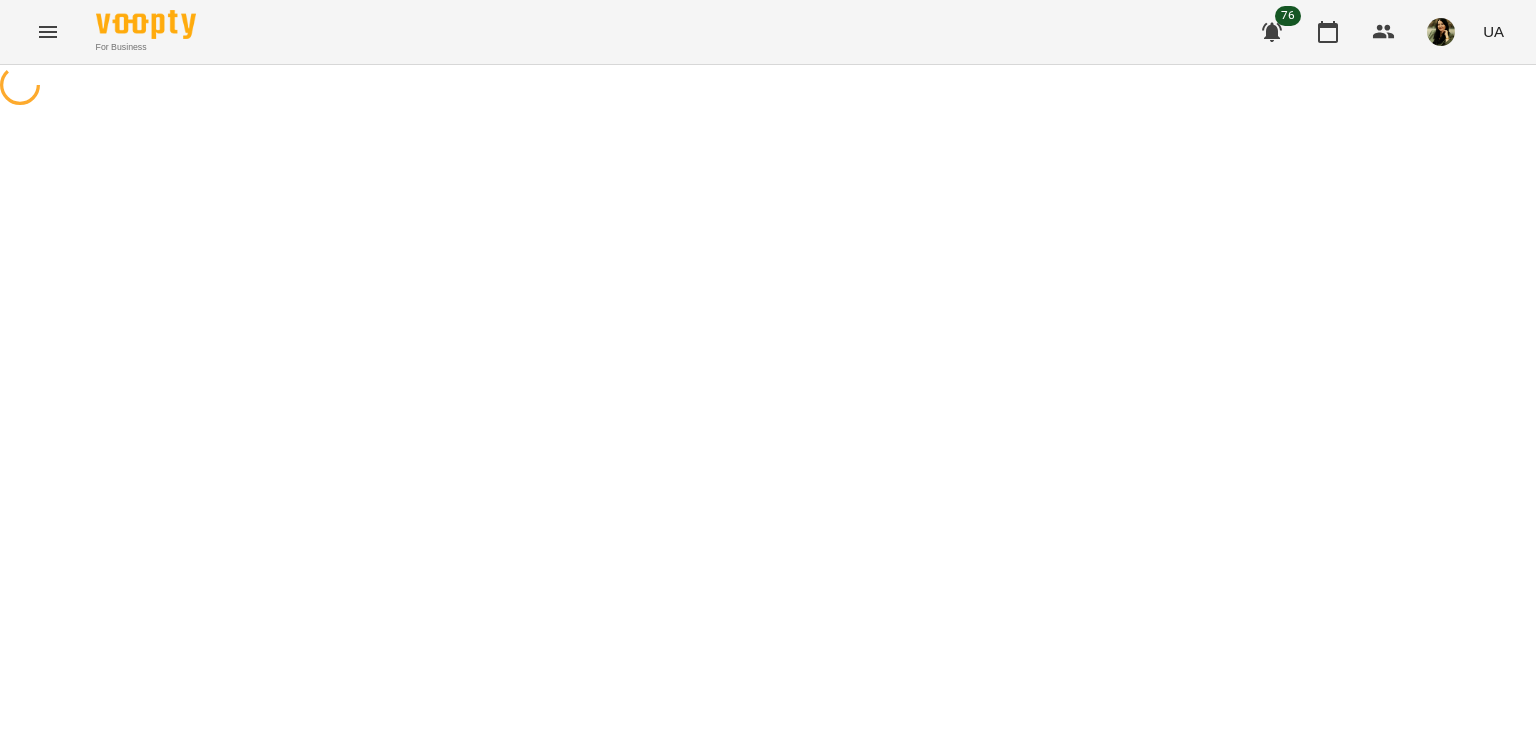 select on "**********" 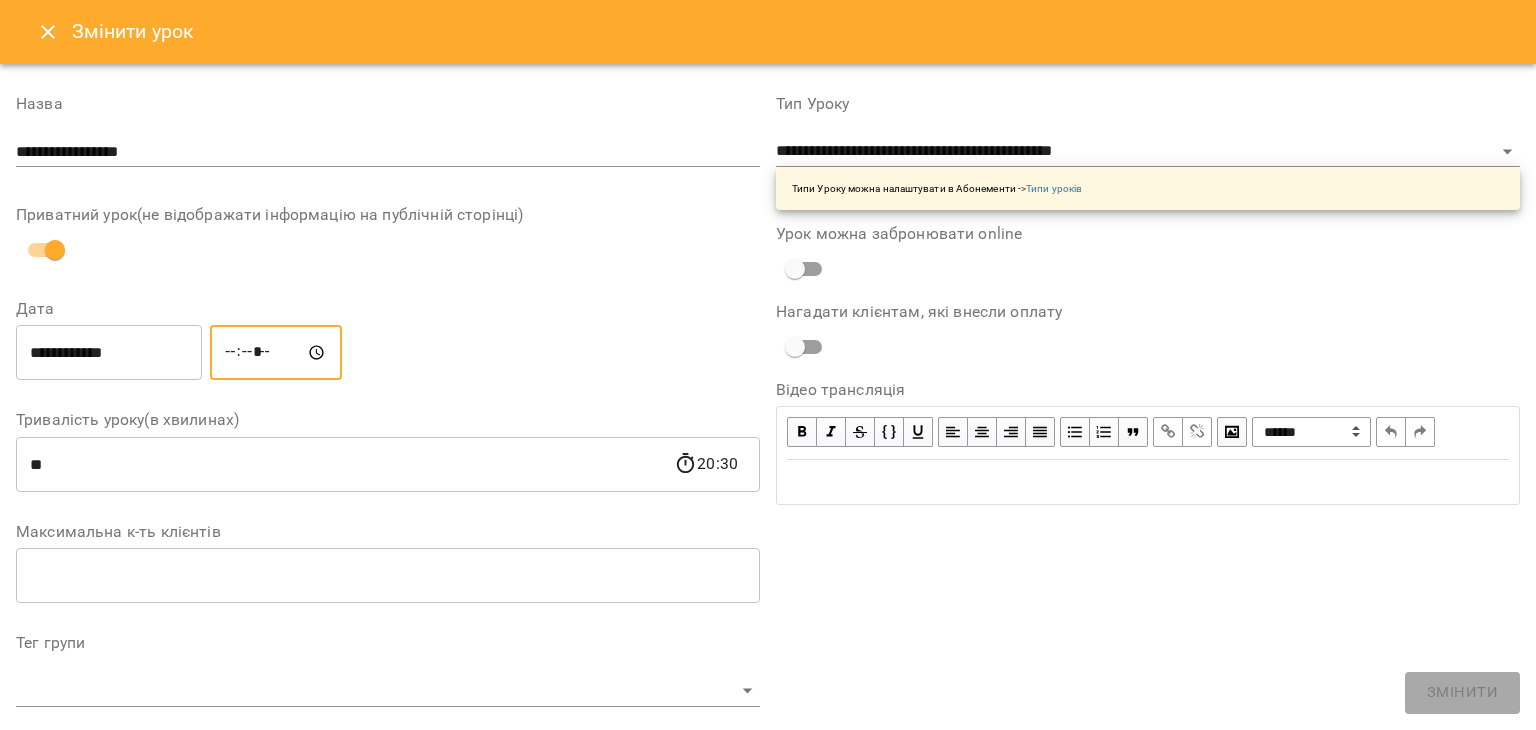 click on "*****" at bounding box center [276, 353] 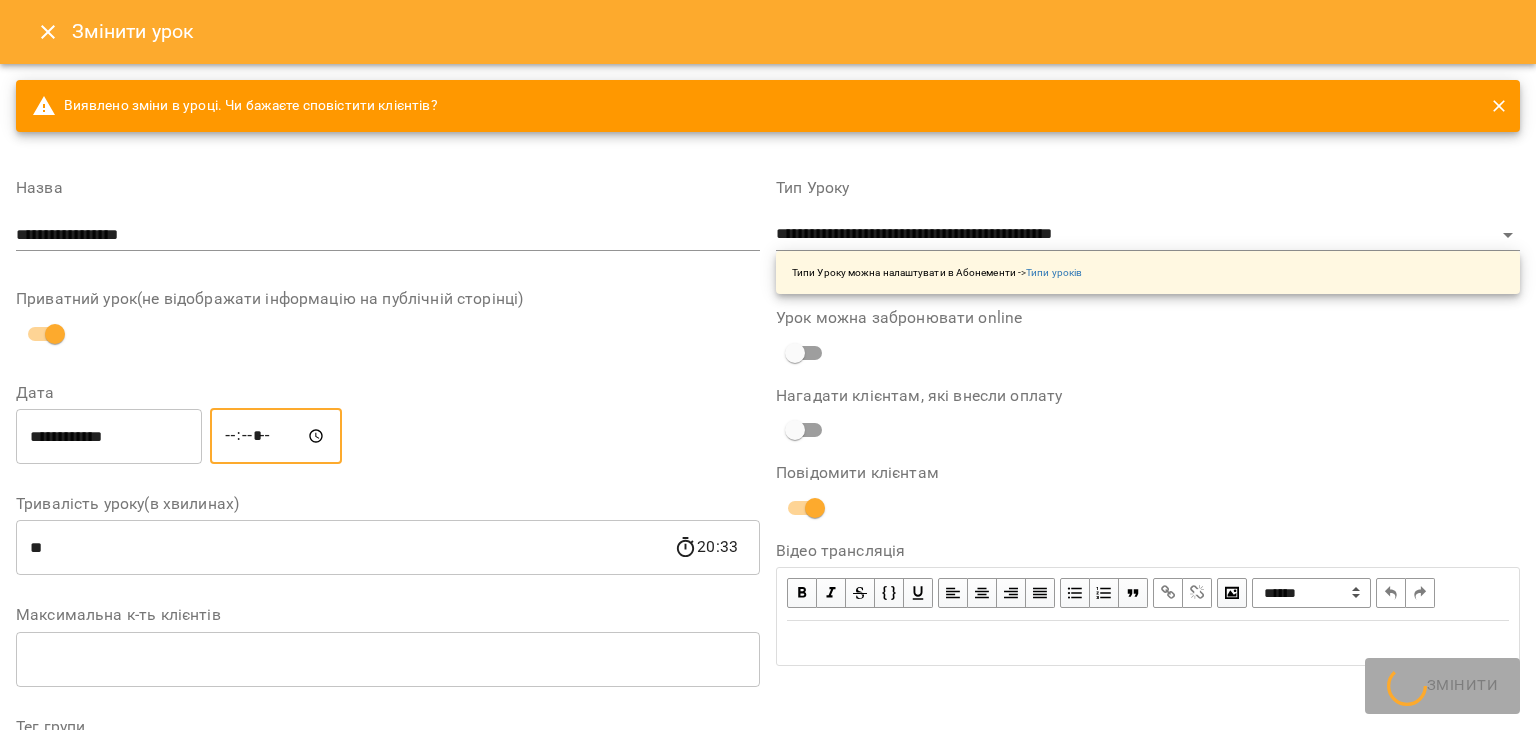 type on "*****" 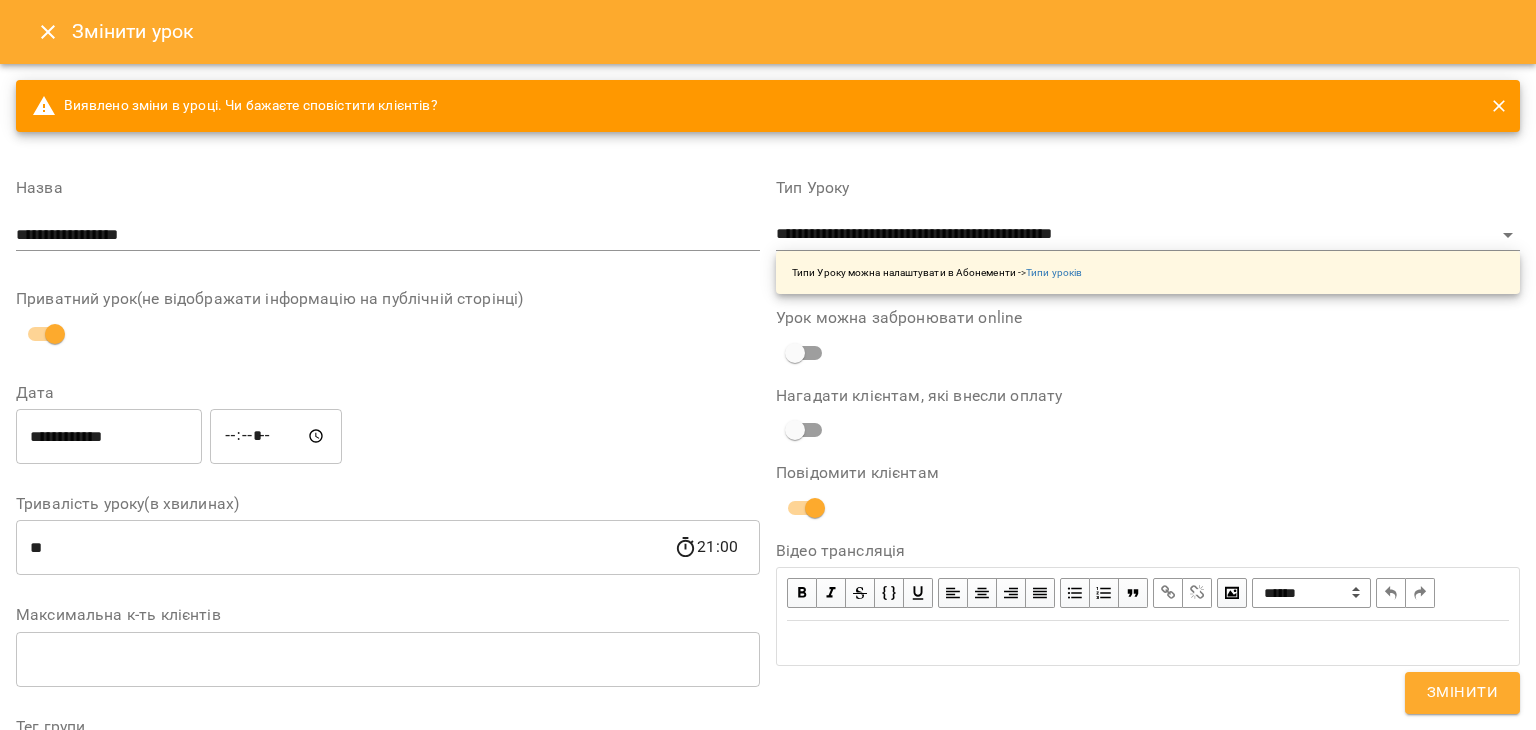 click on "**********" at bounding box center [388, 436] 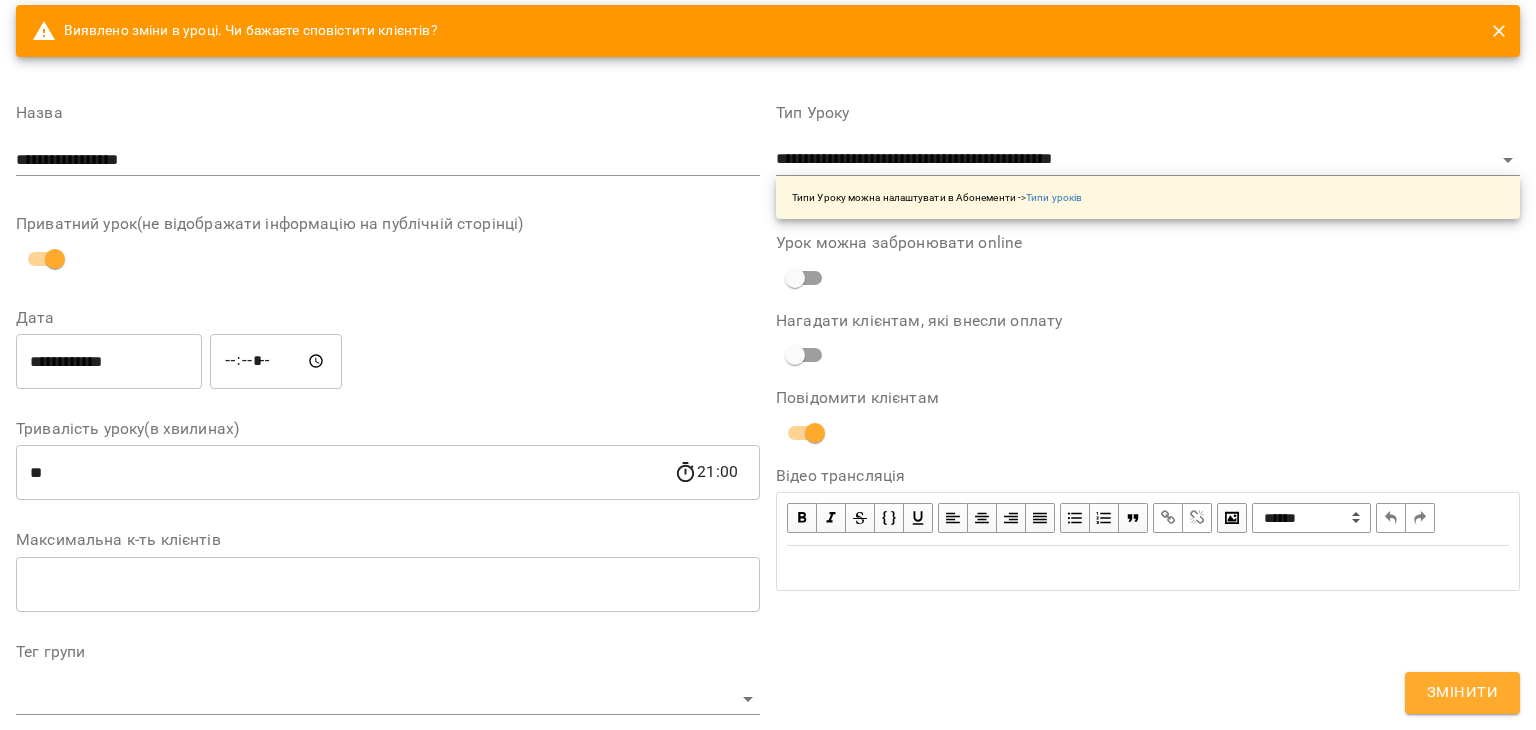 scroll, scrollTop: 64, scrollLeft: 0, axis: vertical 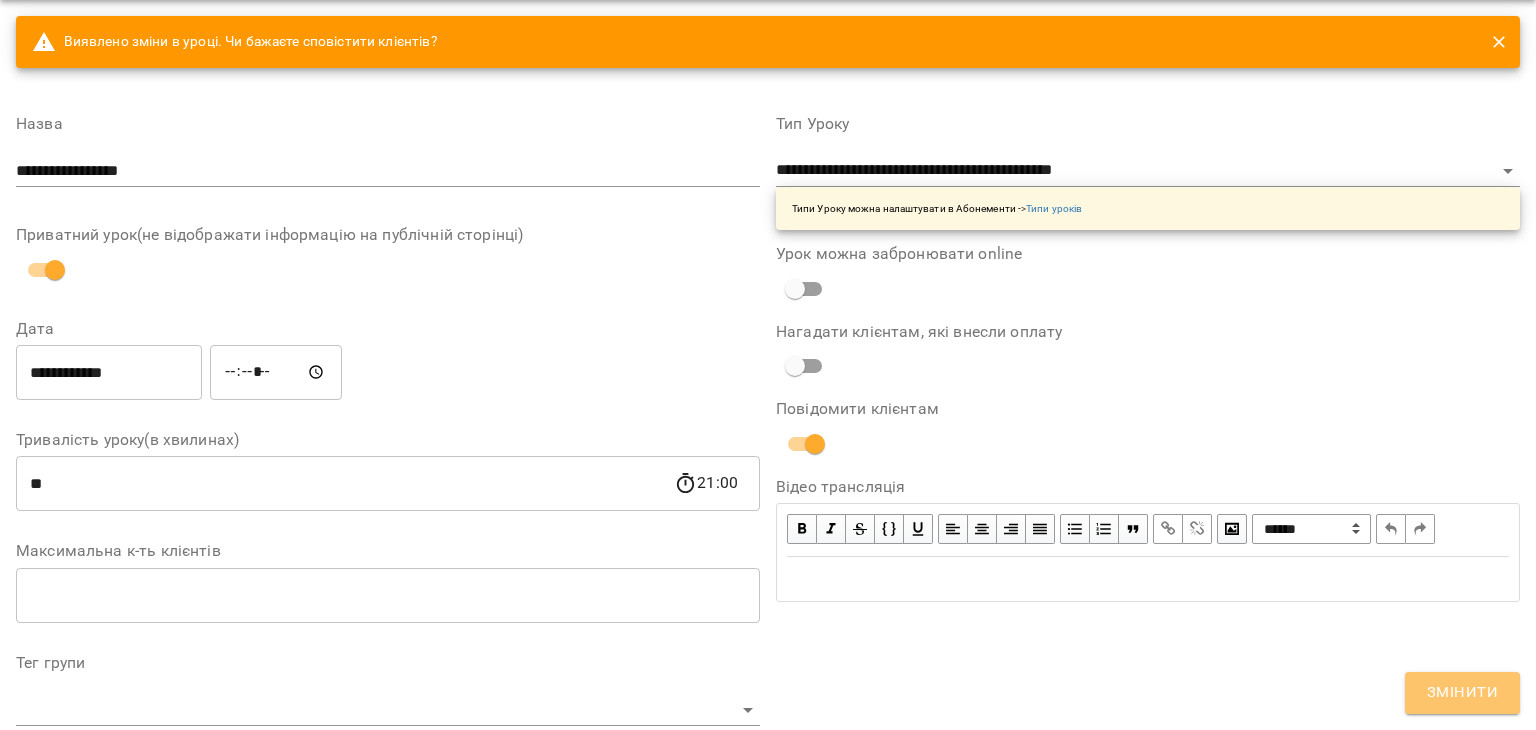 click on "Змінити" at bounding box center [1462, 693] 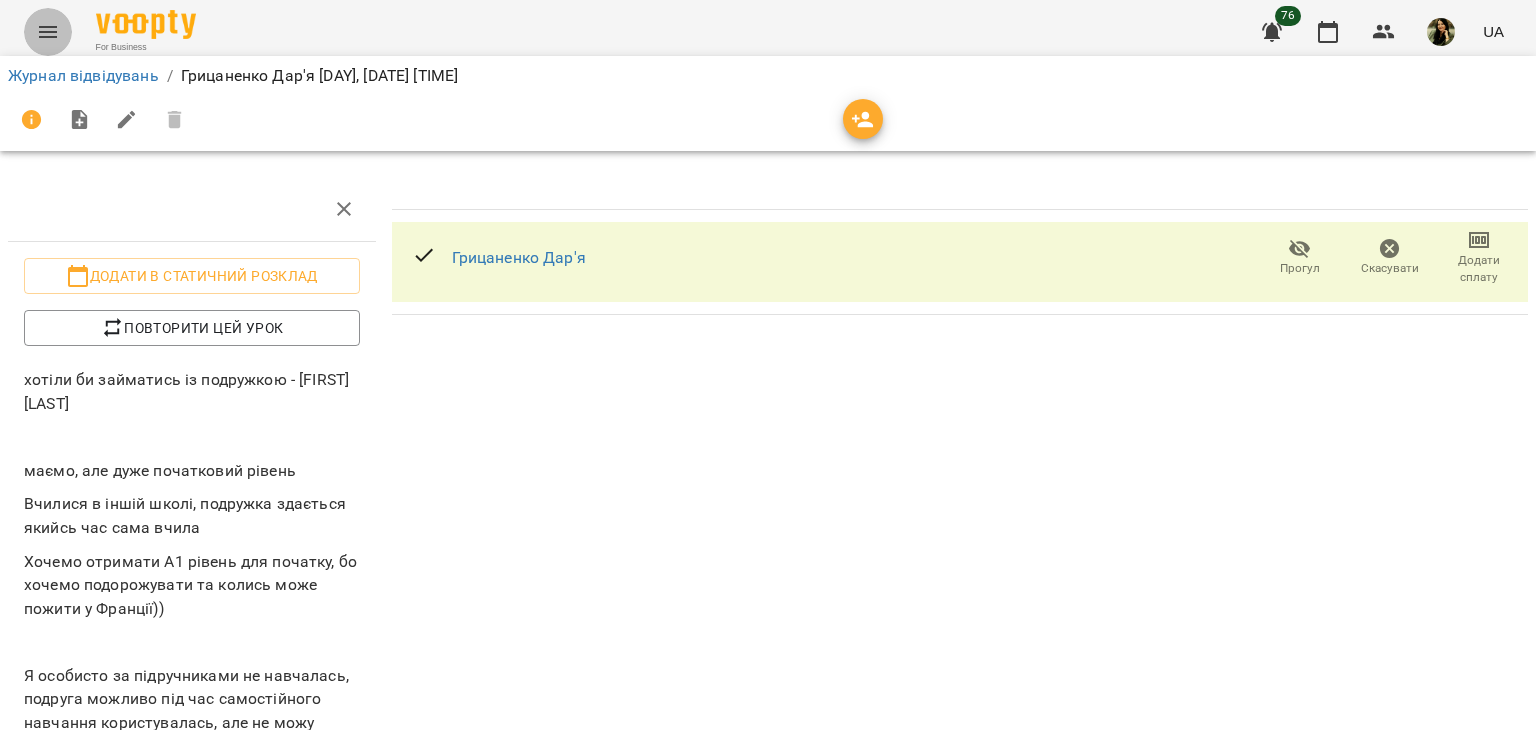 click 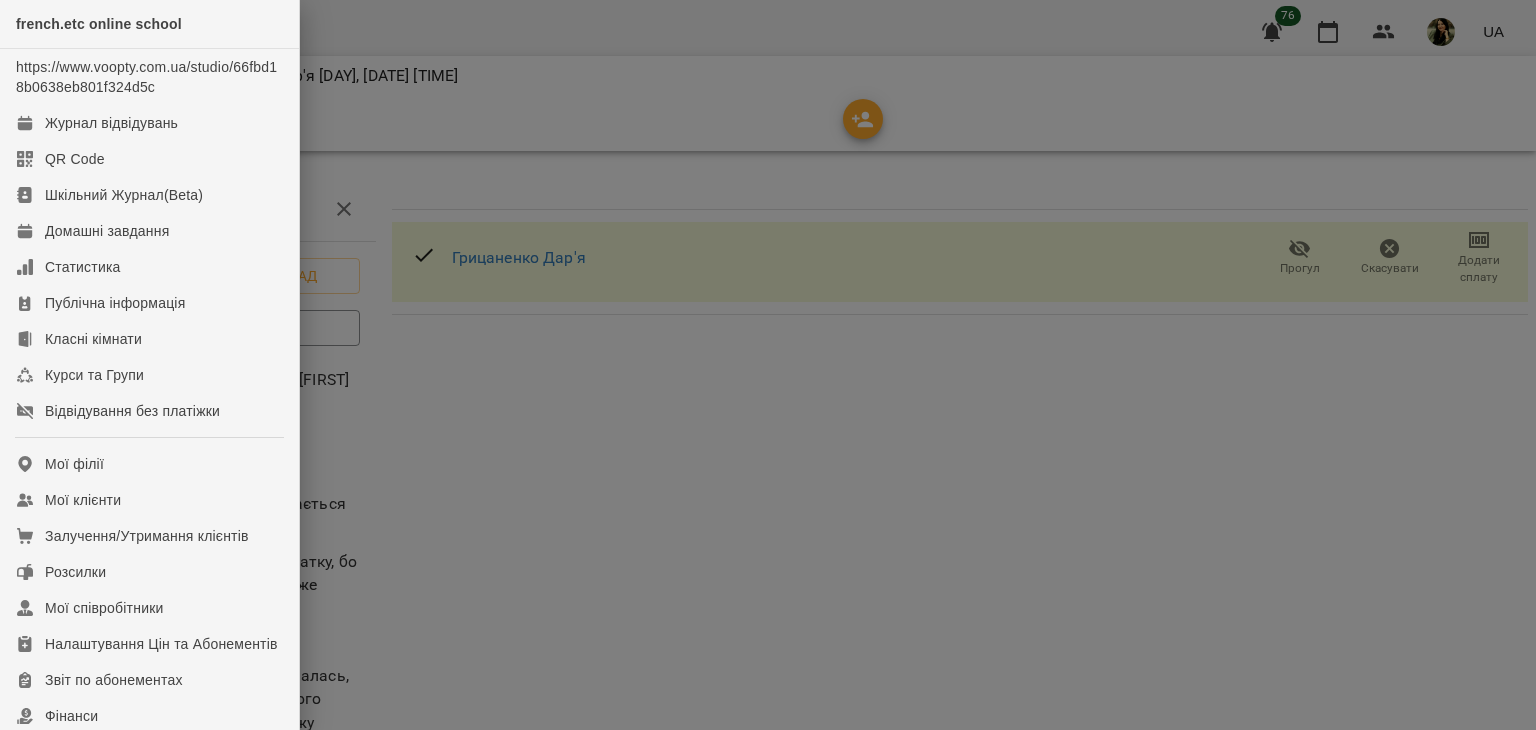 click at bounding box center (768, 365) 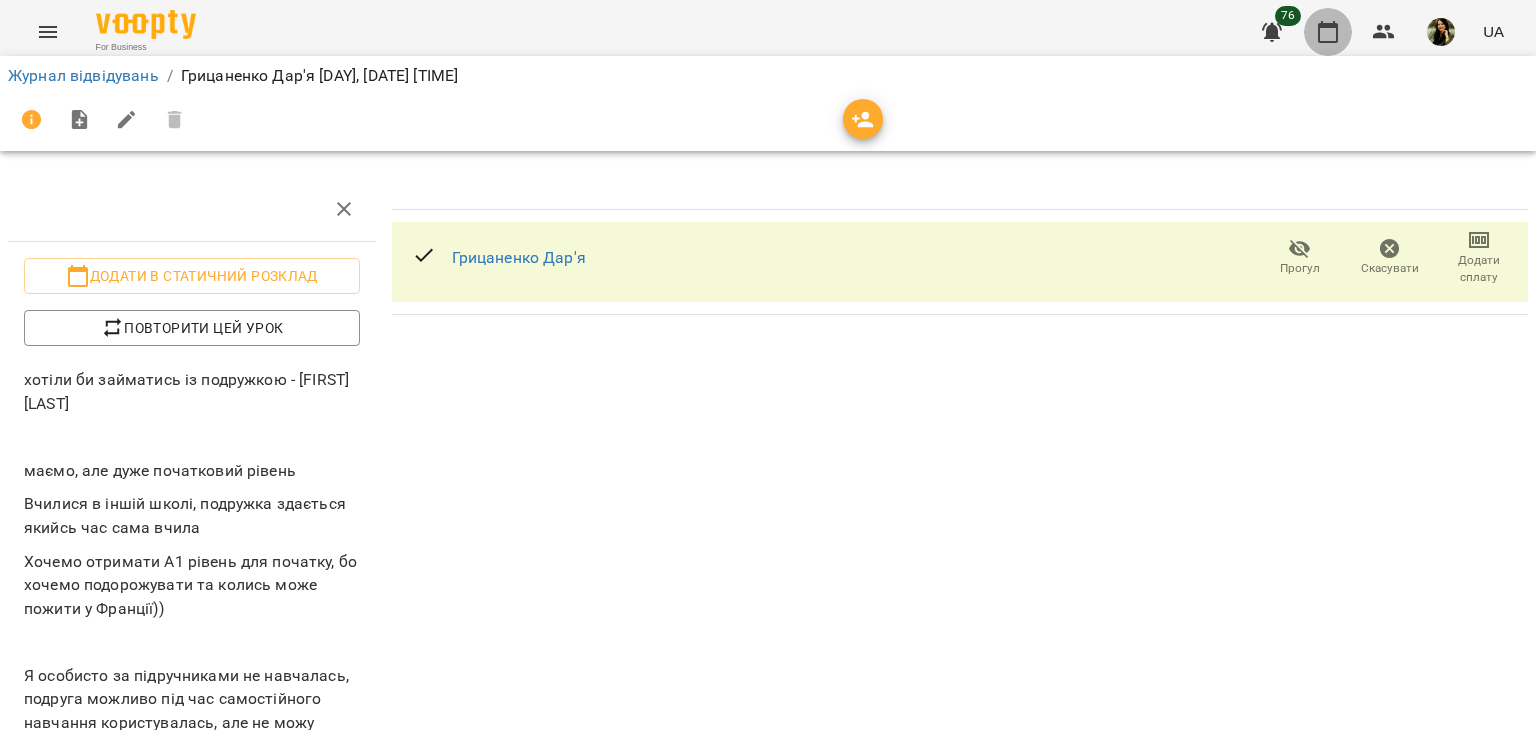 click 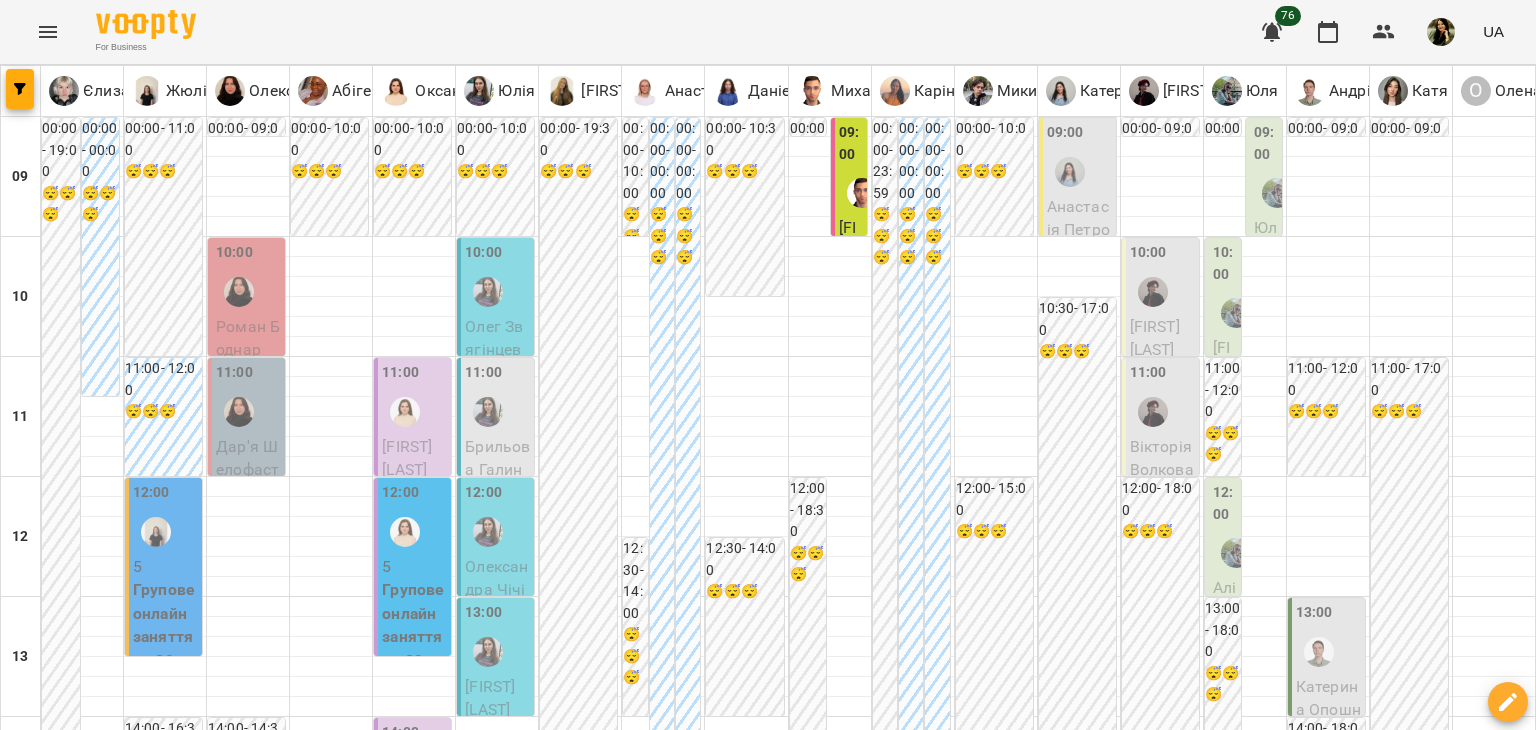 scroll, scrollTop: 796, scrollLeft: 0, axis: vertical 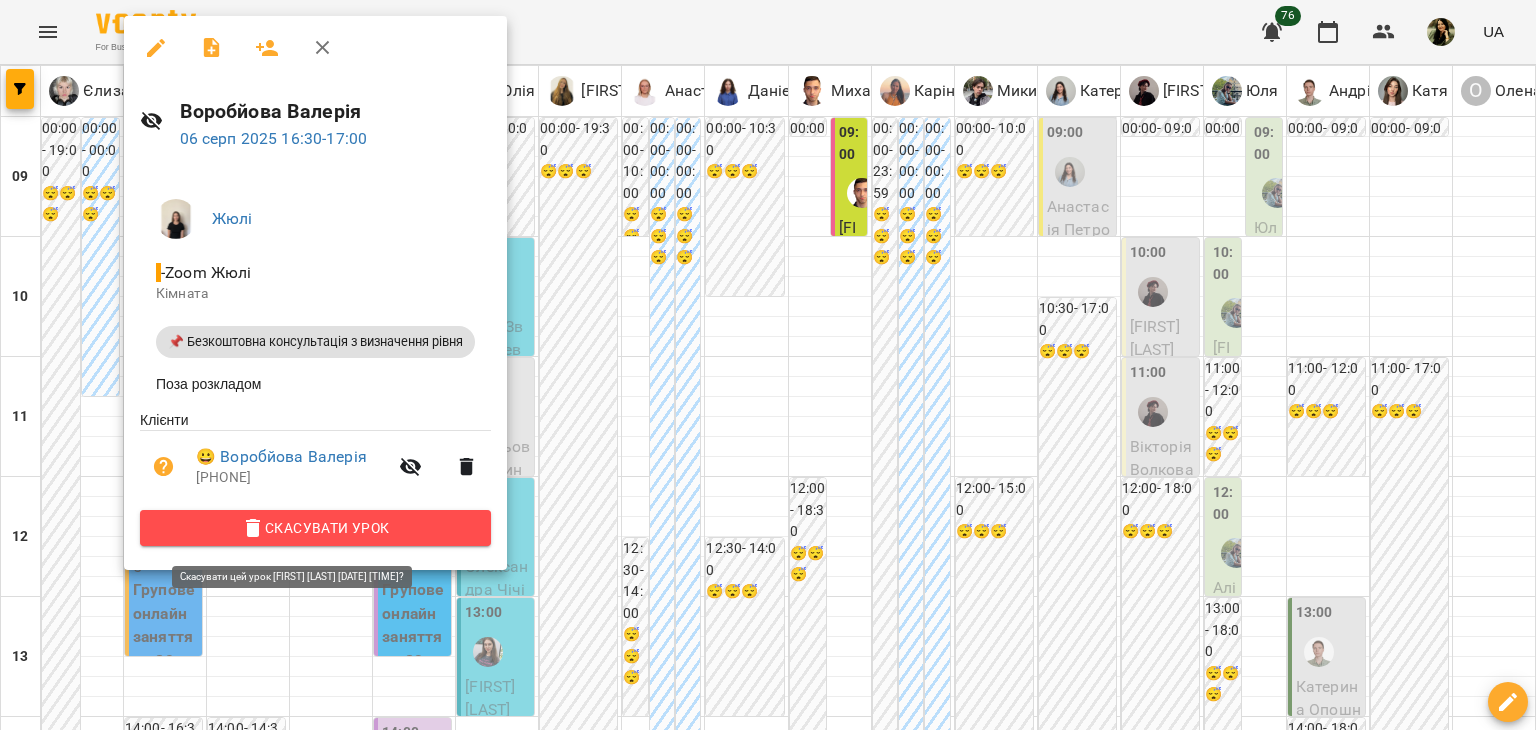 click on "Скасувати Урок" at bounding box center (315, 528) 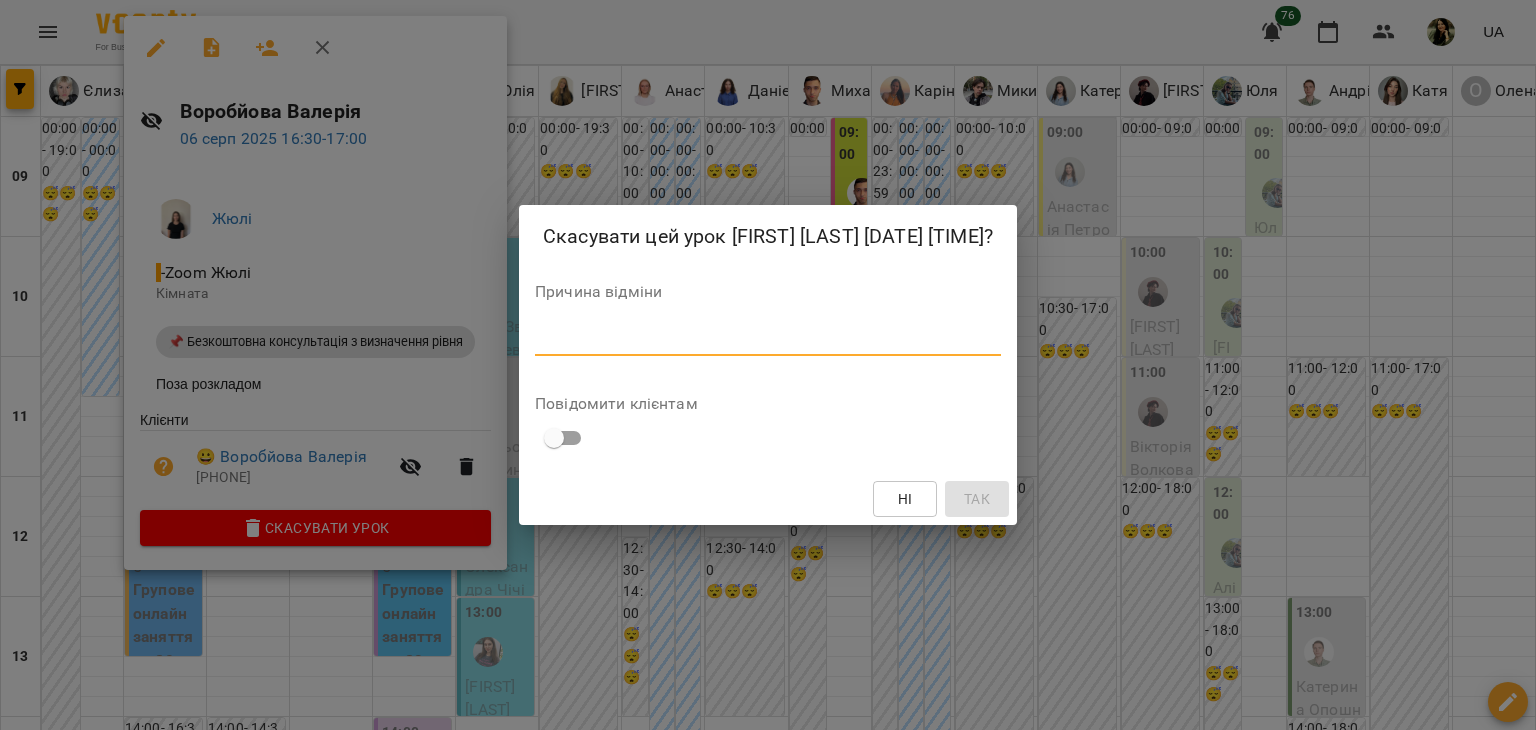 click at bounding box center [768, 339] 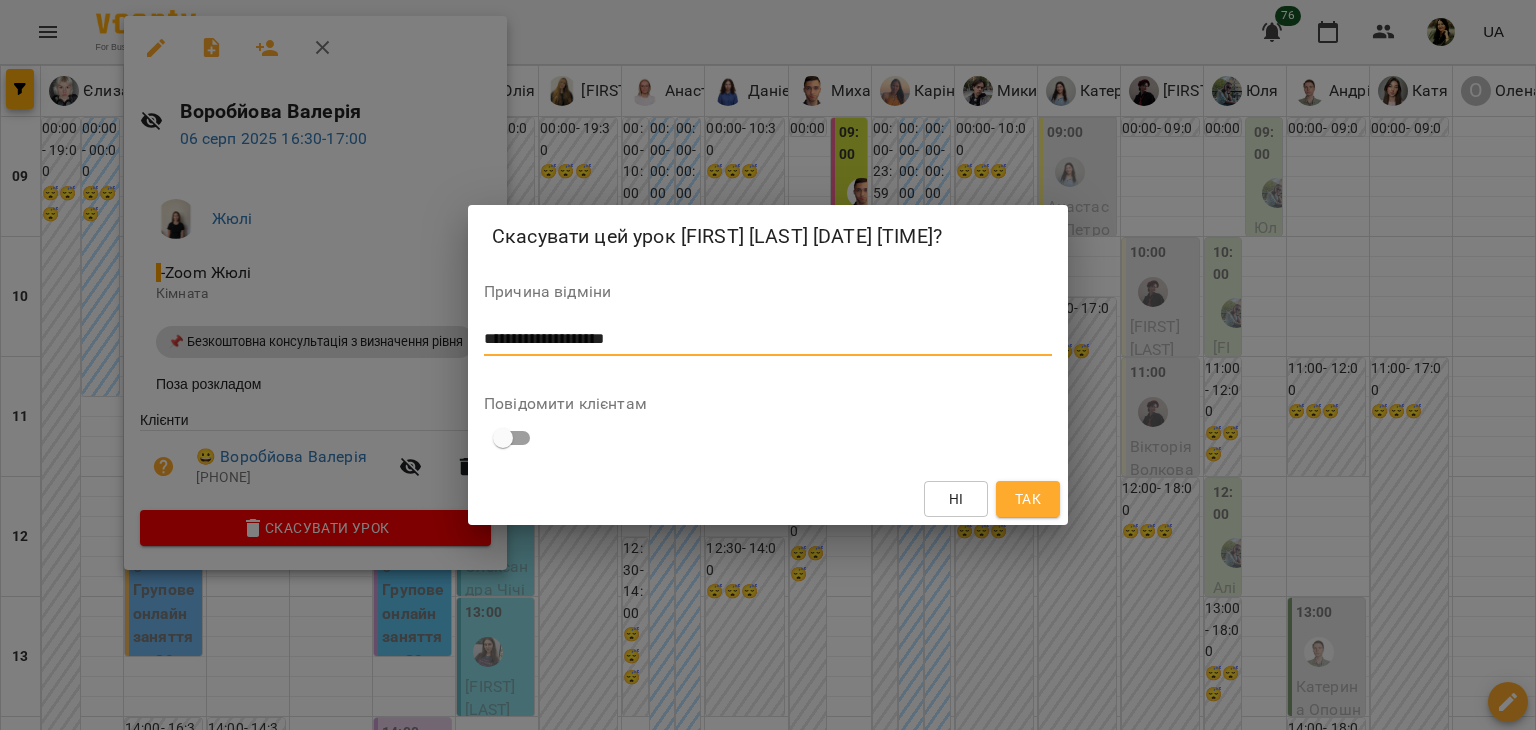 type on "**********" 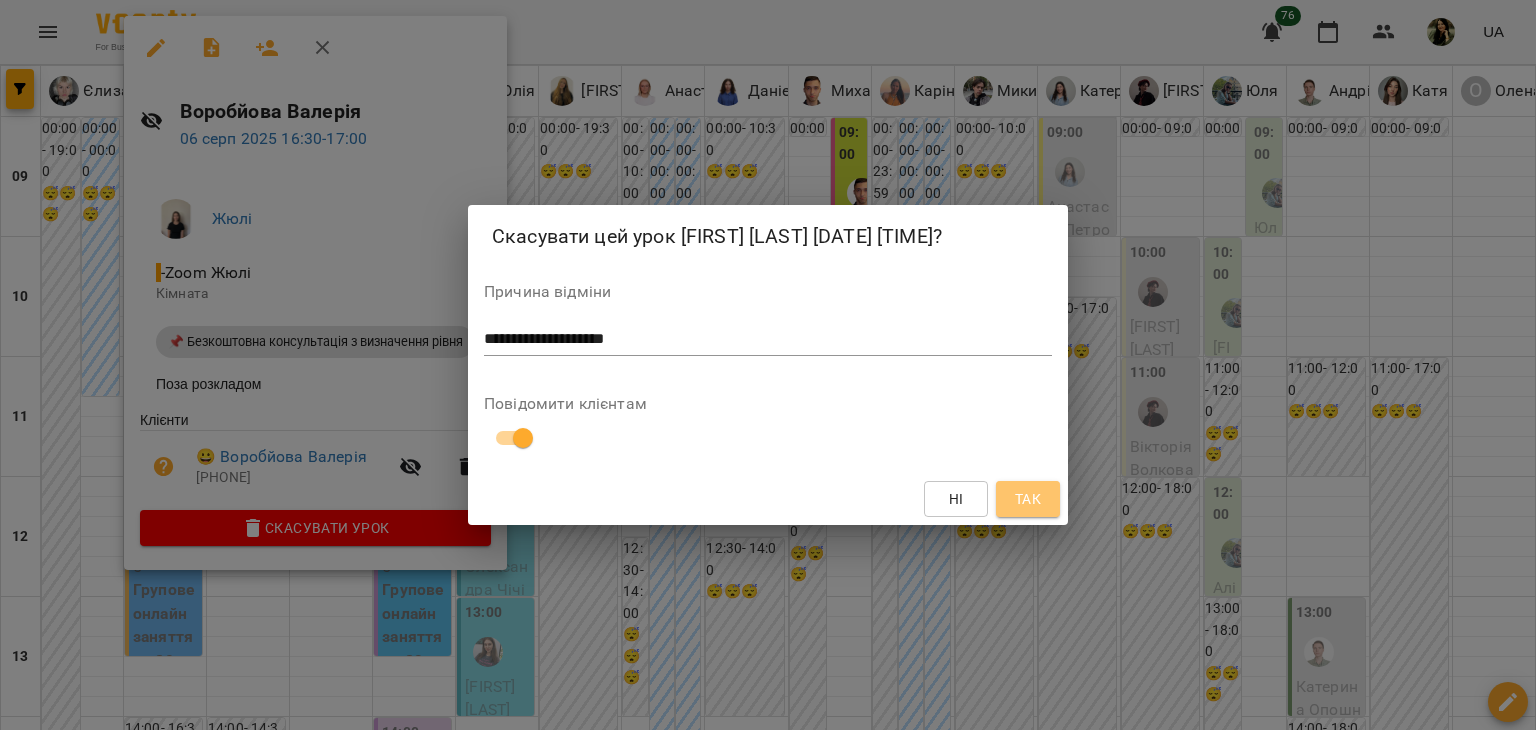 click on "Так" at bounding box center [1028, 499] 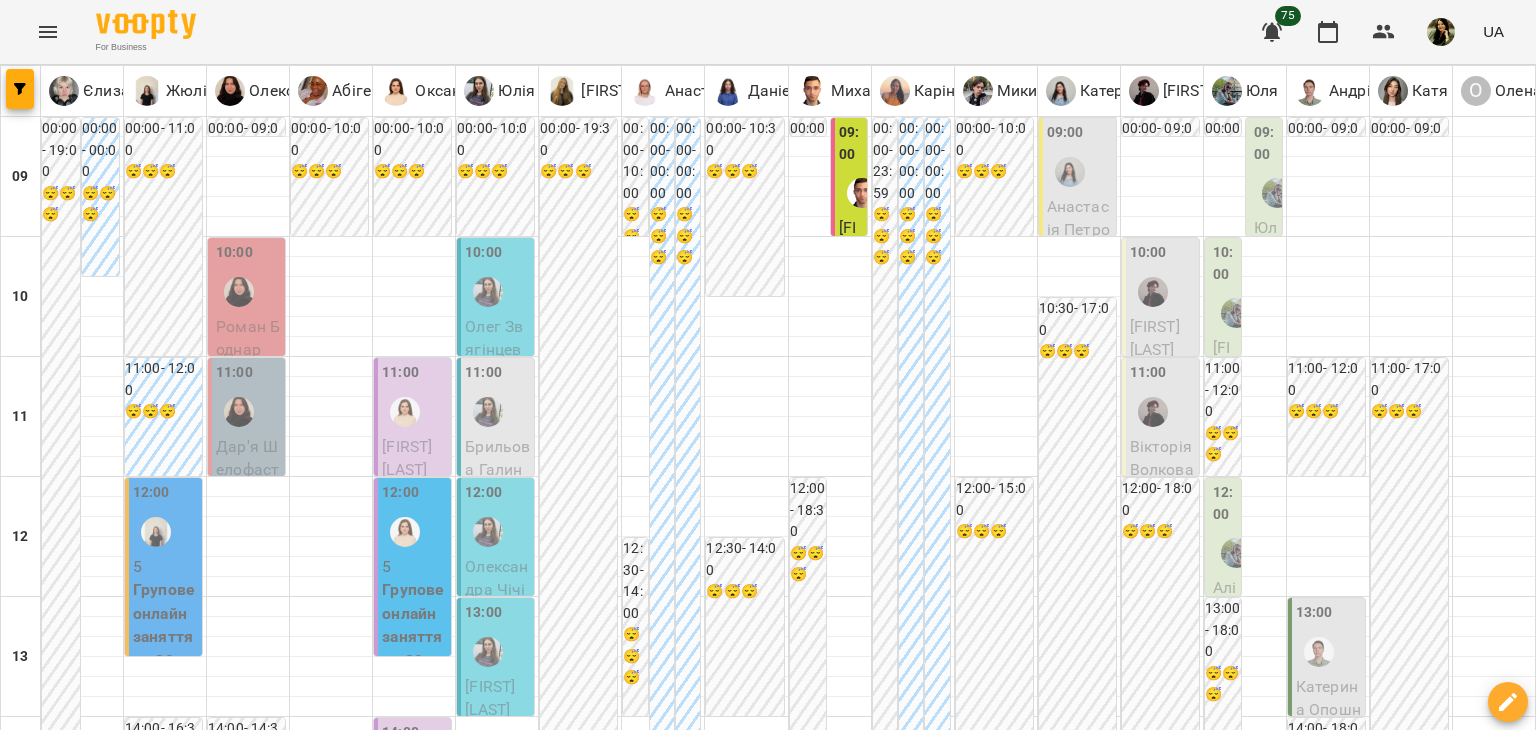 click at bounding box center (867, 1888) 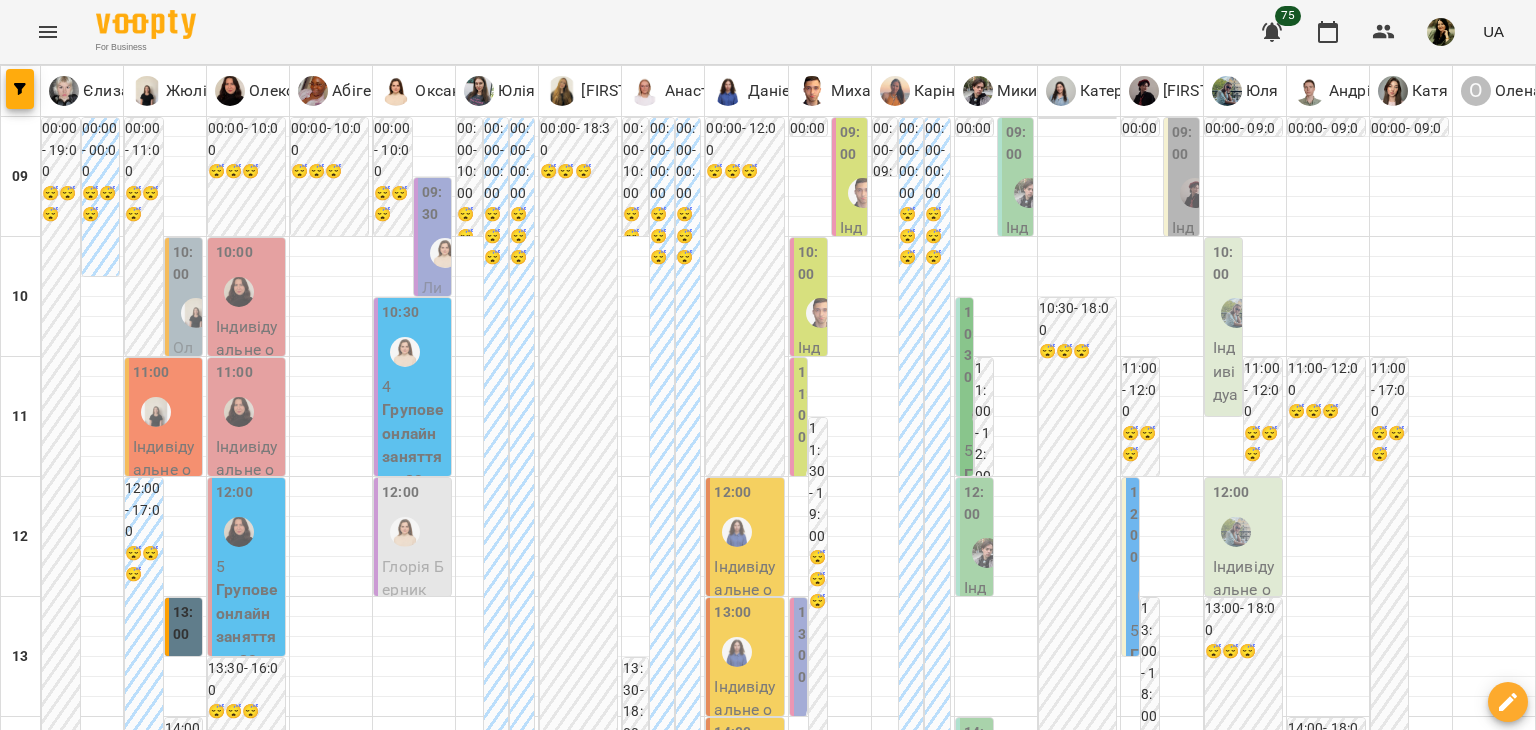 scroll, scrollTop: 536, scrollLeft: 0, axis: vertical 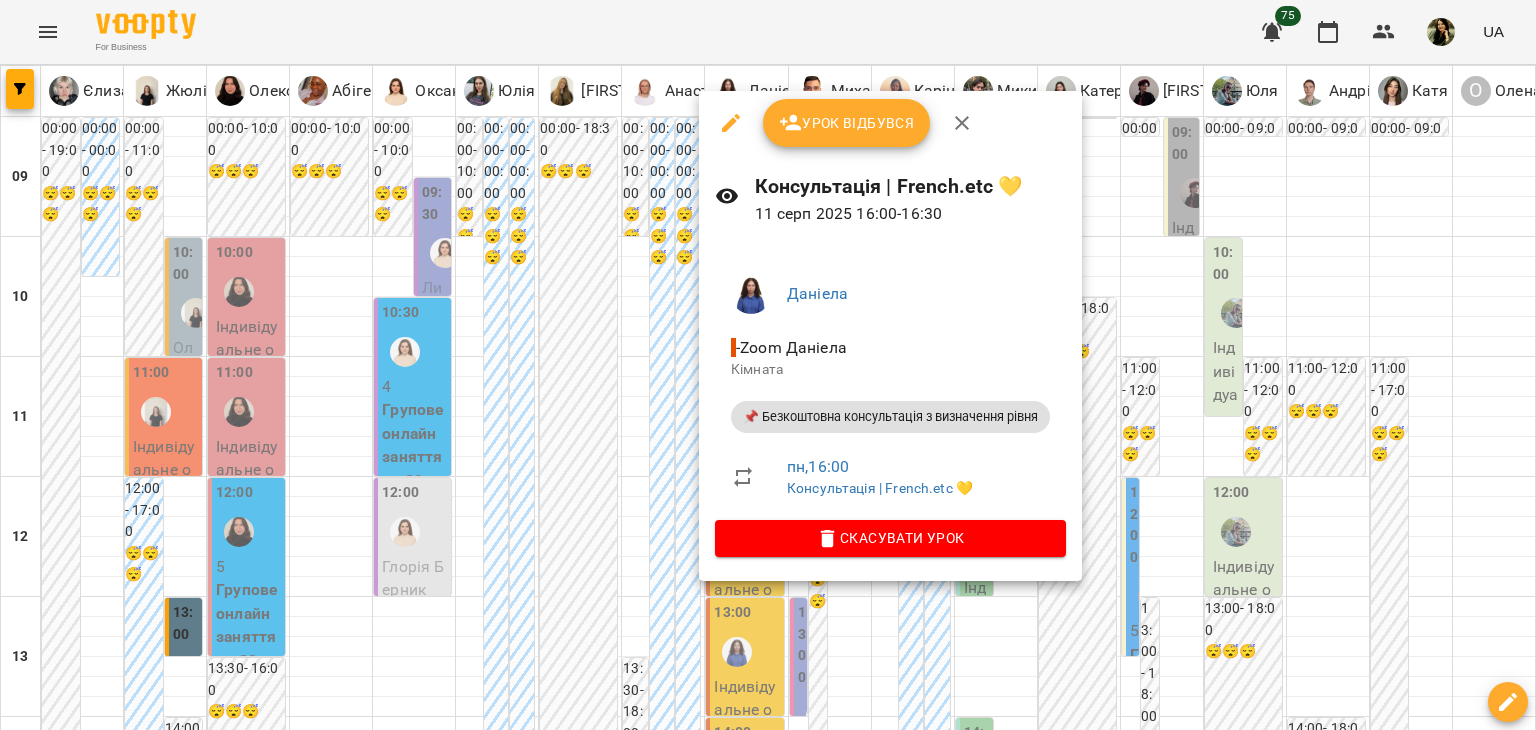 click at bounding box center [768, 365] 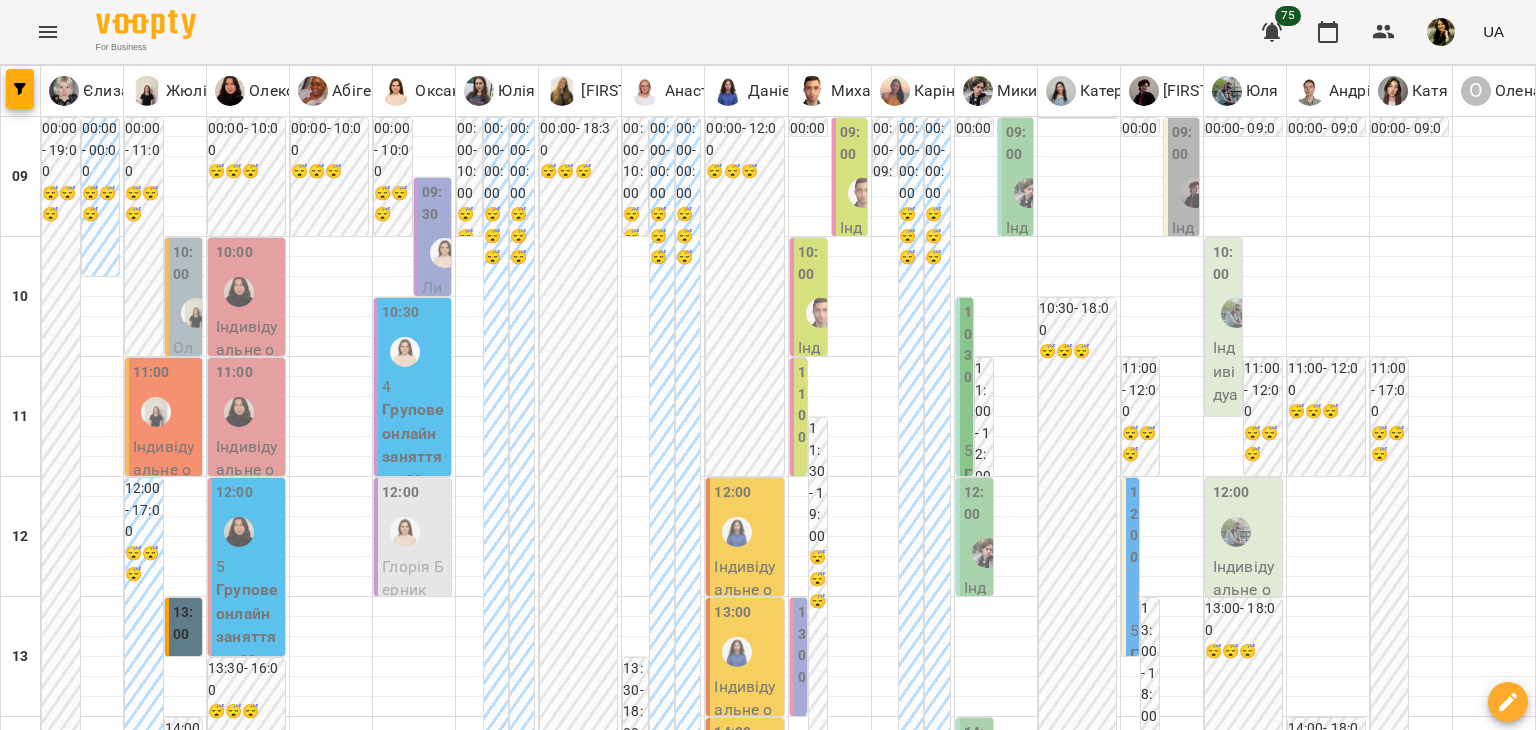 scroll, scrollTop: 994, scrollLeft: 0, axis: vertical 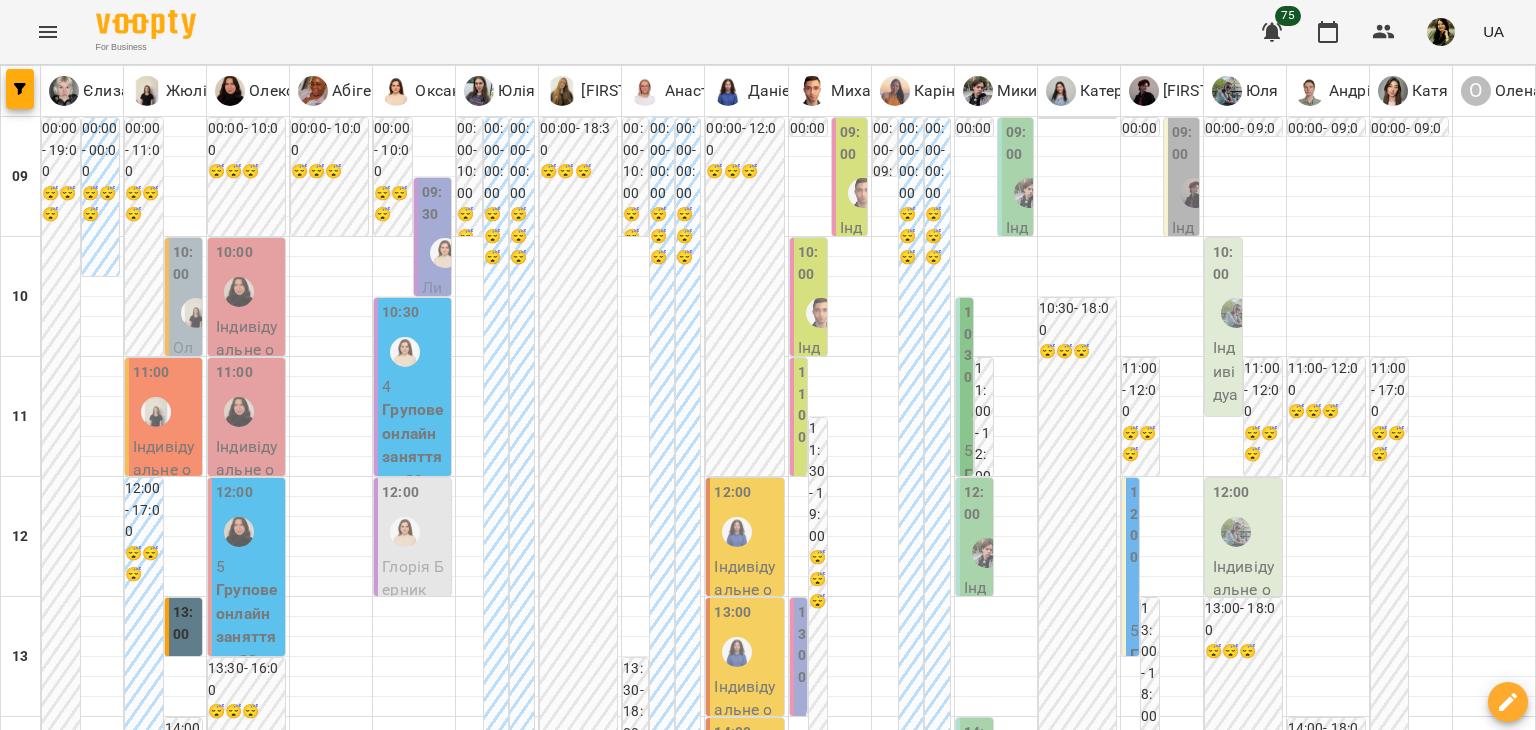 click at bounding box center [668, 1888] 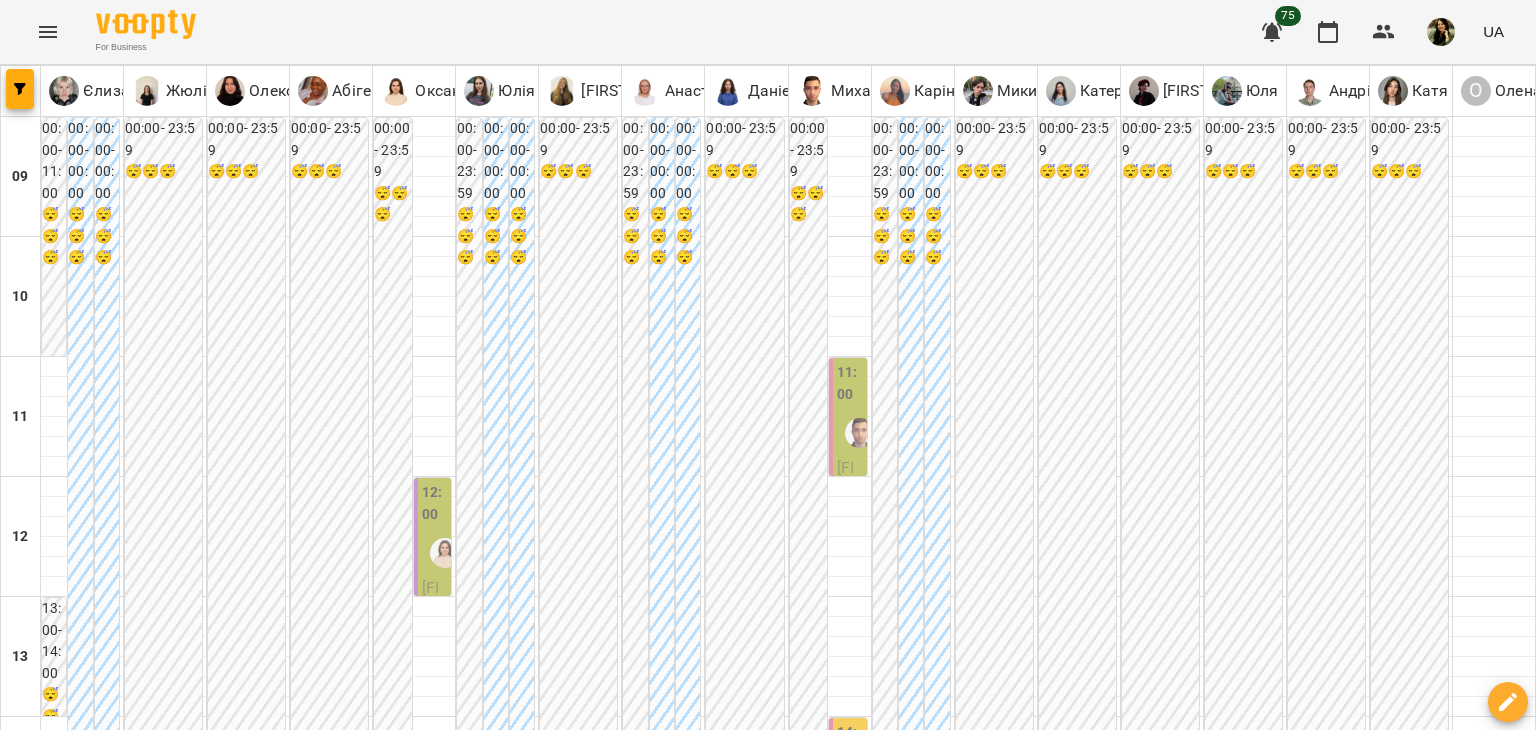 click on "пн 04 серп вт 05 серп ср 06 серп чт 07 серп пт 08 серп сб 09 серп нд 10 серп" at bounding box center (768, 1829) 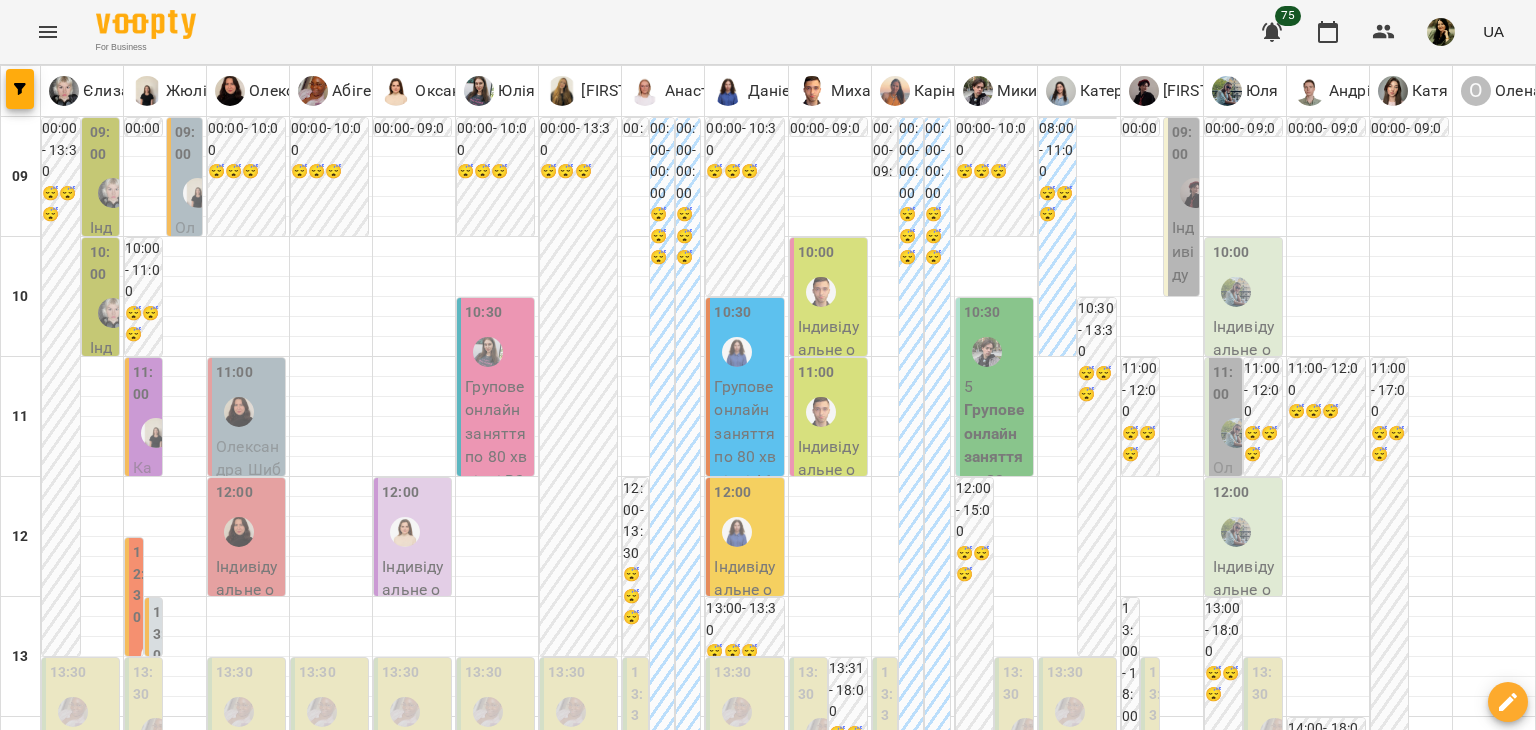 scroll, scrollTop: 1200, scrollLeft: 0, axis: vertical 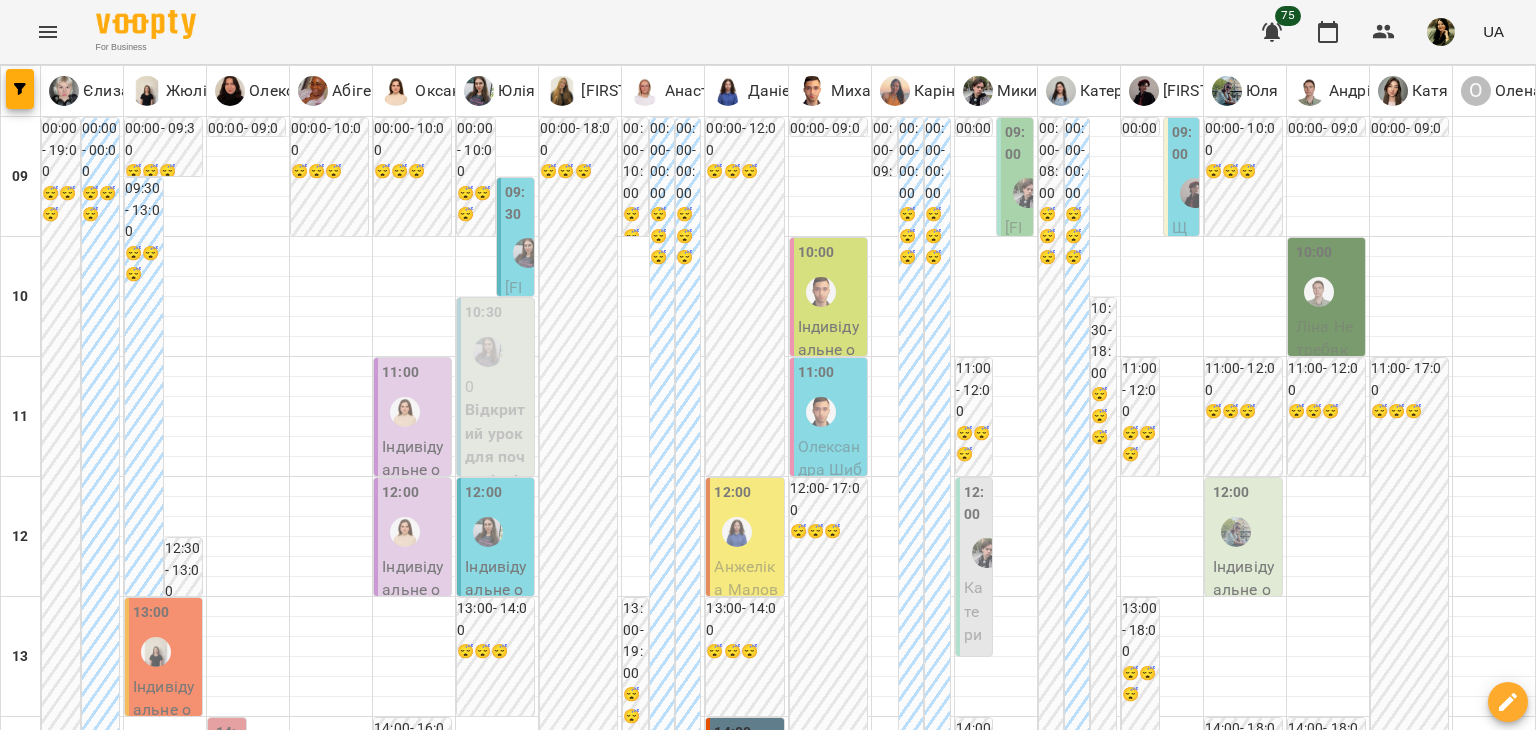click on "20:00" at bounding box center (1136, 1485) 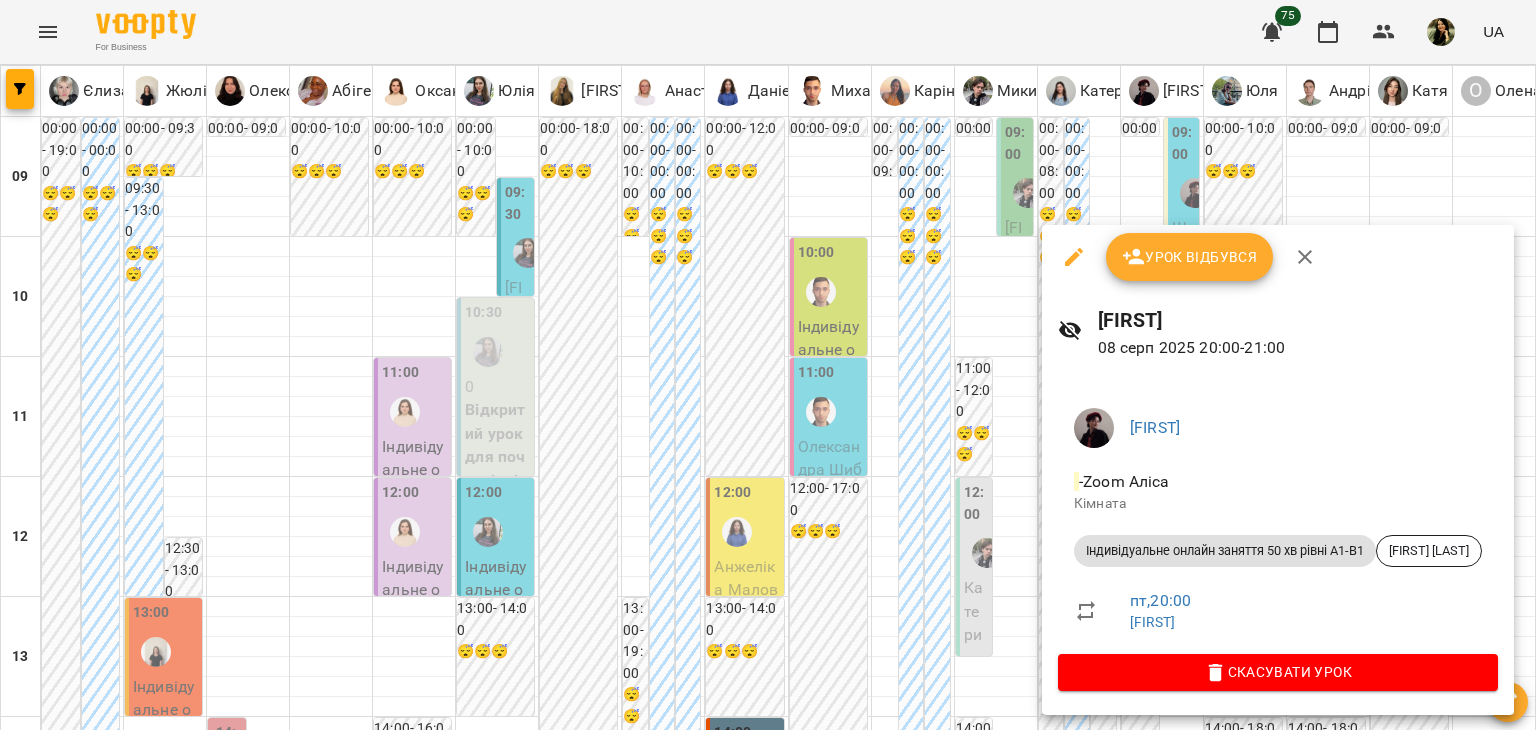 click at bounding box center [768, 365] 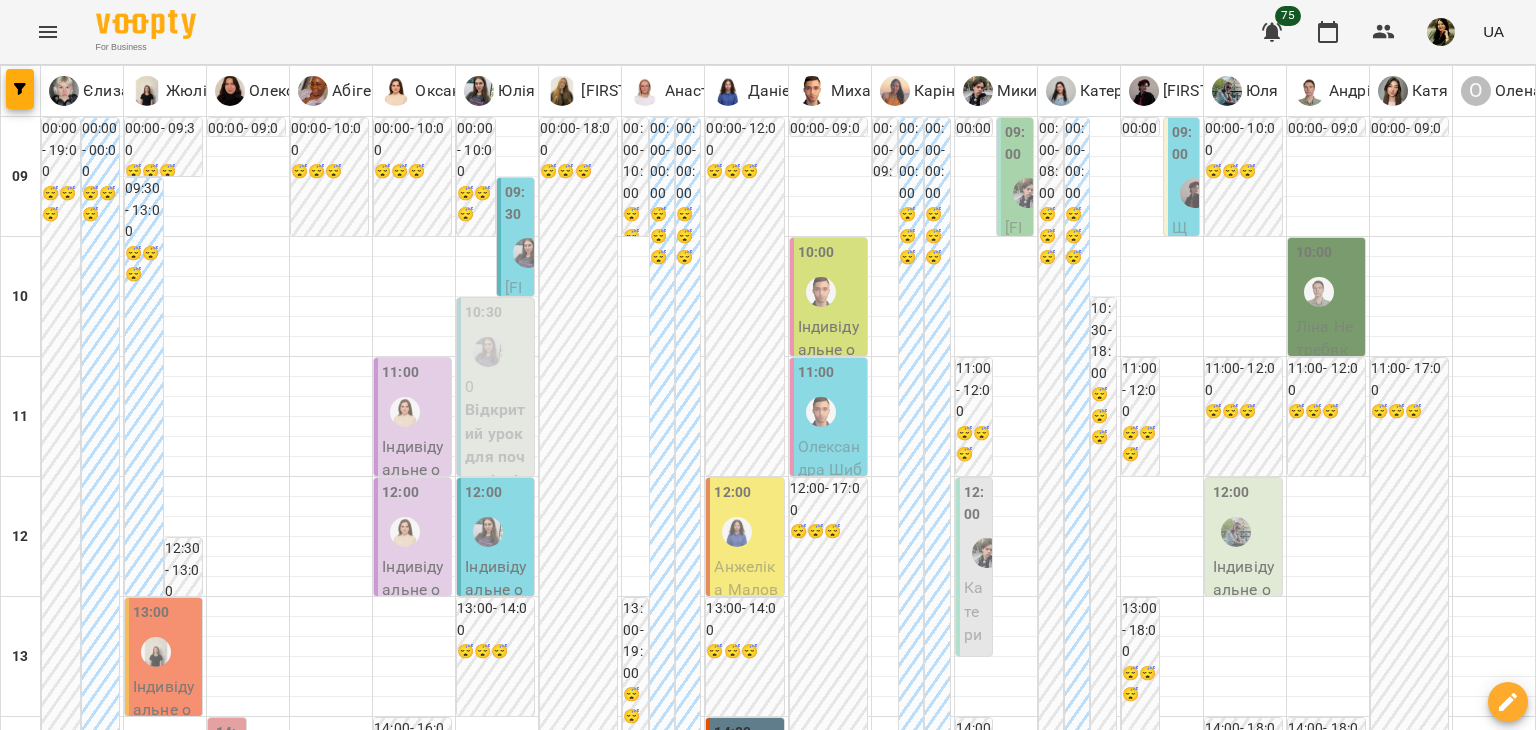 click at bounding box center [867, 1888] 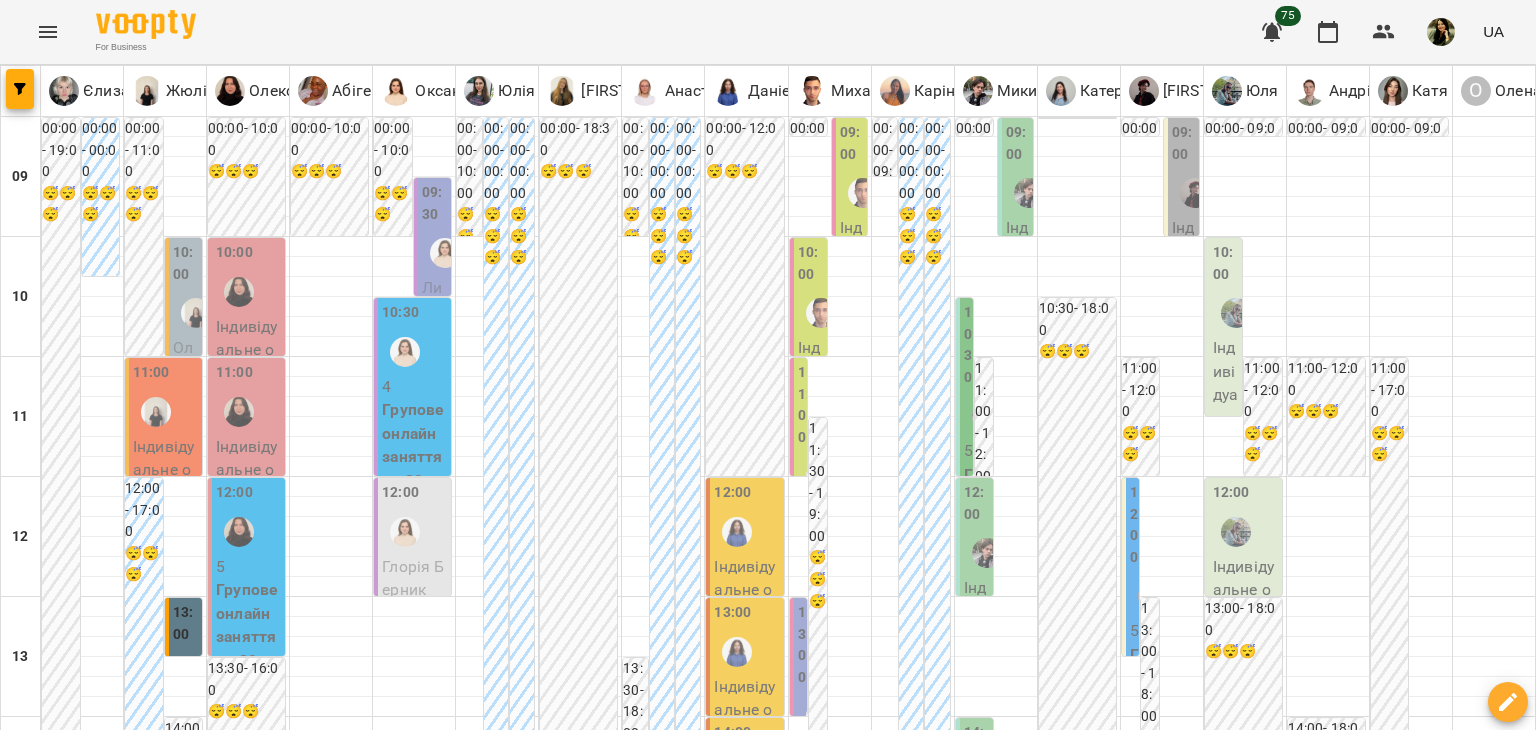 scroll, scrollTop: 642, scrollLeft: 0, axis: vertical 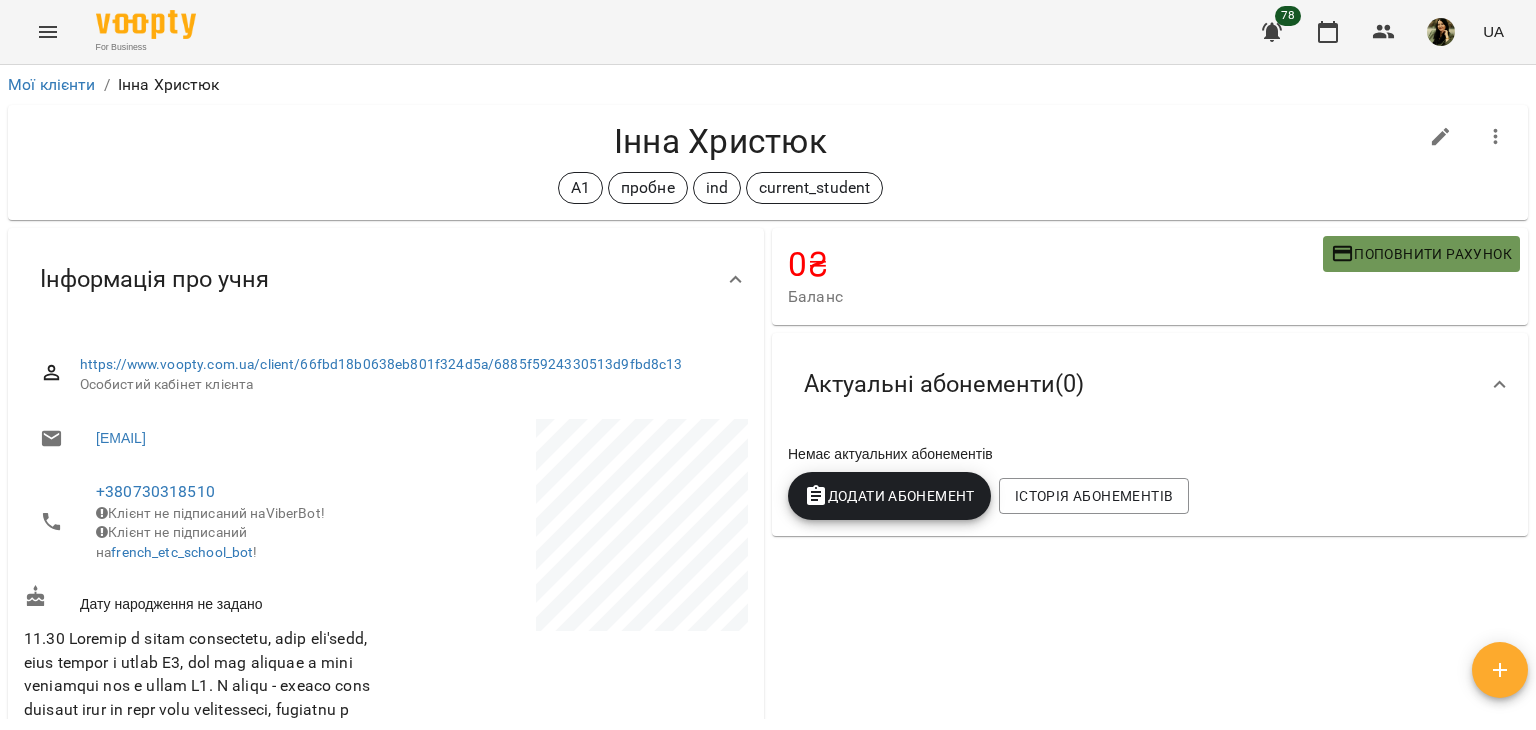 click on "Поповнити рахунок" at bounding box center [1421, 254] 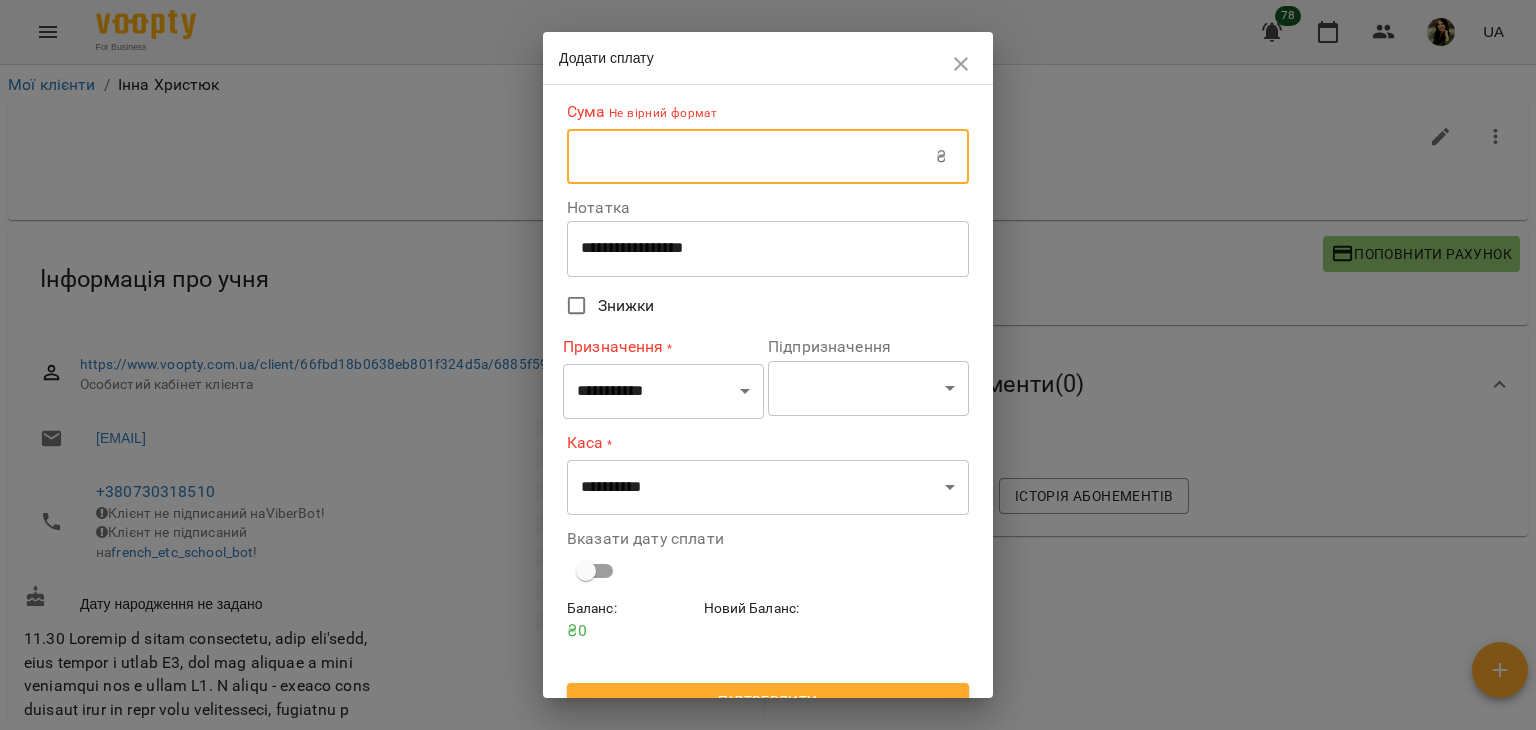 click at bounding box center [751, 157] 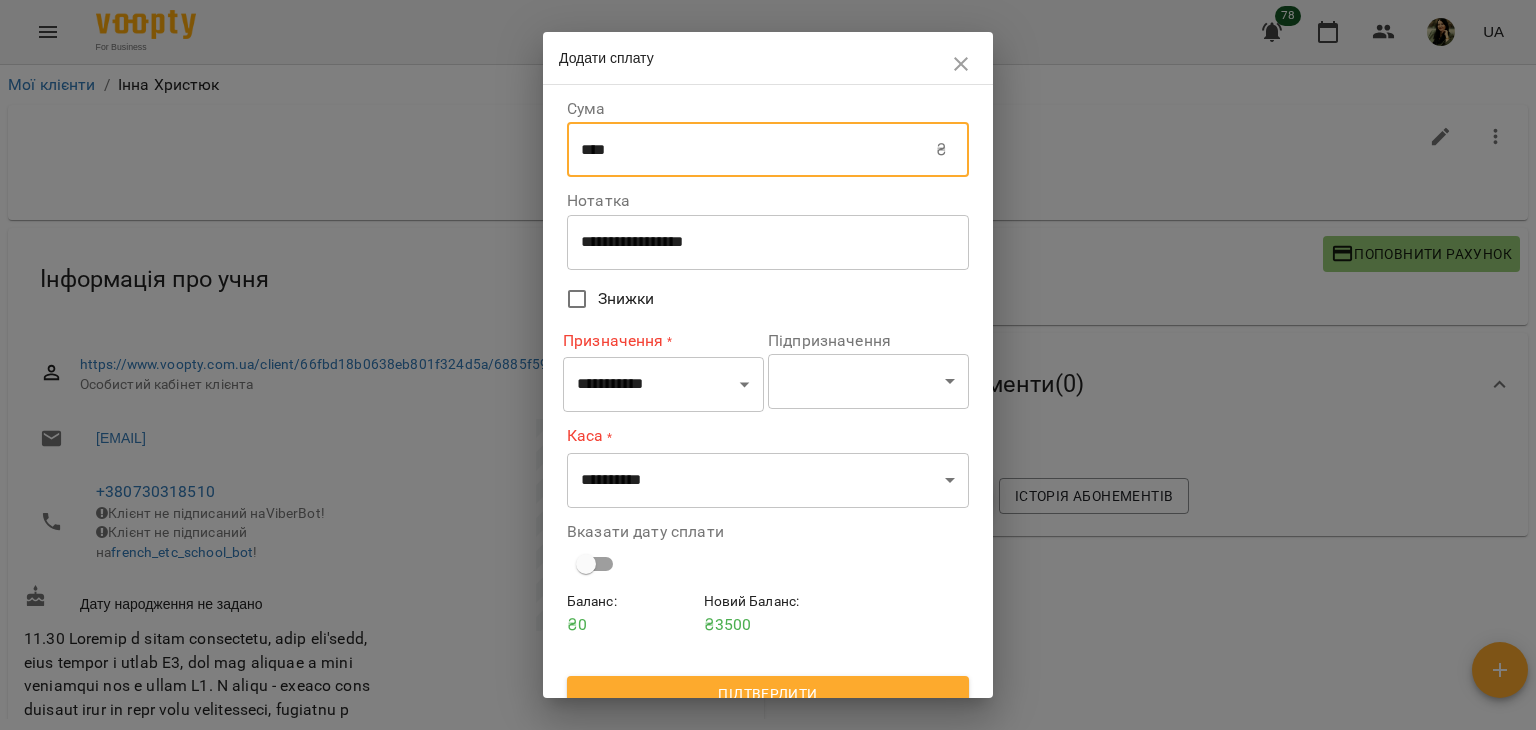 type on "****" 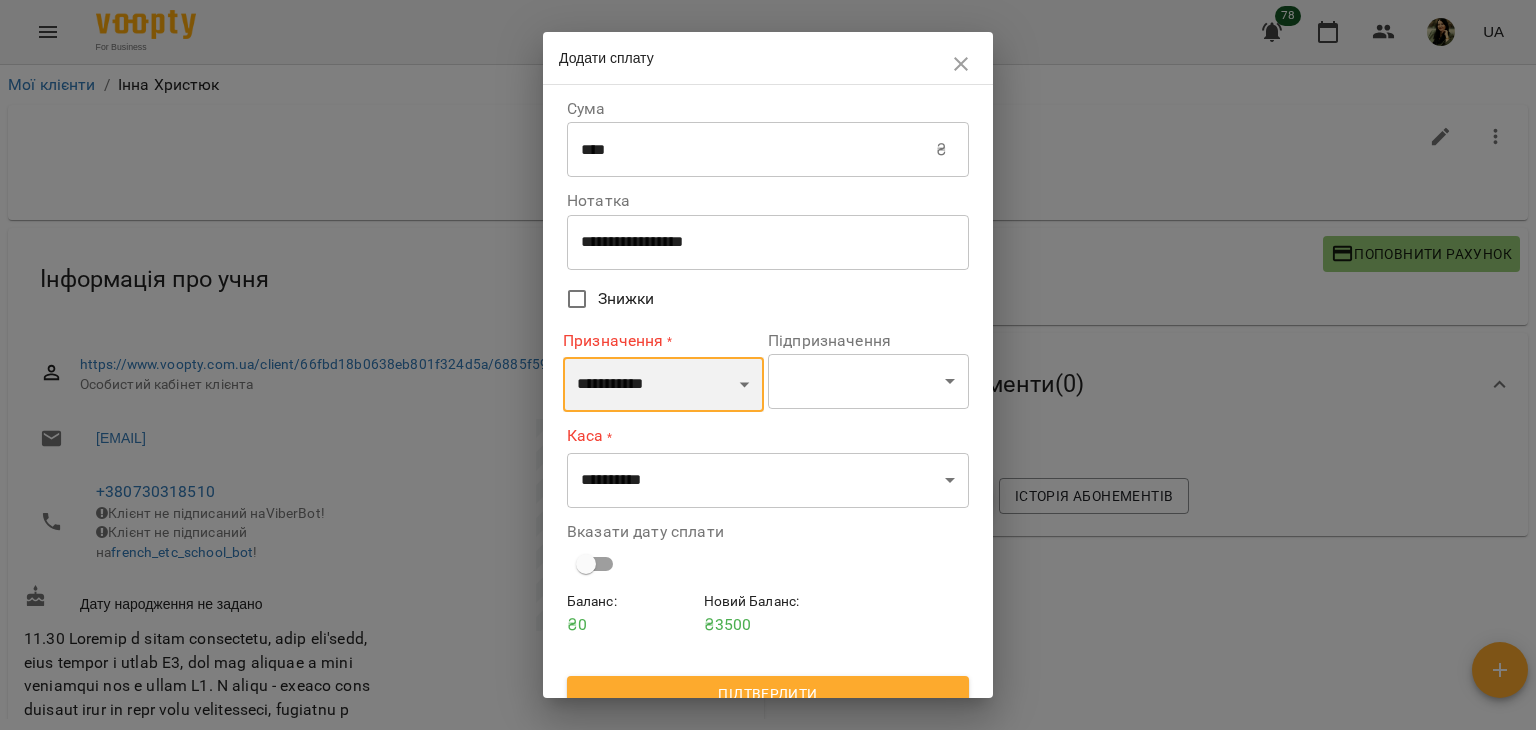 click on "**********" at bounding box center (663, 385) 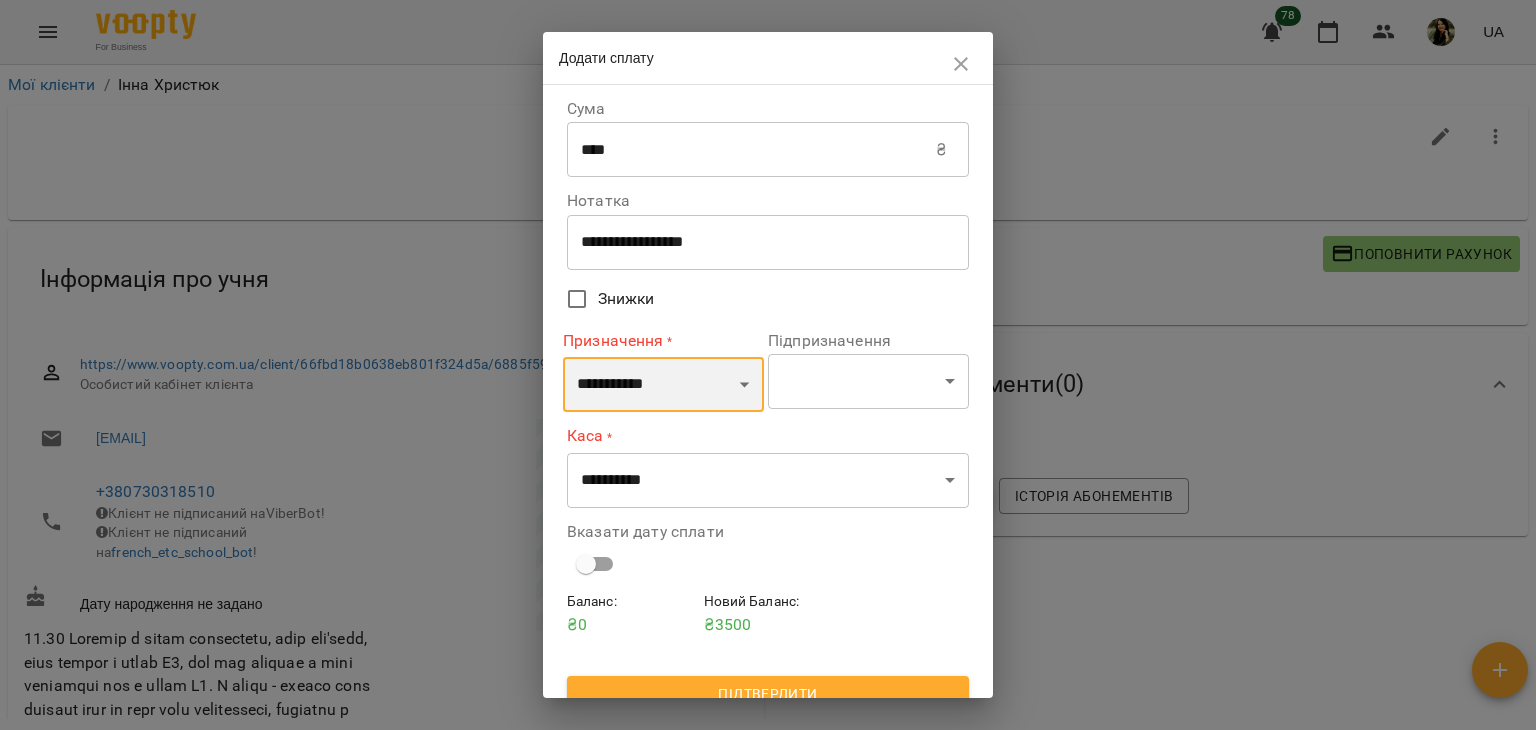 select on "*********" 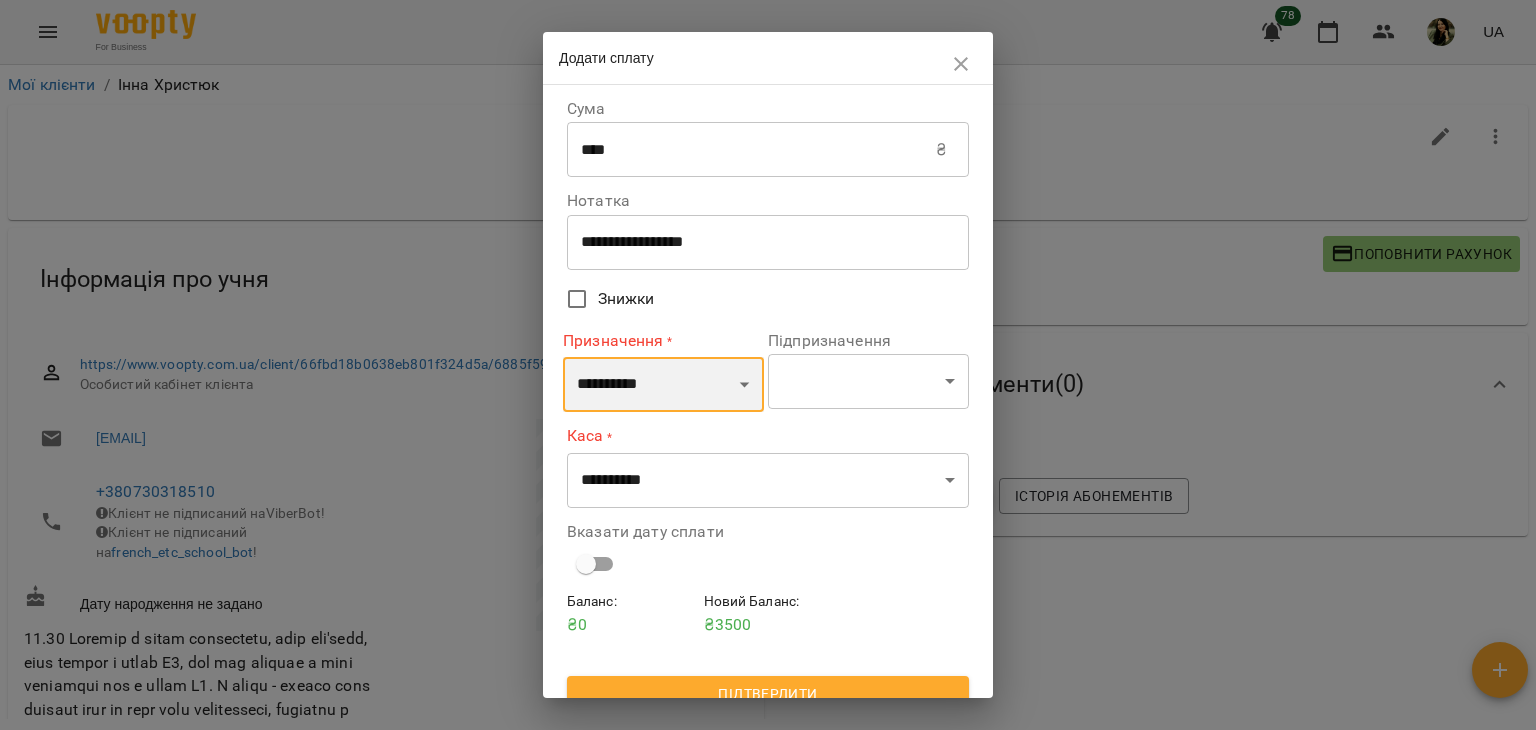 click on "**********" at bounding box center [663, 385] 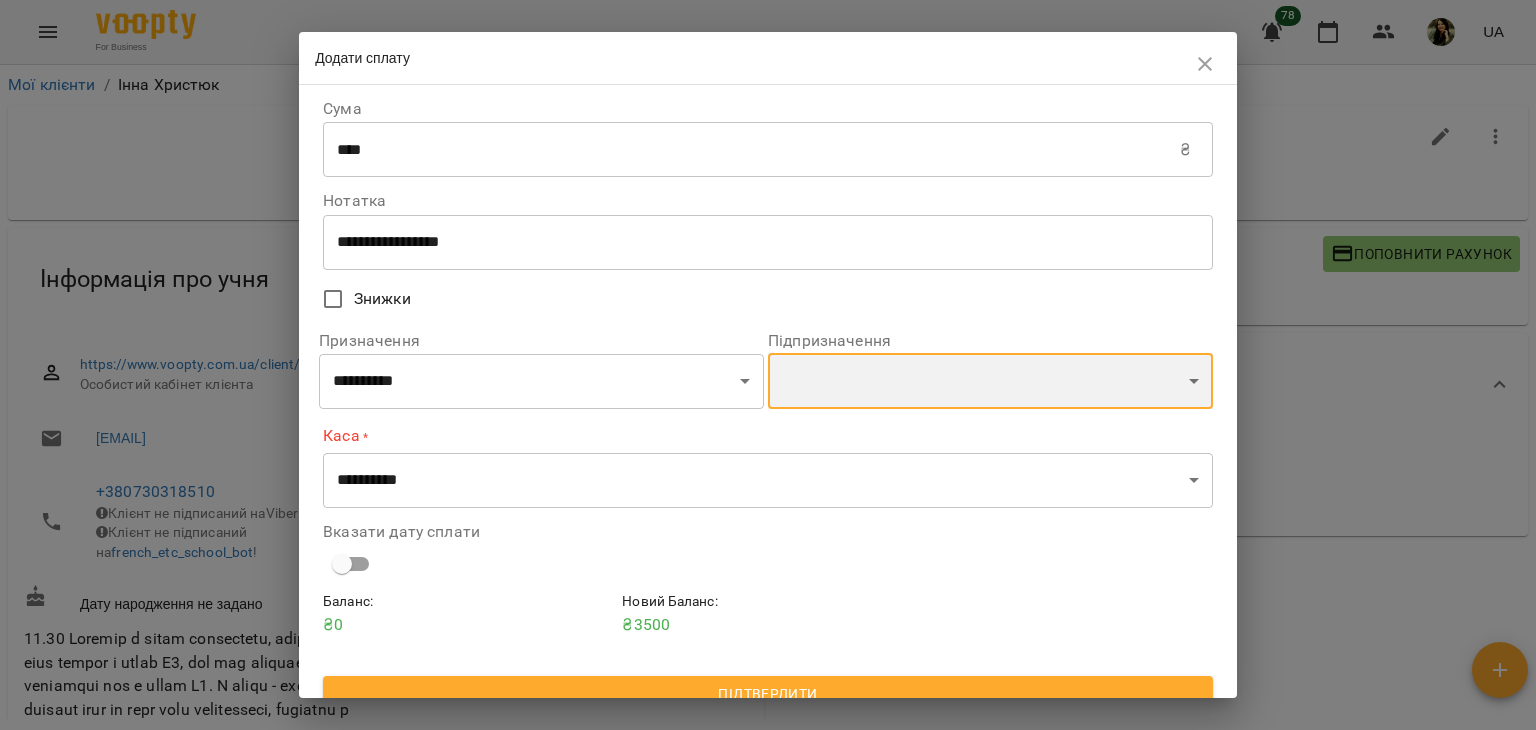 click on "**********" at bounding box center [990, 381] 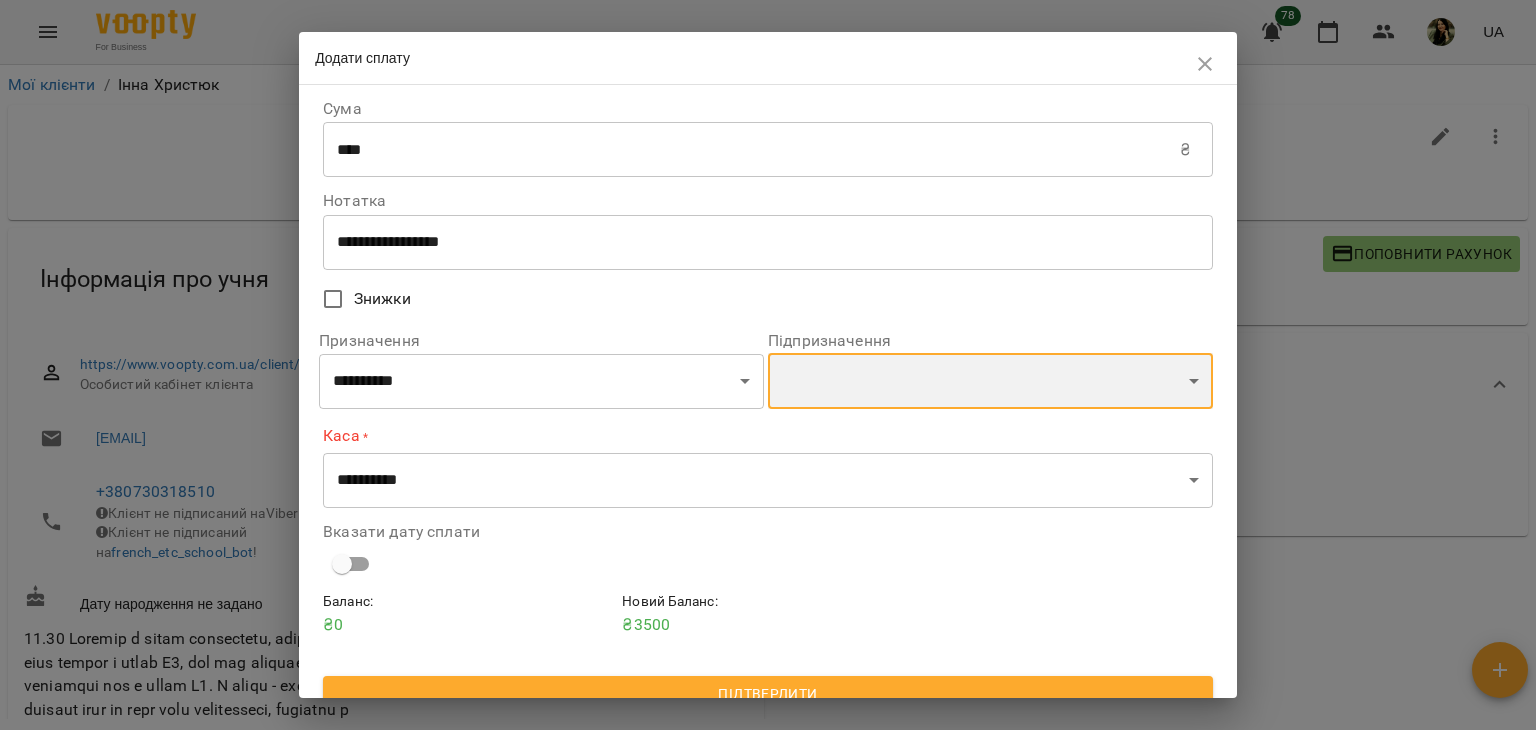 select on "**********" 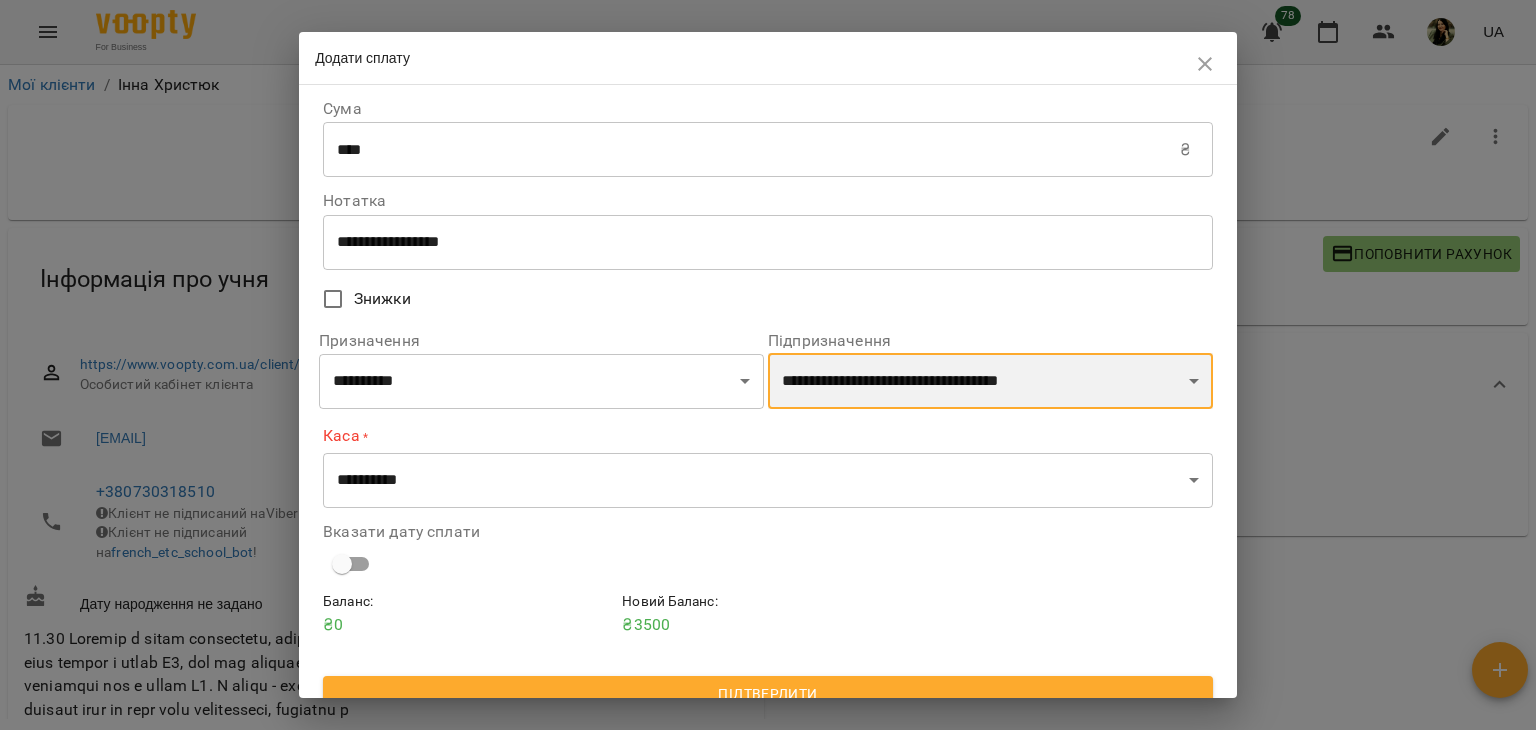 click on "**********" at bounding box center [990, 381] 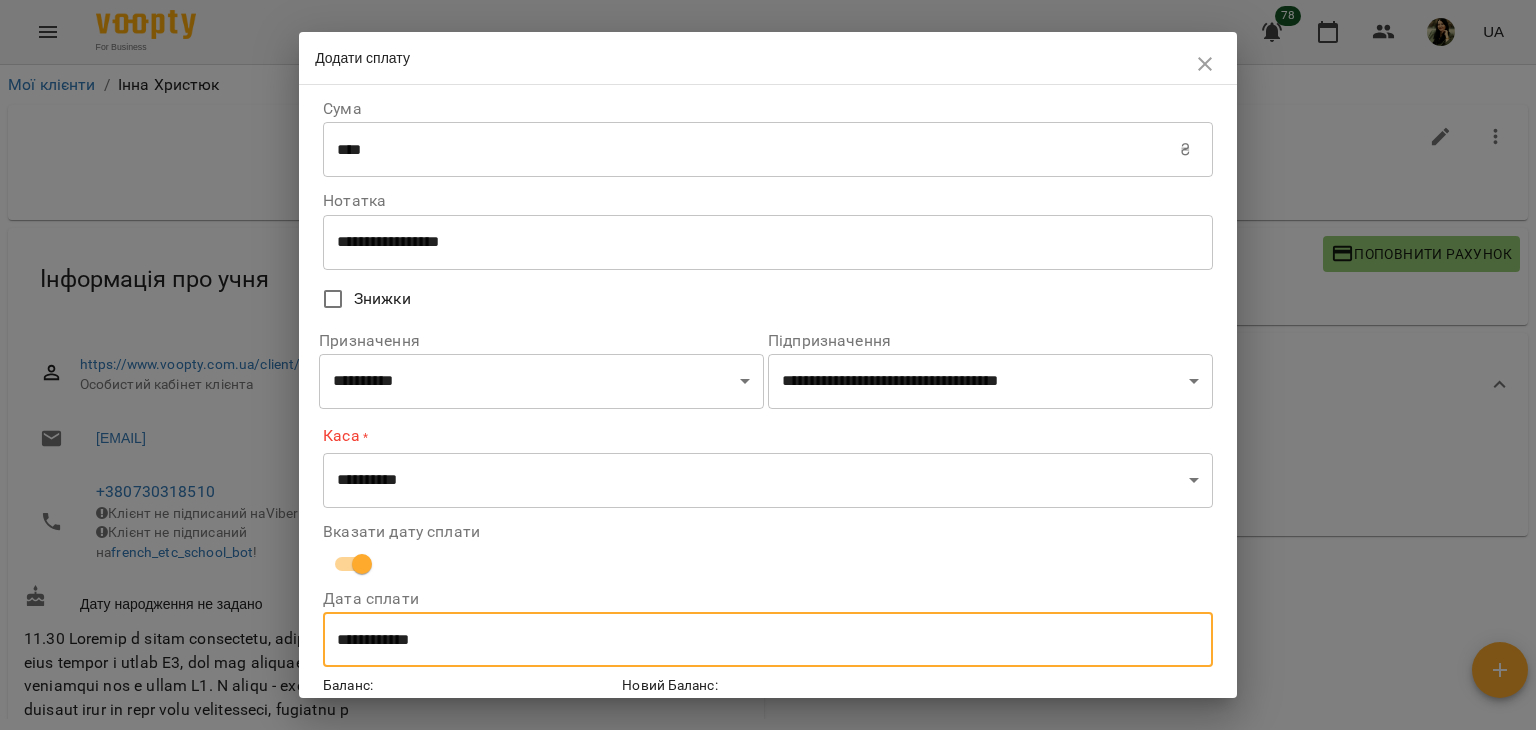 click on "**********" at bounding box center [768, 640] 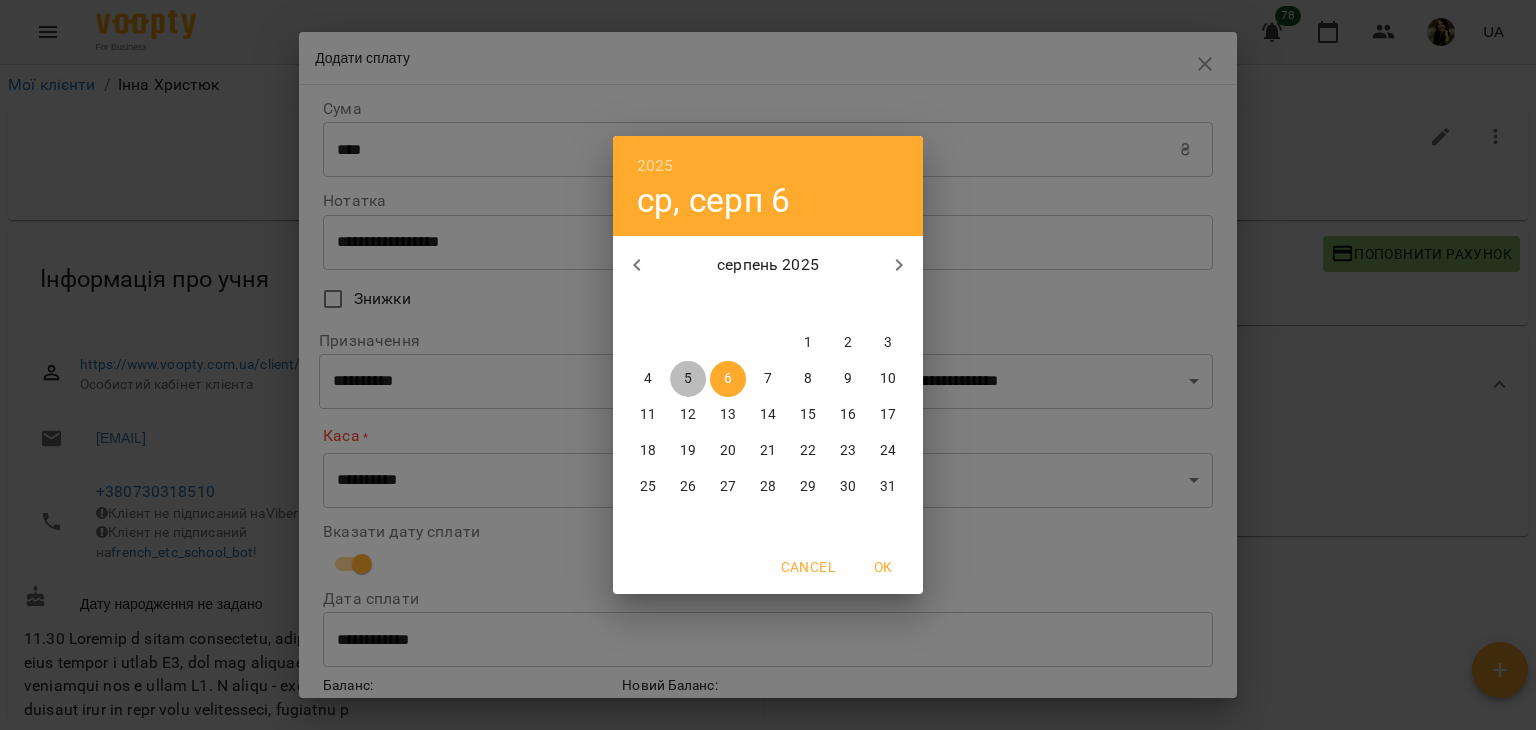 click on "5" at bounding box center (688, 379) 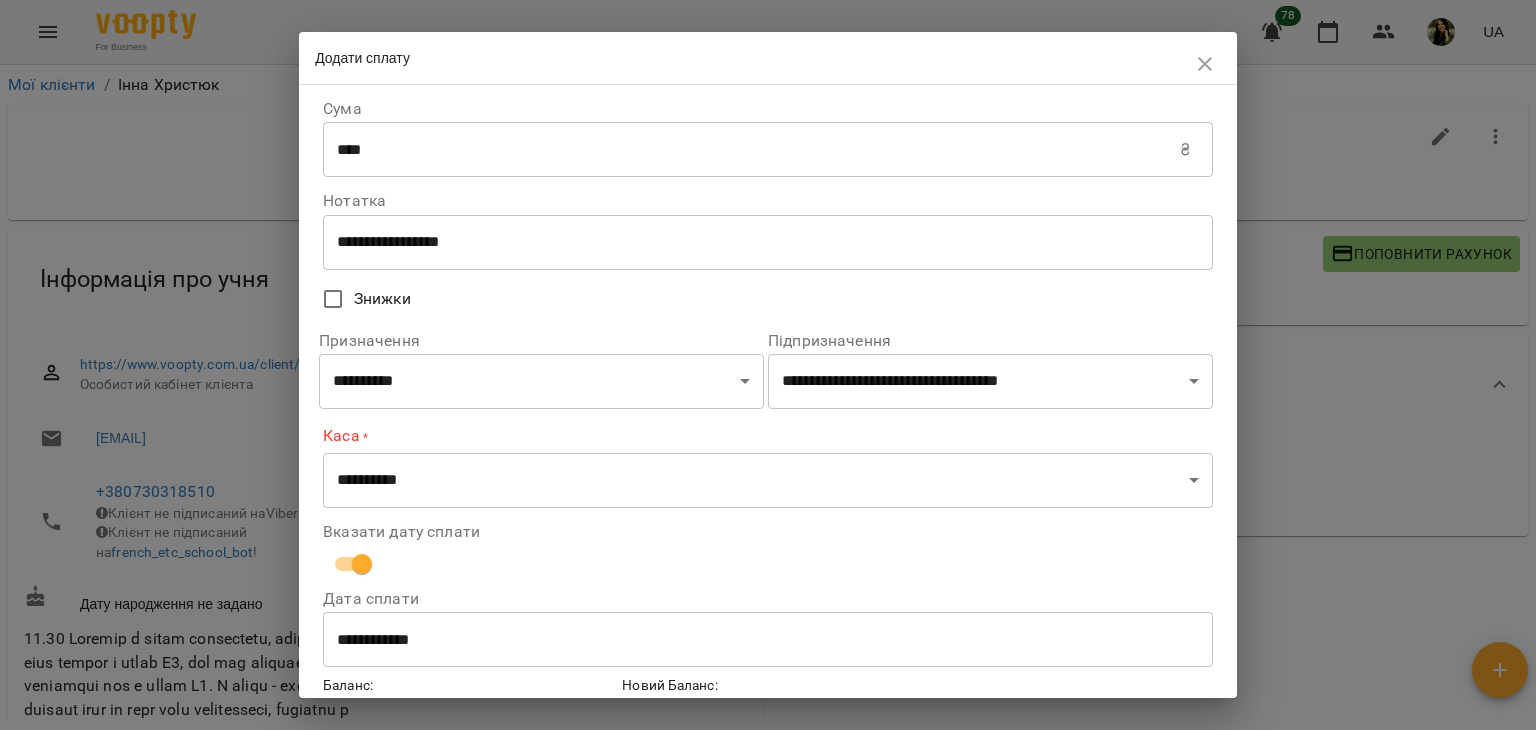 scroll, scrollTop: 109, scrollLeft: 0, axis: vertical 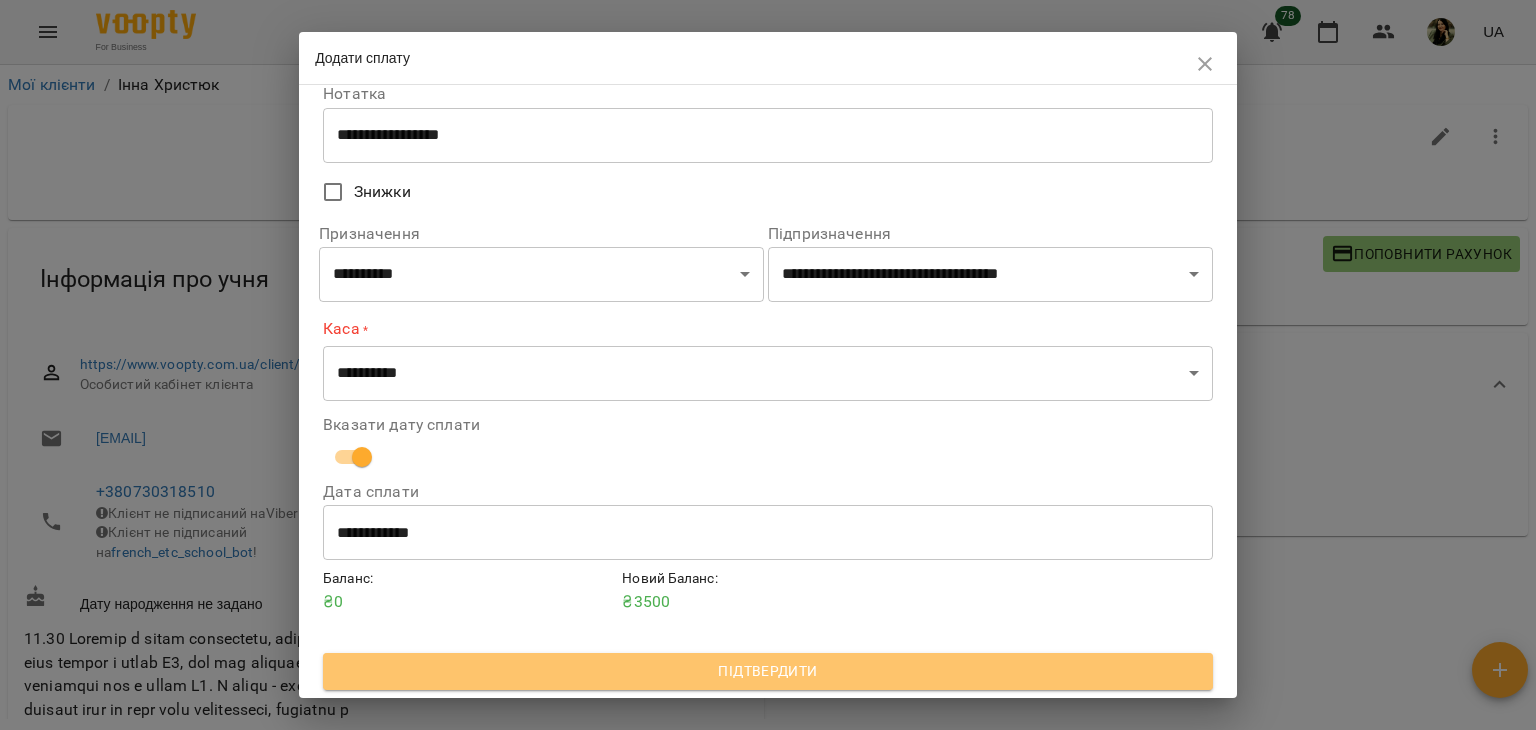 click on "Підтвердити" at bounding box center (768, 671) 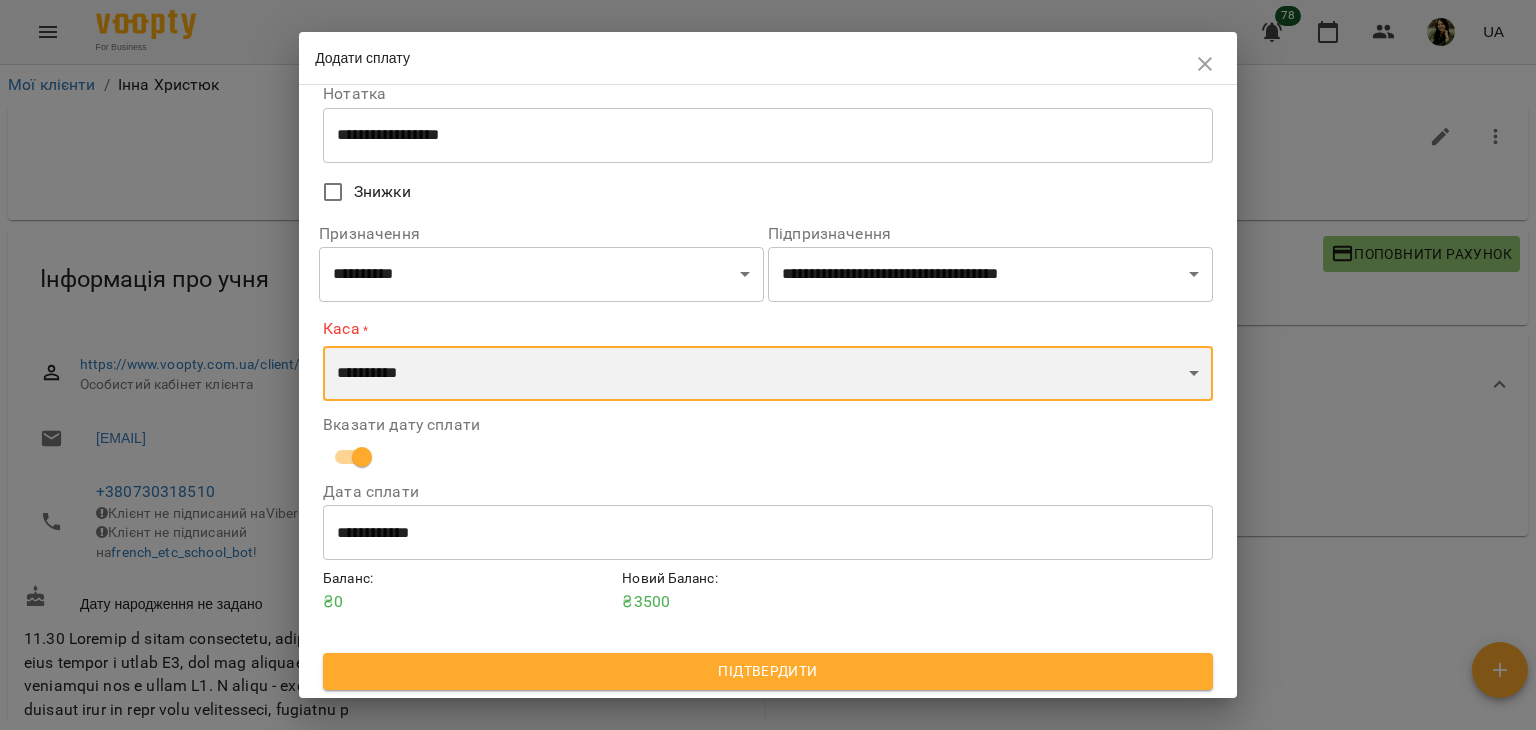 click on "**********" at bounding box center (768, 374) 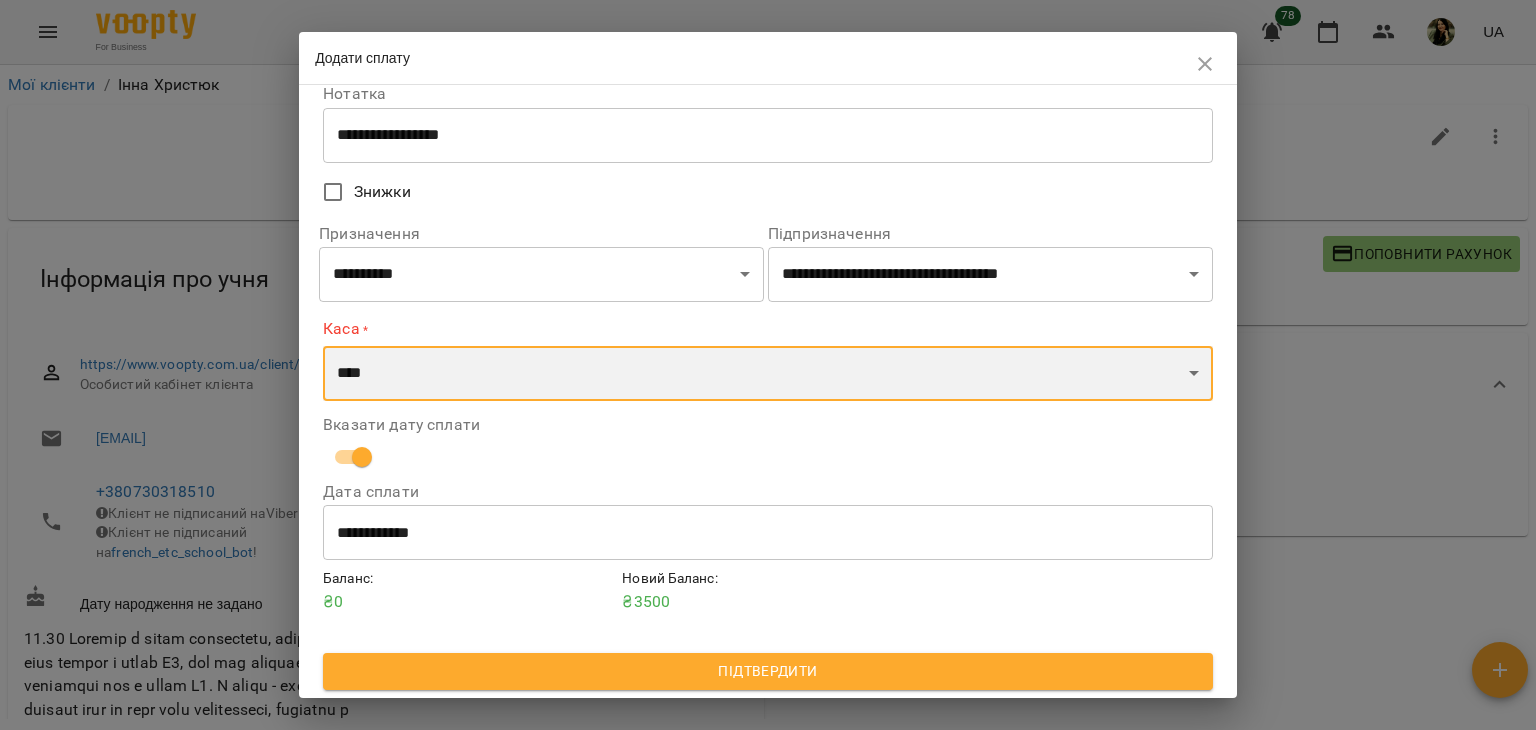 click on "**********" at bounding box center [768, 374] 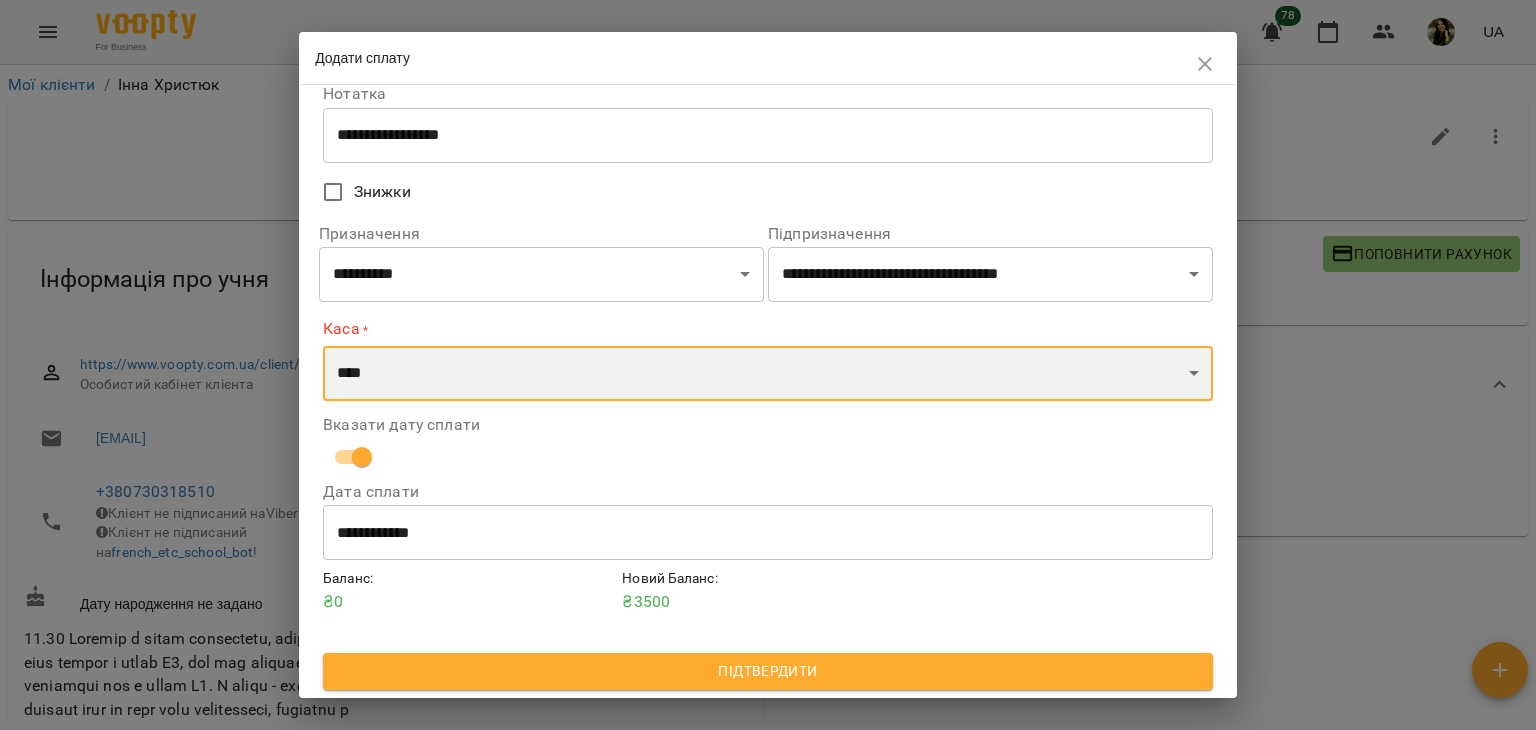 scroll, scrollTop: 103, scrollLeft: 0, axis: vertical 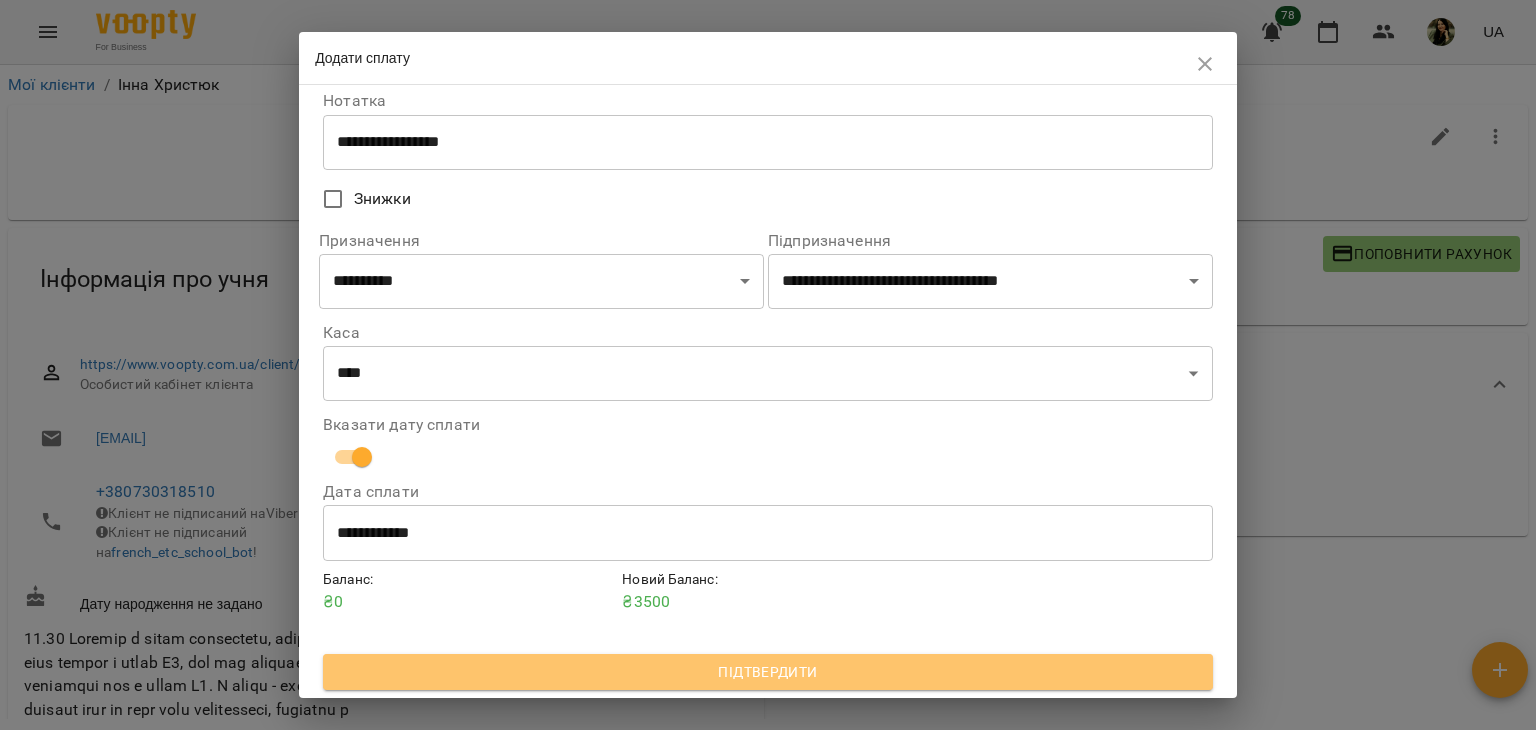 click on "Підтвердити" at bounding box center [768, 672] 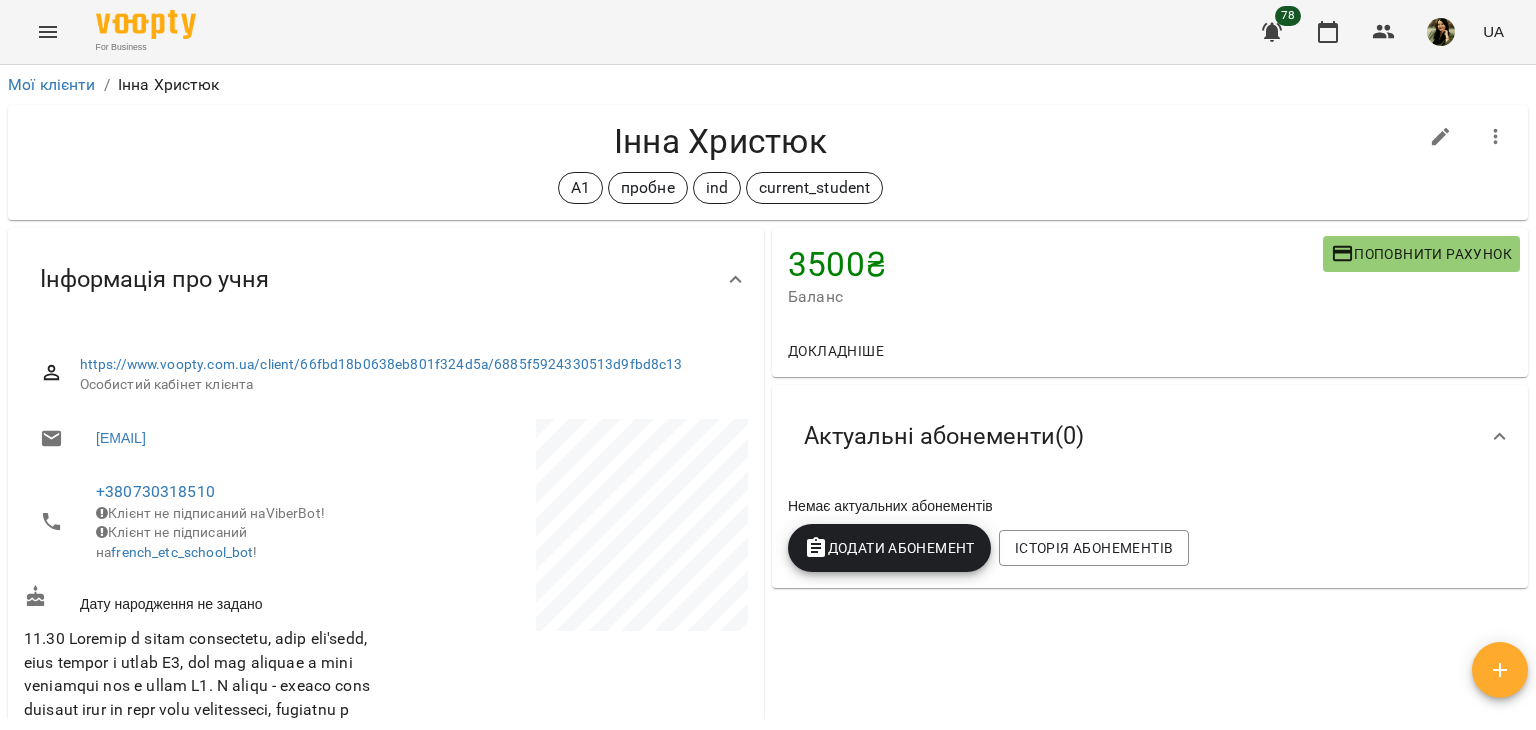 click on "**********" at bounding box center (768, 430) 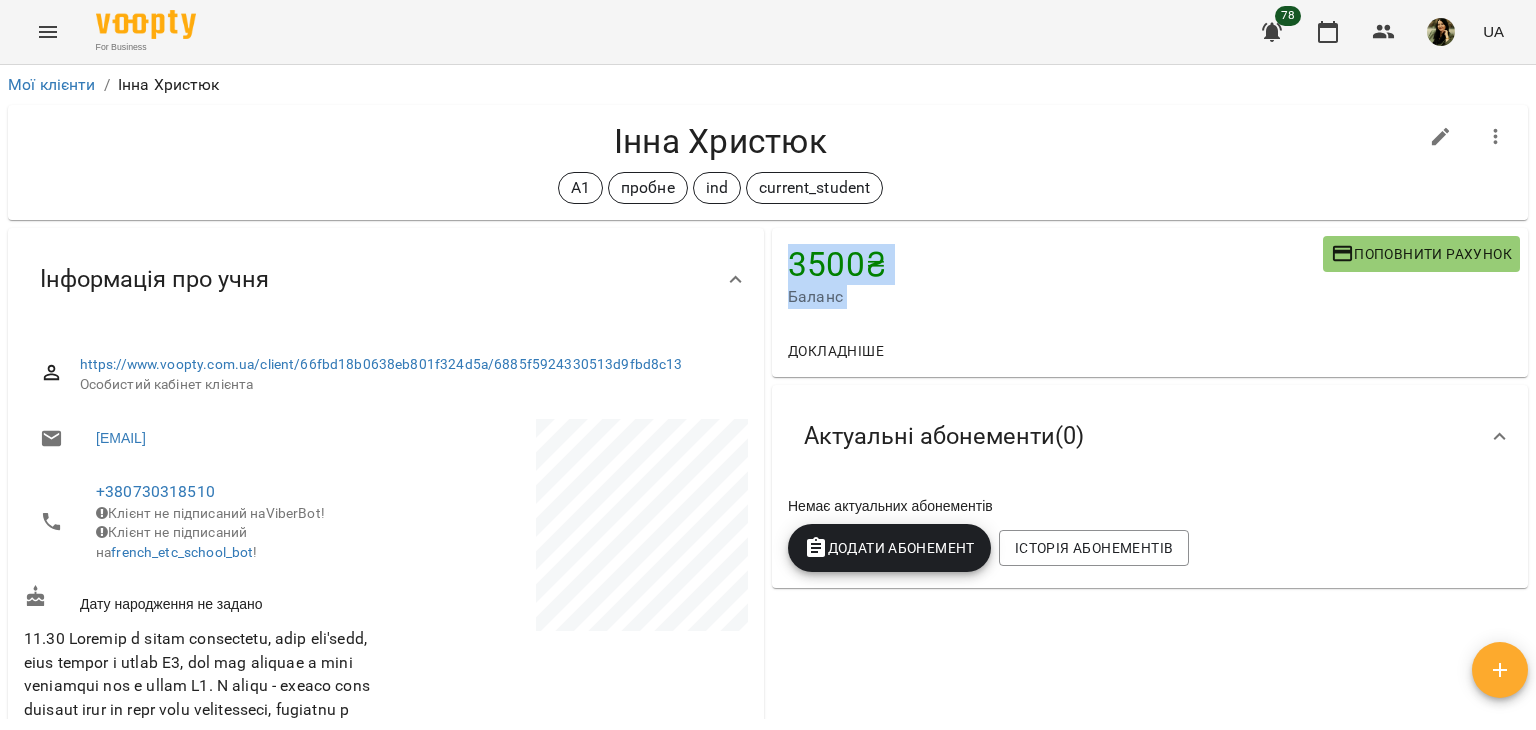drag, startPoint x: 1532, startPoint y: 175, endPoint x: 1535, endPoint y: 250, distance: 75.059975 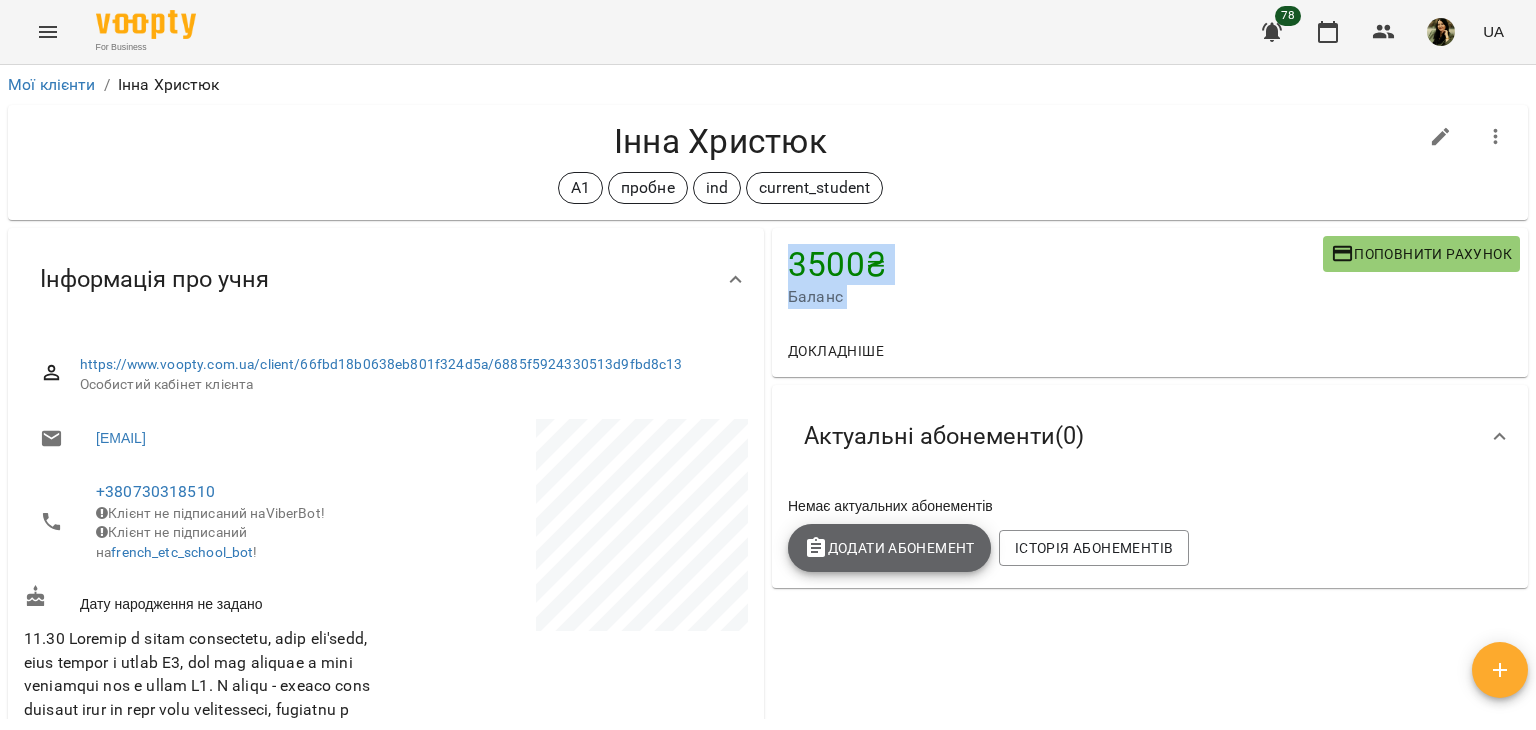 click on "Додати Абонемент" at bounding box center (889, 548) 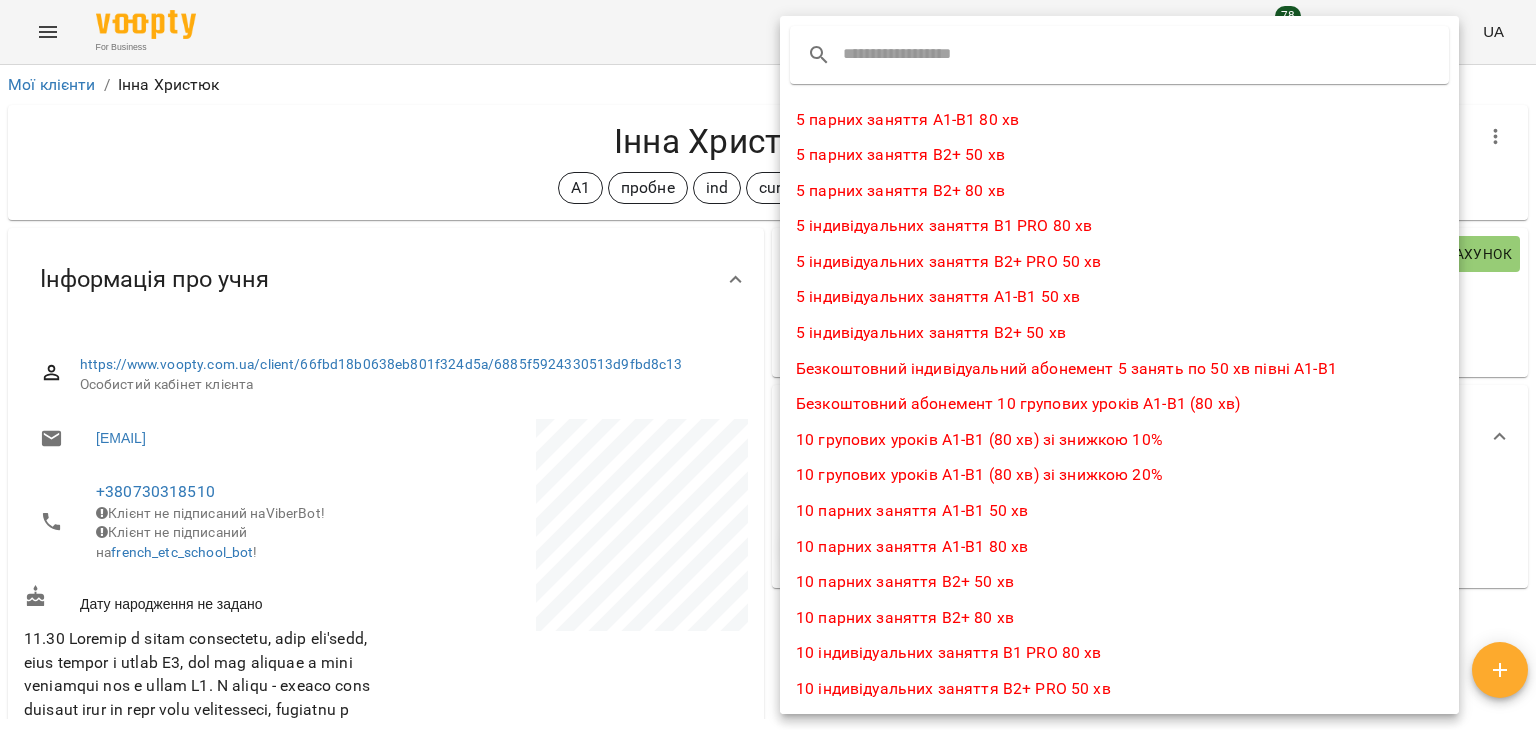 click at bounding box center (1119, 55) 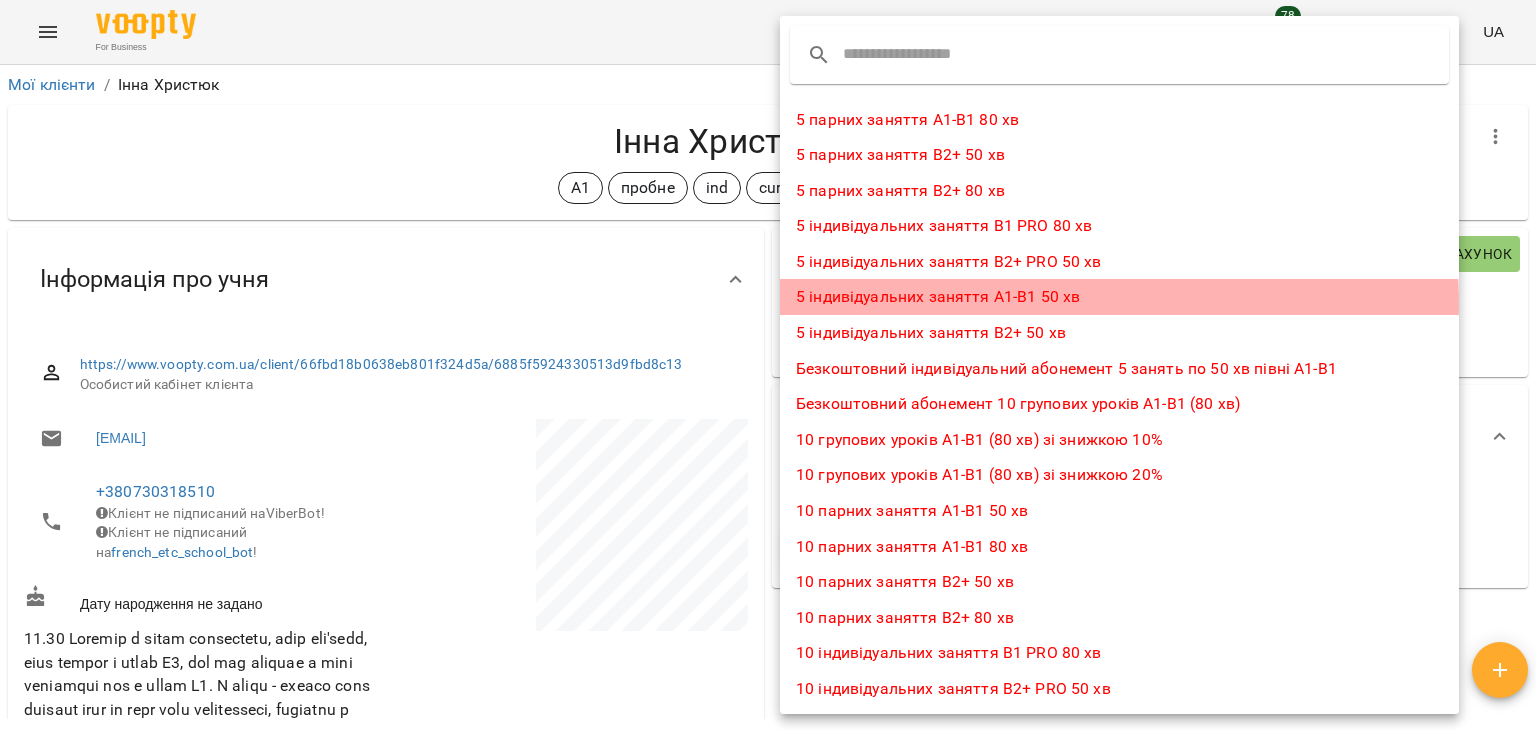 click on "5 індивідуальних заняття А1-В1 50 хв" at bounding box center (1119, 297) 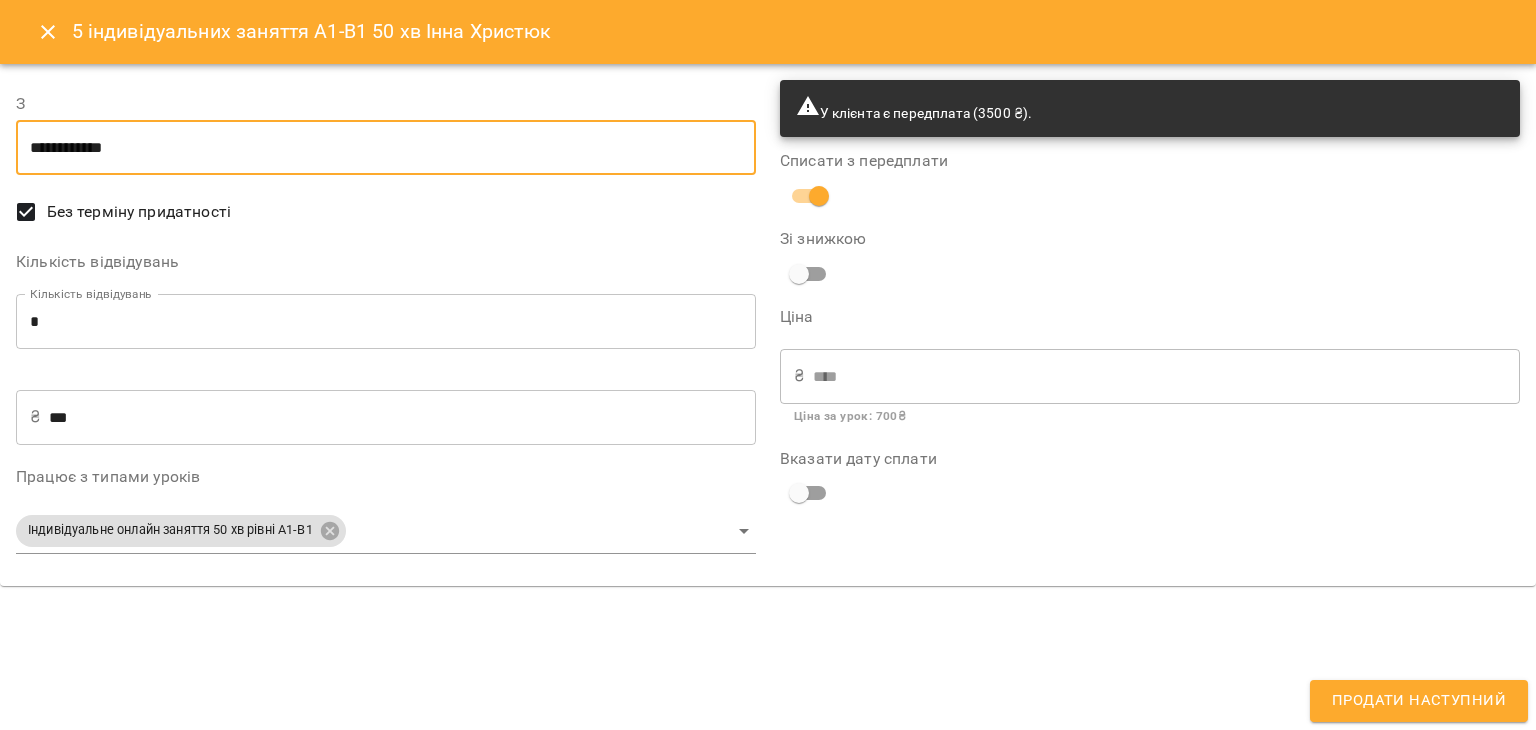 click on "**********" at bounding box center (386, 148) 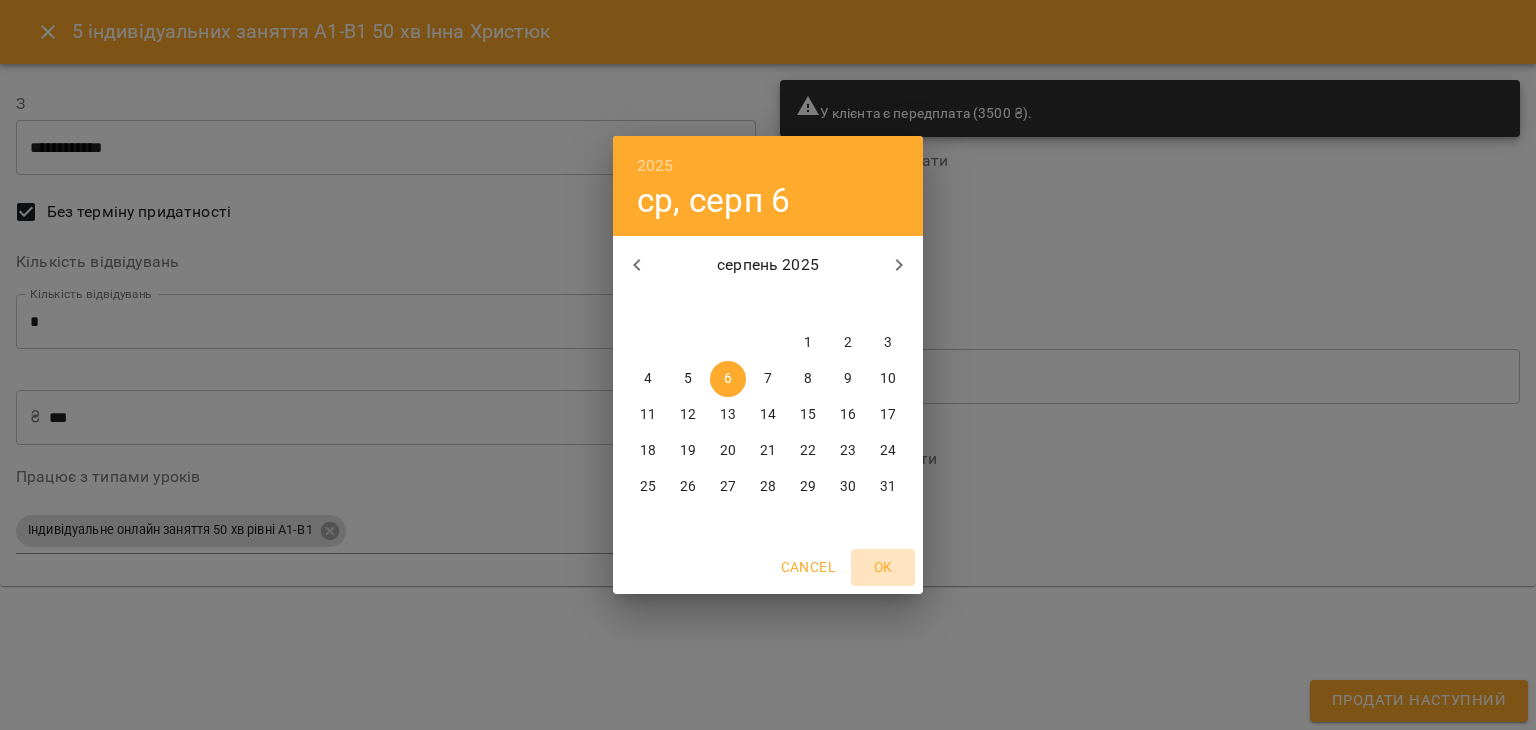 click on "OK" at bounding box center (883, 567) 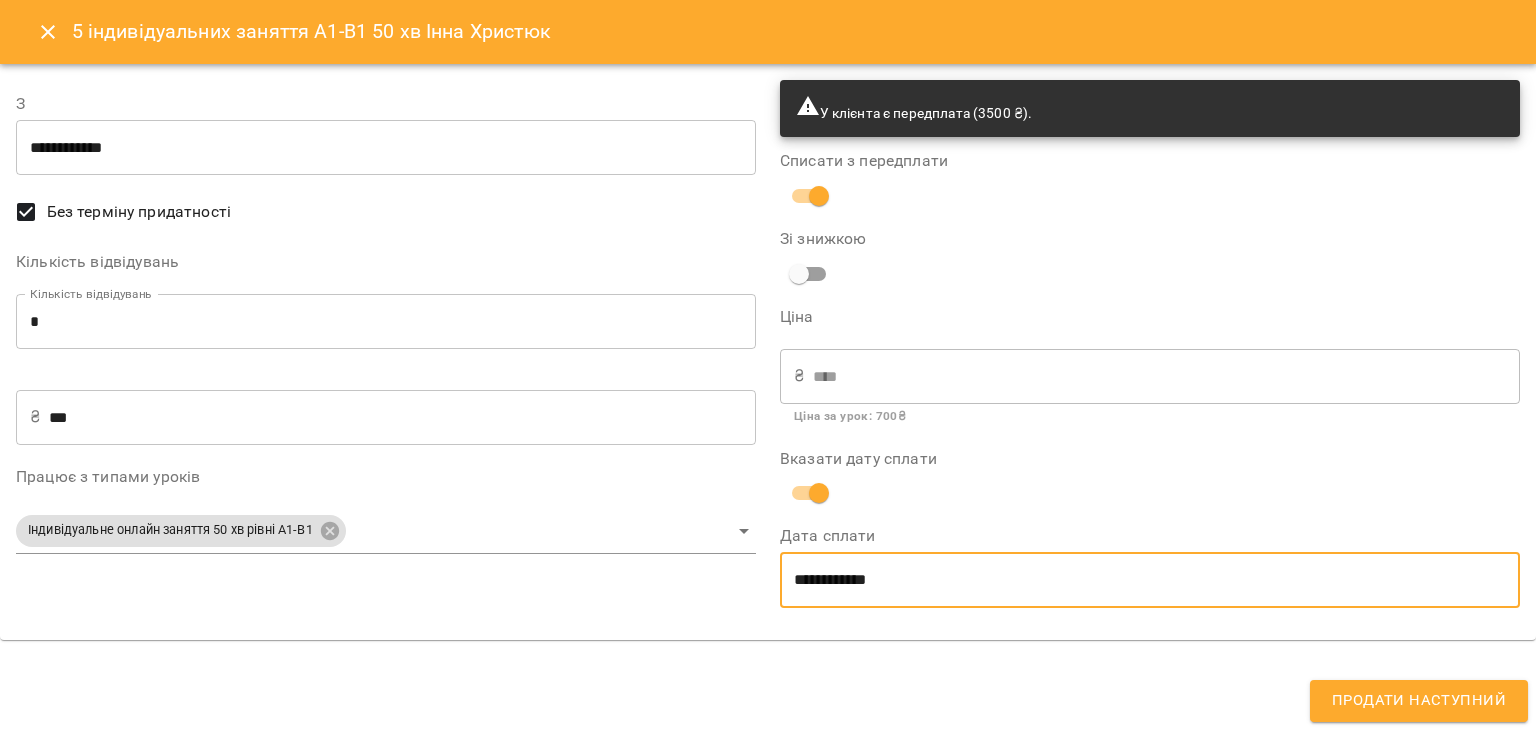 click on "**********" at bounding box center [1150, 580] 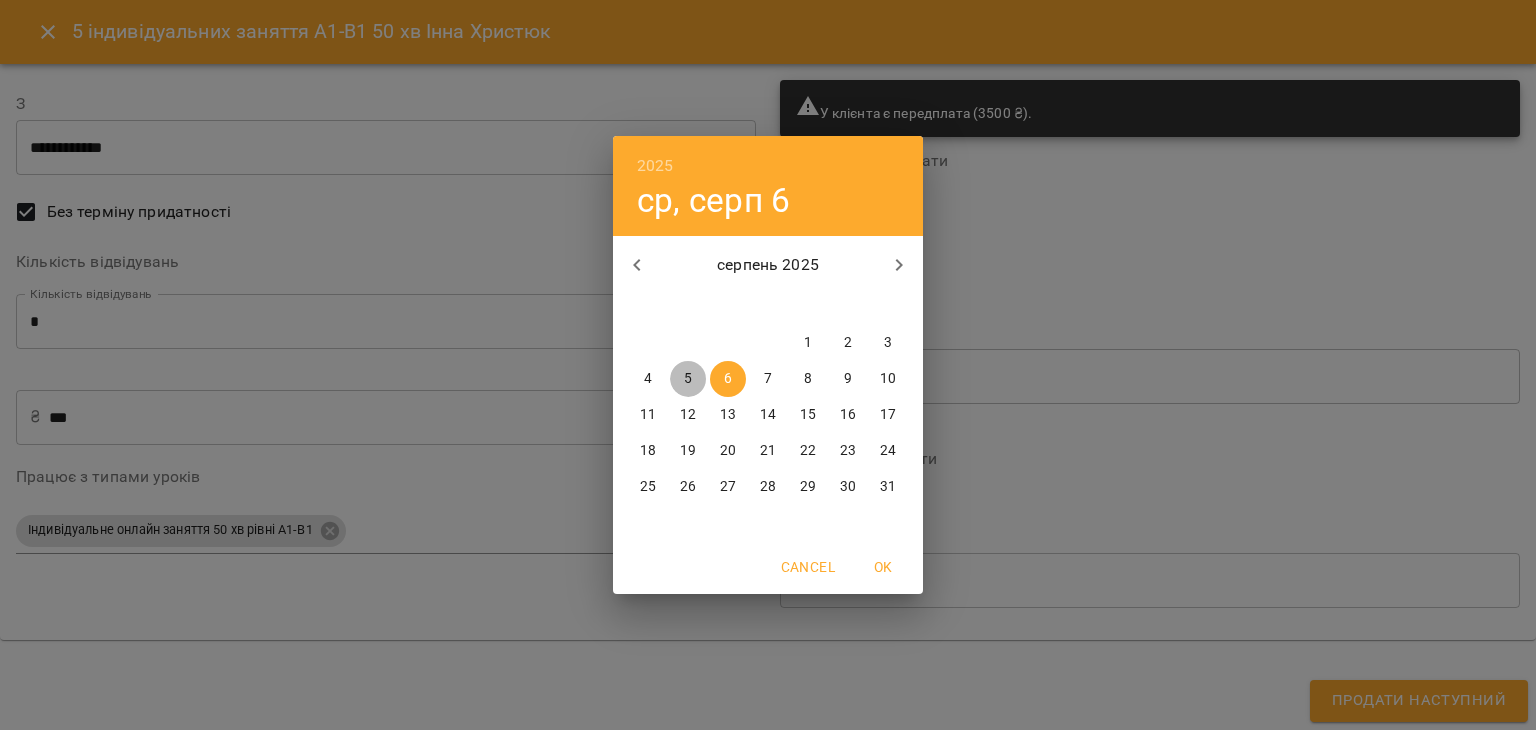 click on "5" at bounding box center [688, 379] 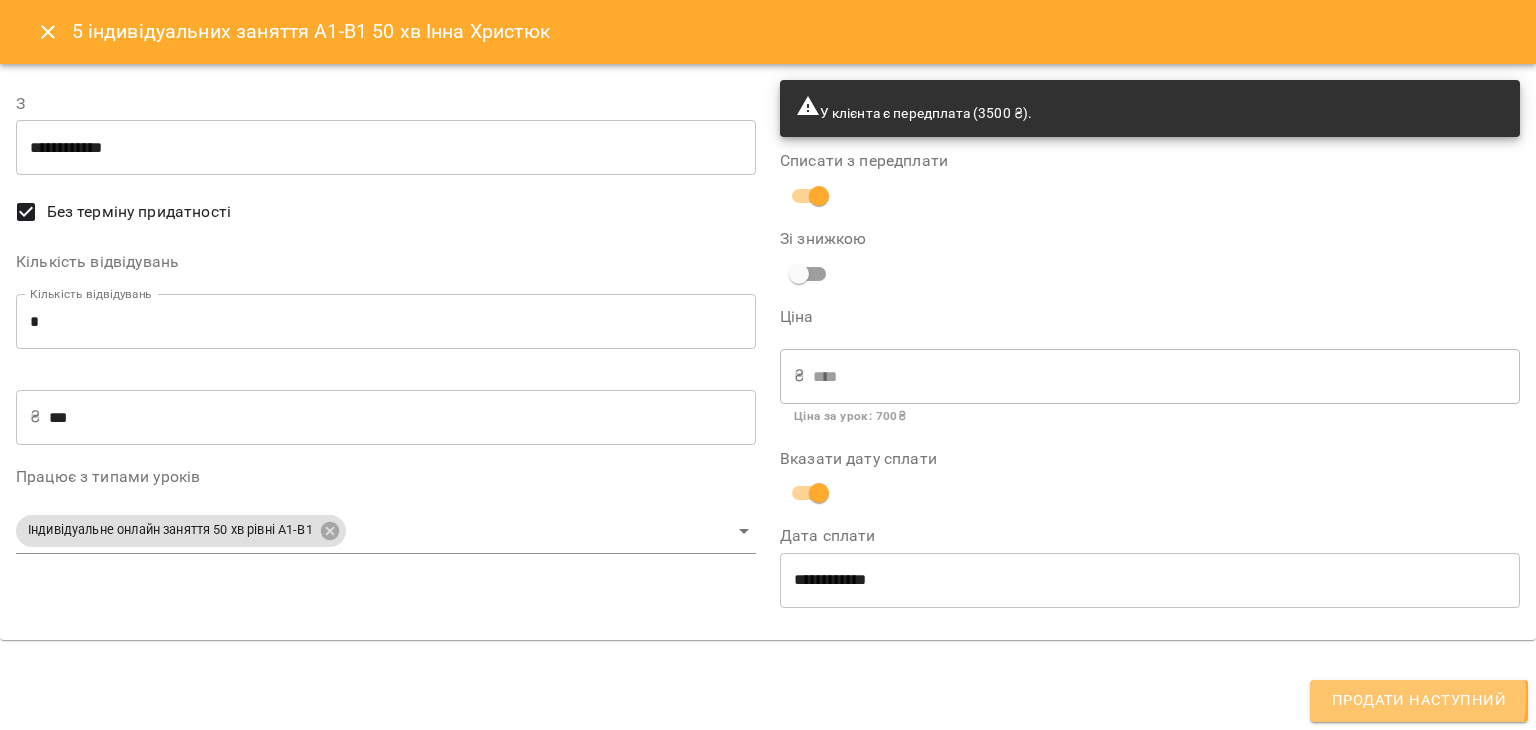click on "Продати наступний" at bounding box center (1419, 701) 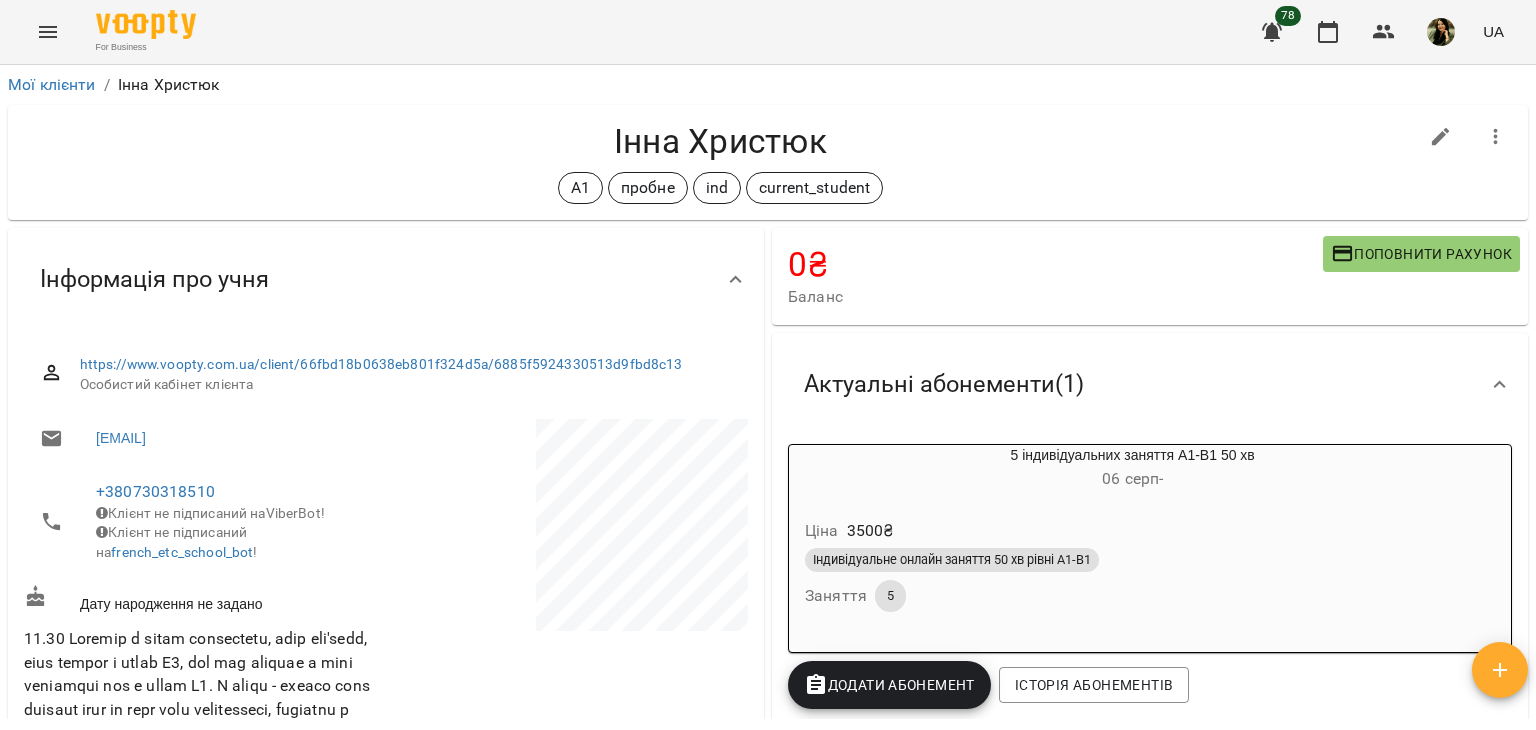 drag, startPoint x: 1535, startPoint y: 177, endPoint x: 1535, endPoint y: 192, distance: 15 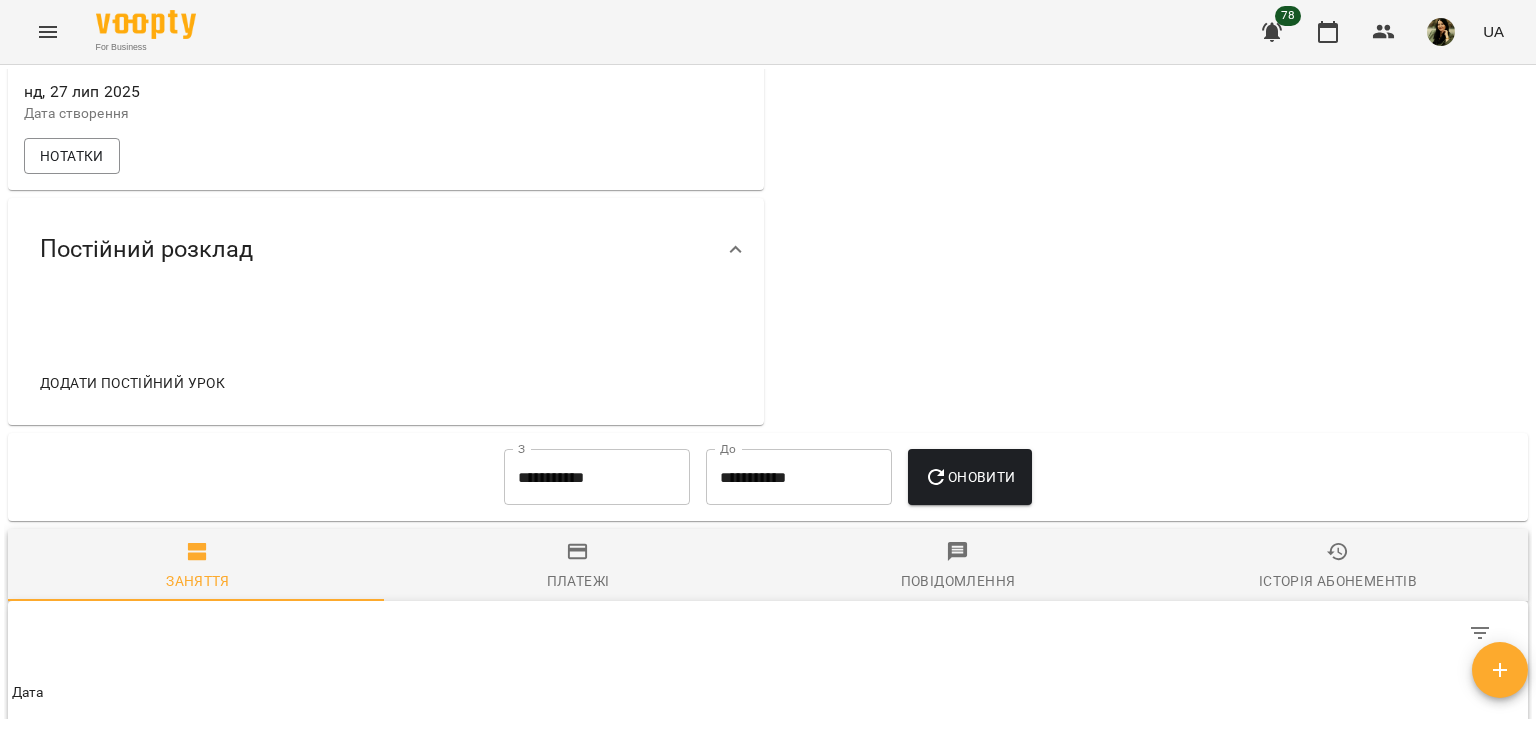 scroll, scrollTop: 1067, scrollLeft: 0, axis: vertical 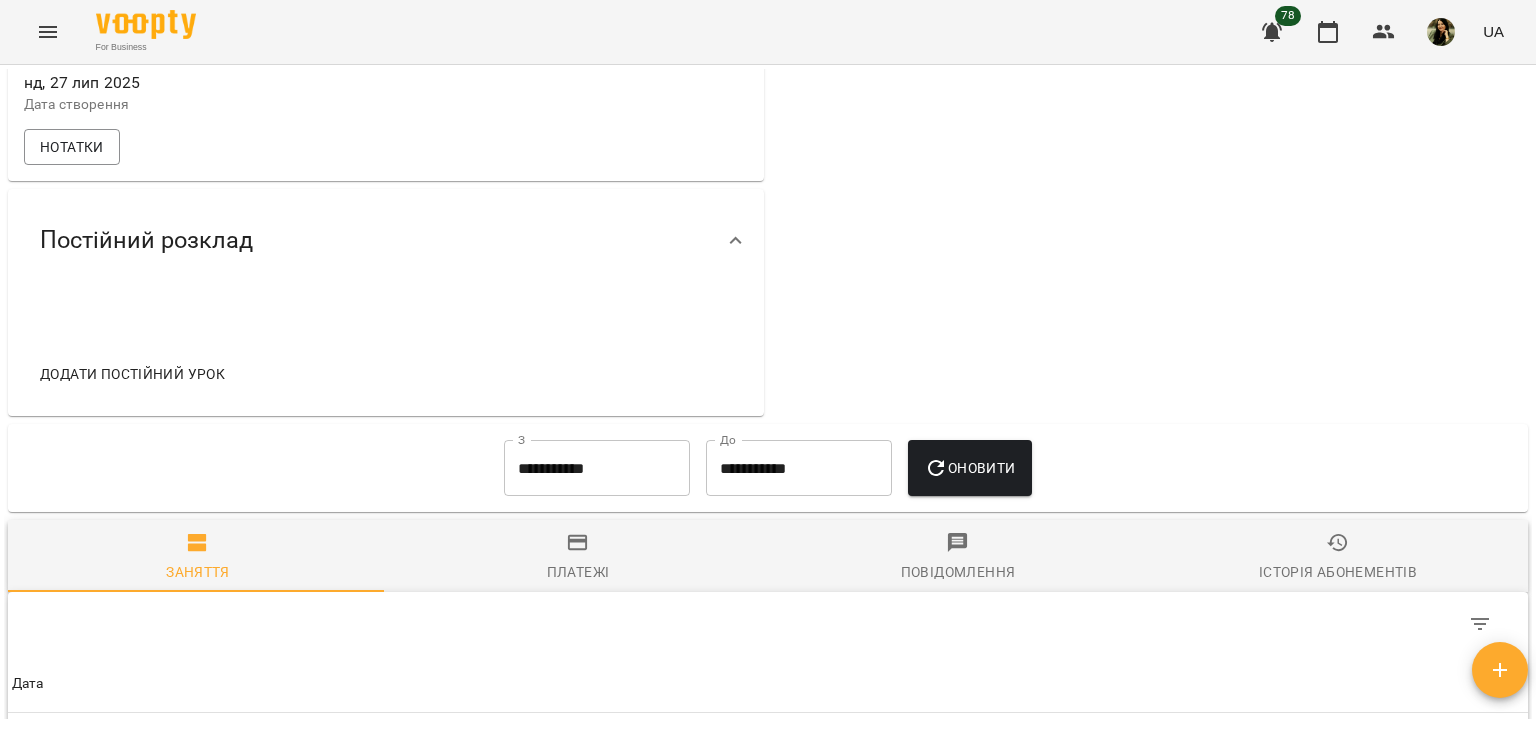click on "Додати постійний урок" at bounding box center [132, 374] 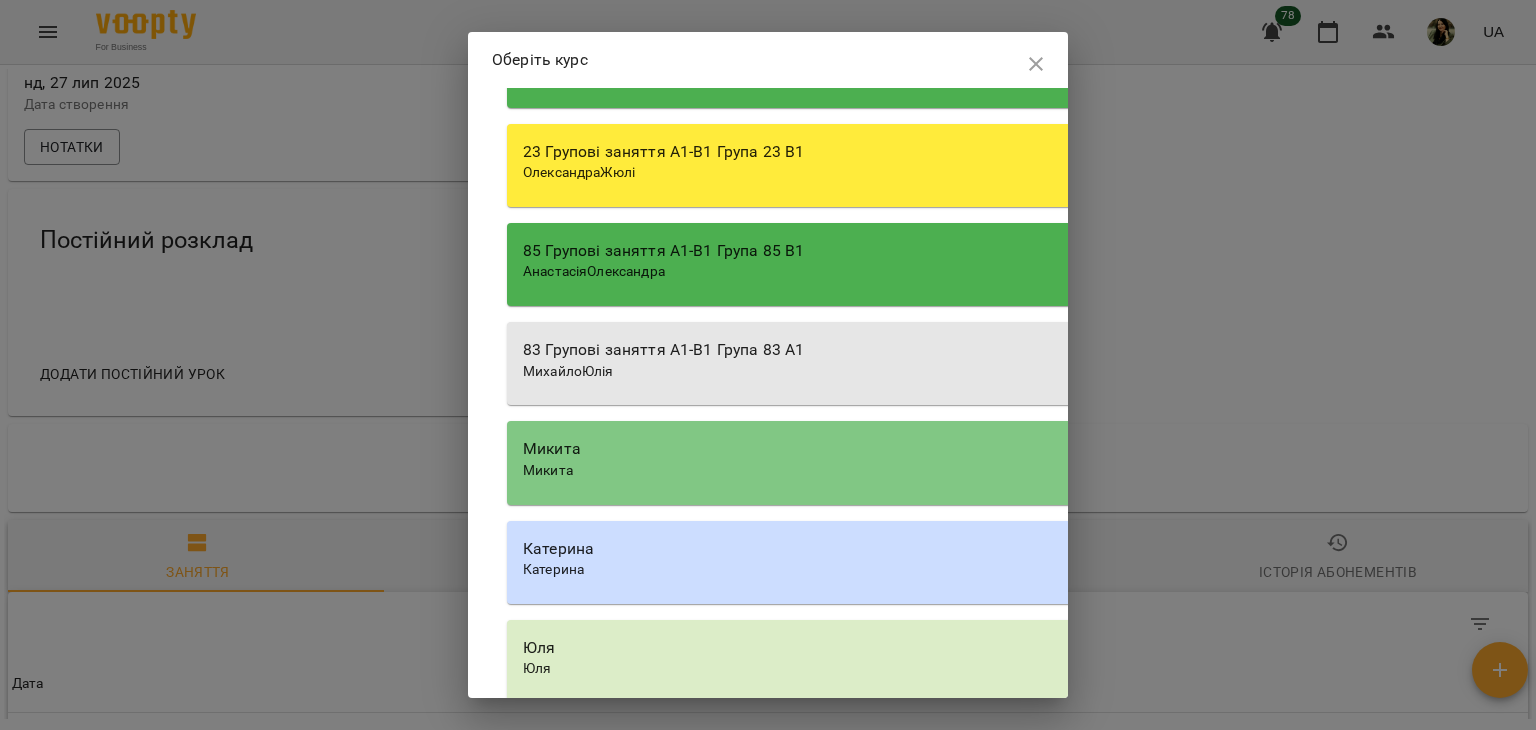 scroll, scrollTop: 5964, scrollLeft: 0, axis: vertical 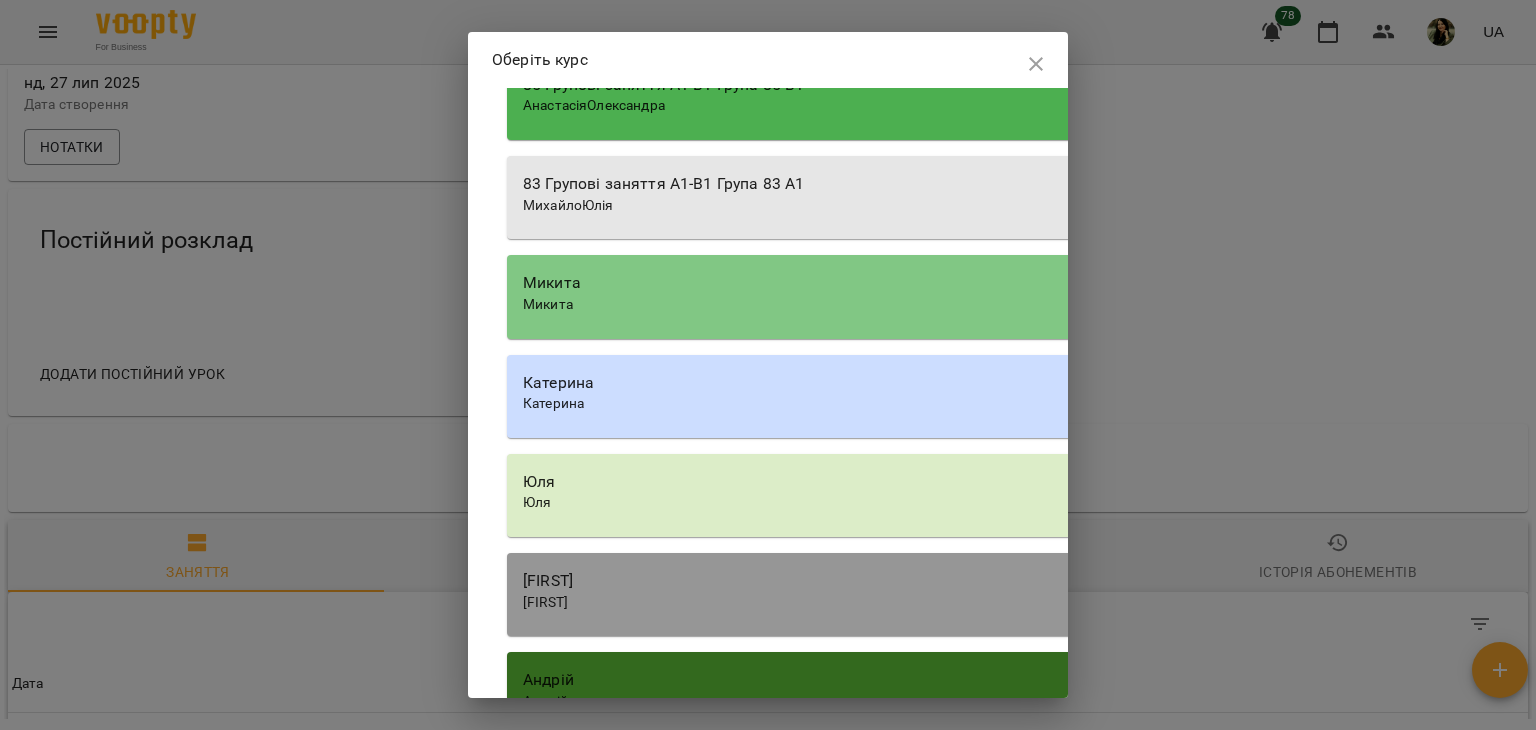 click on "Катерина" at bounding box center [1077, 404] 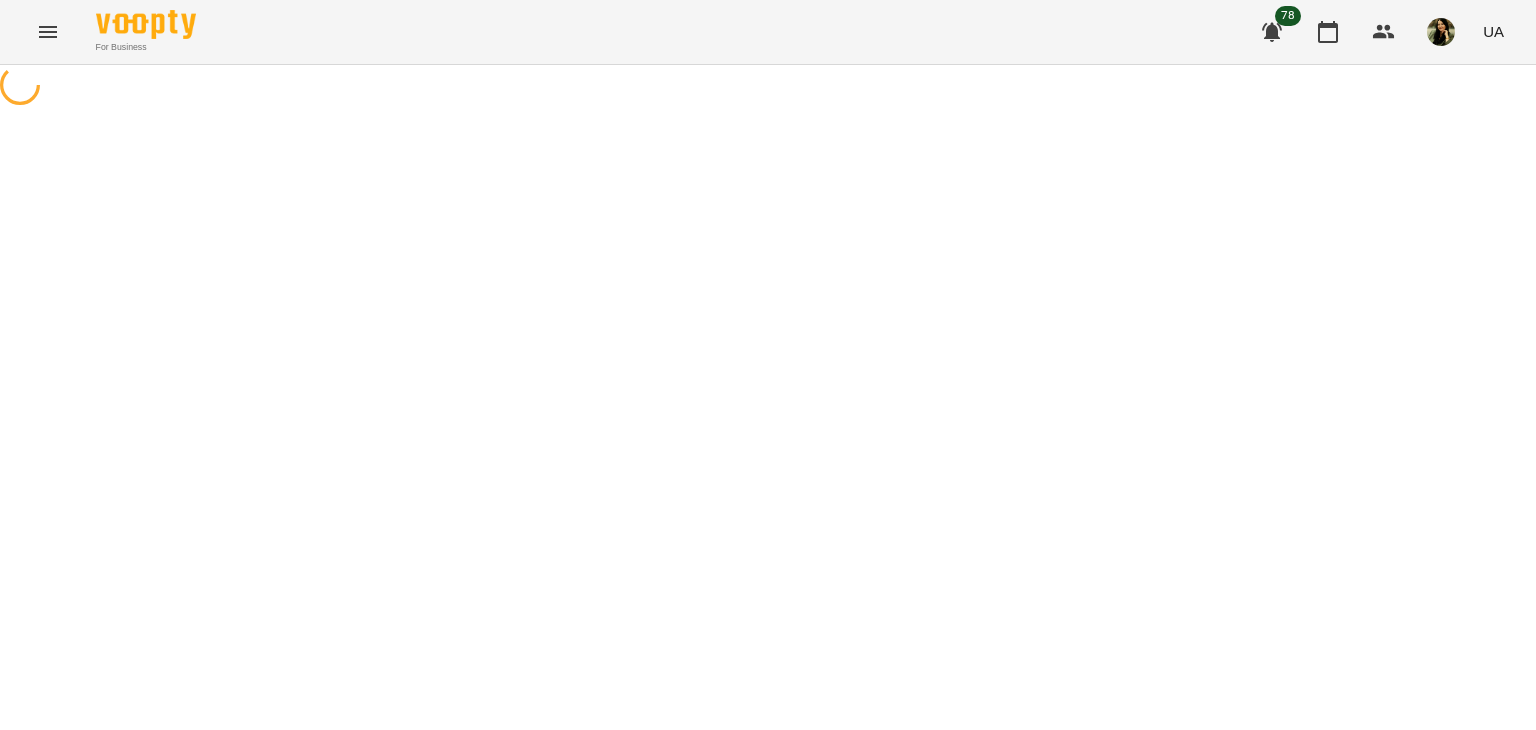 select on "********" 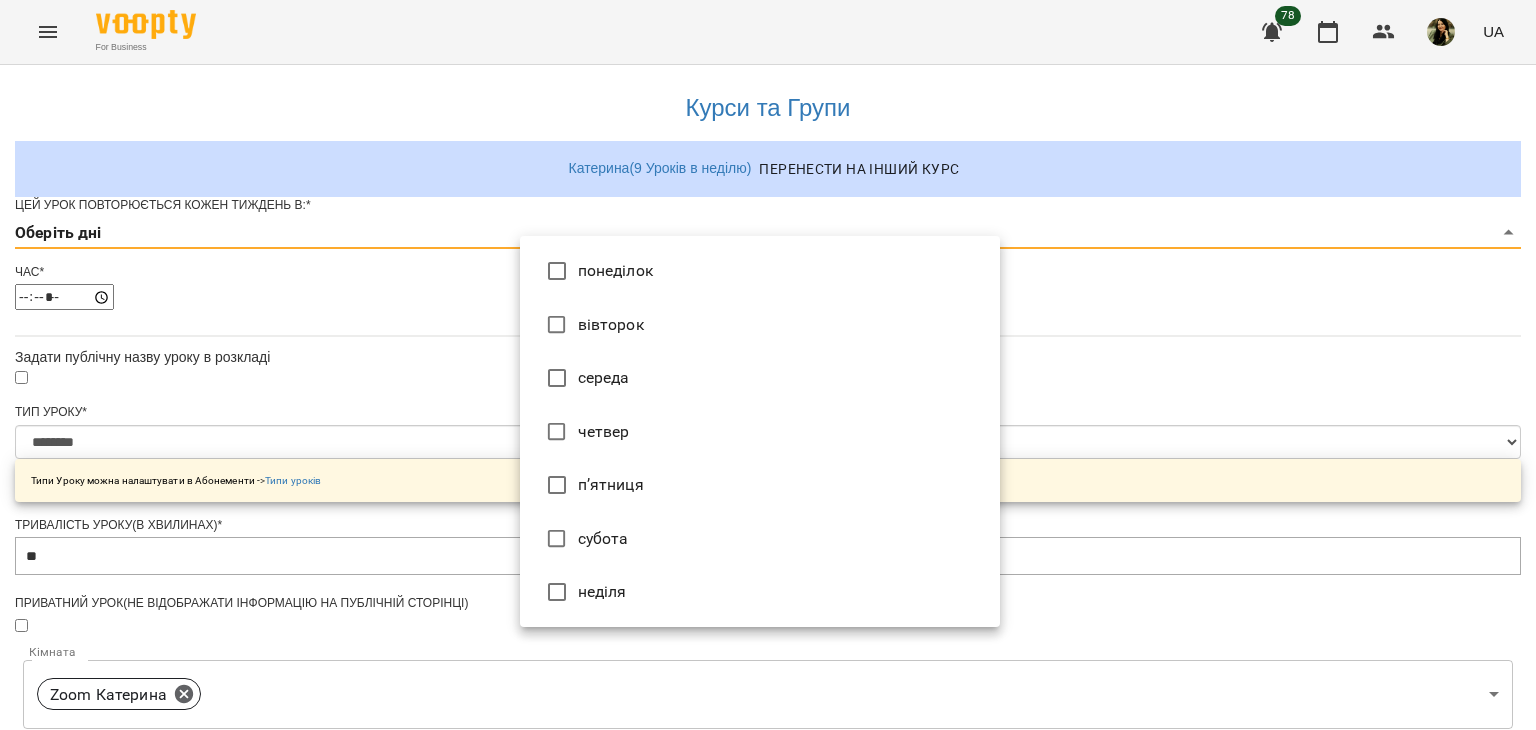 click on "**********" at bounding box center [768, 644] 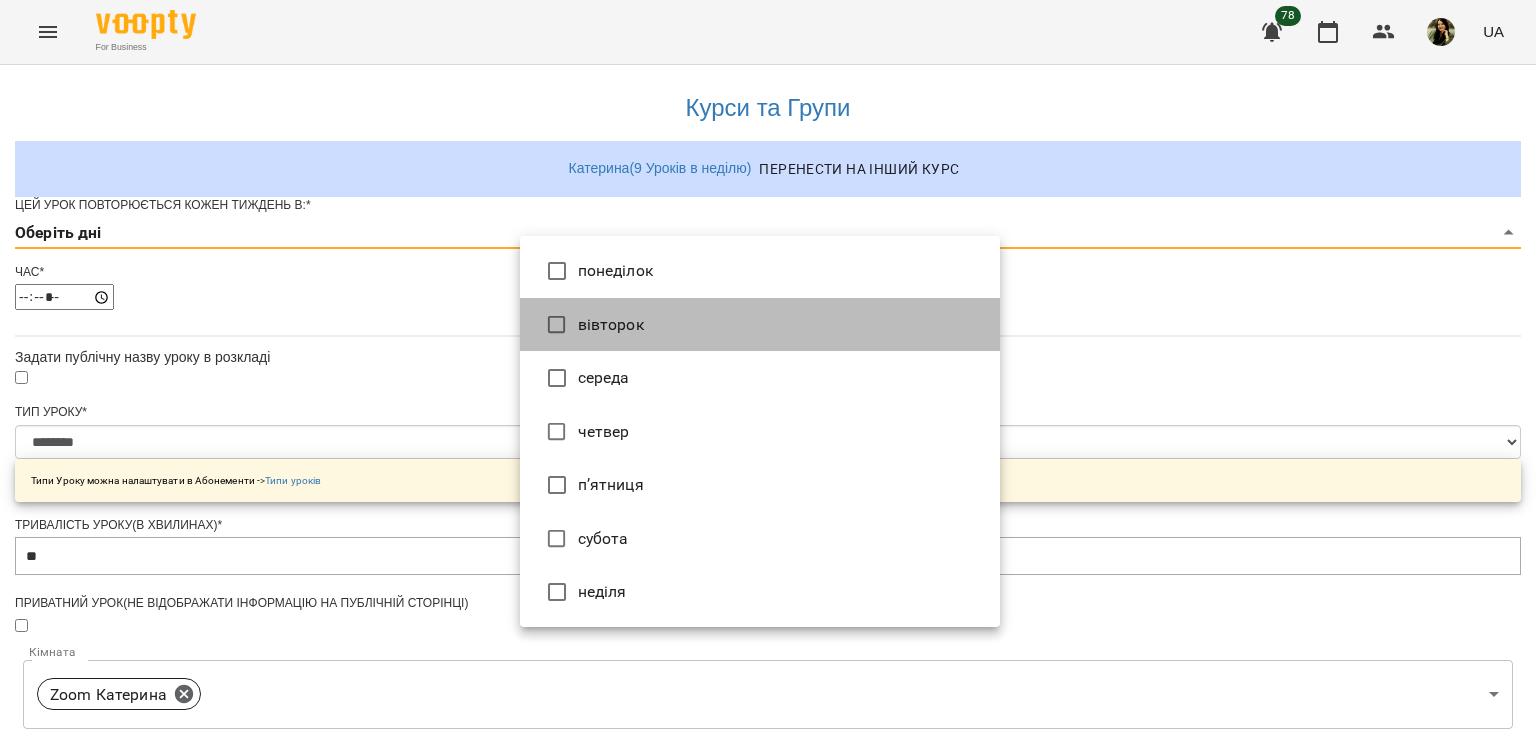 click on "вівторок" at bounding box center [760, 325] 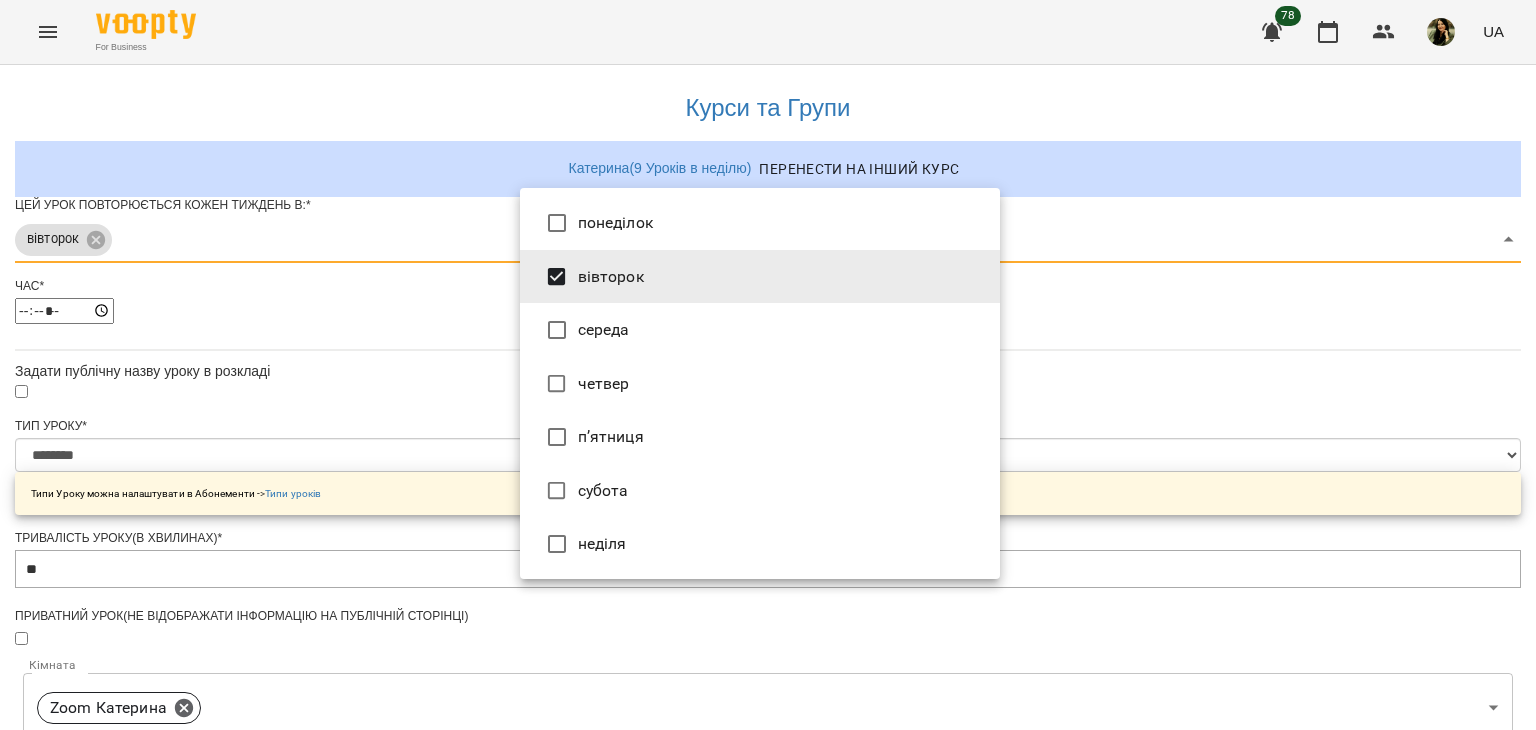 click at bounding box center (768, 365) 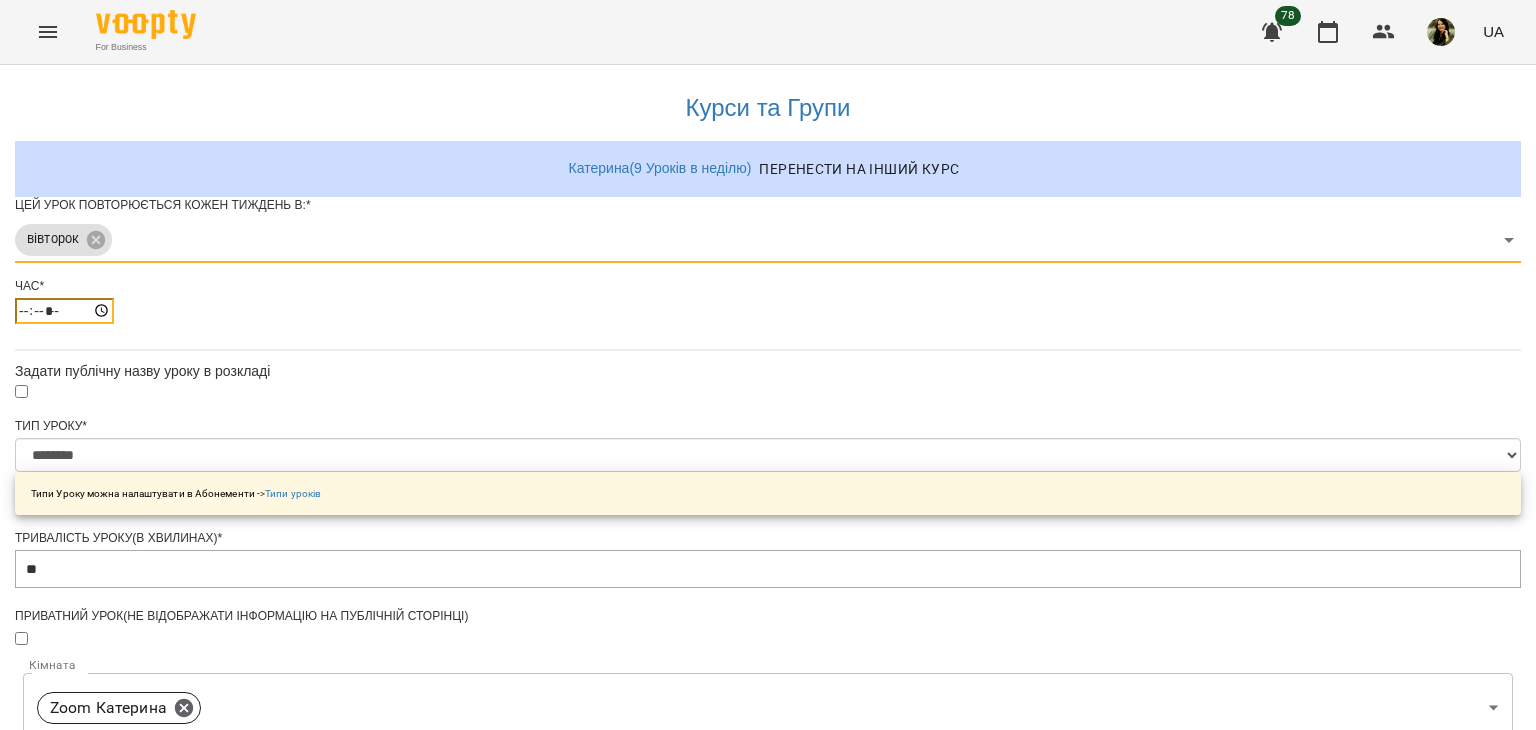 click on "*****" at bounding box center [64, 311] 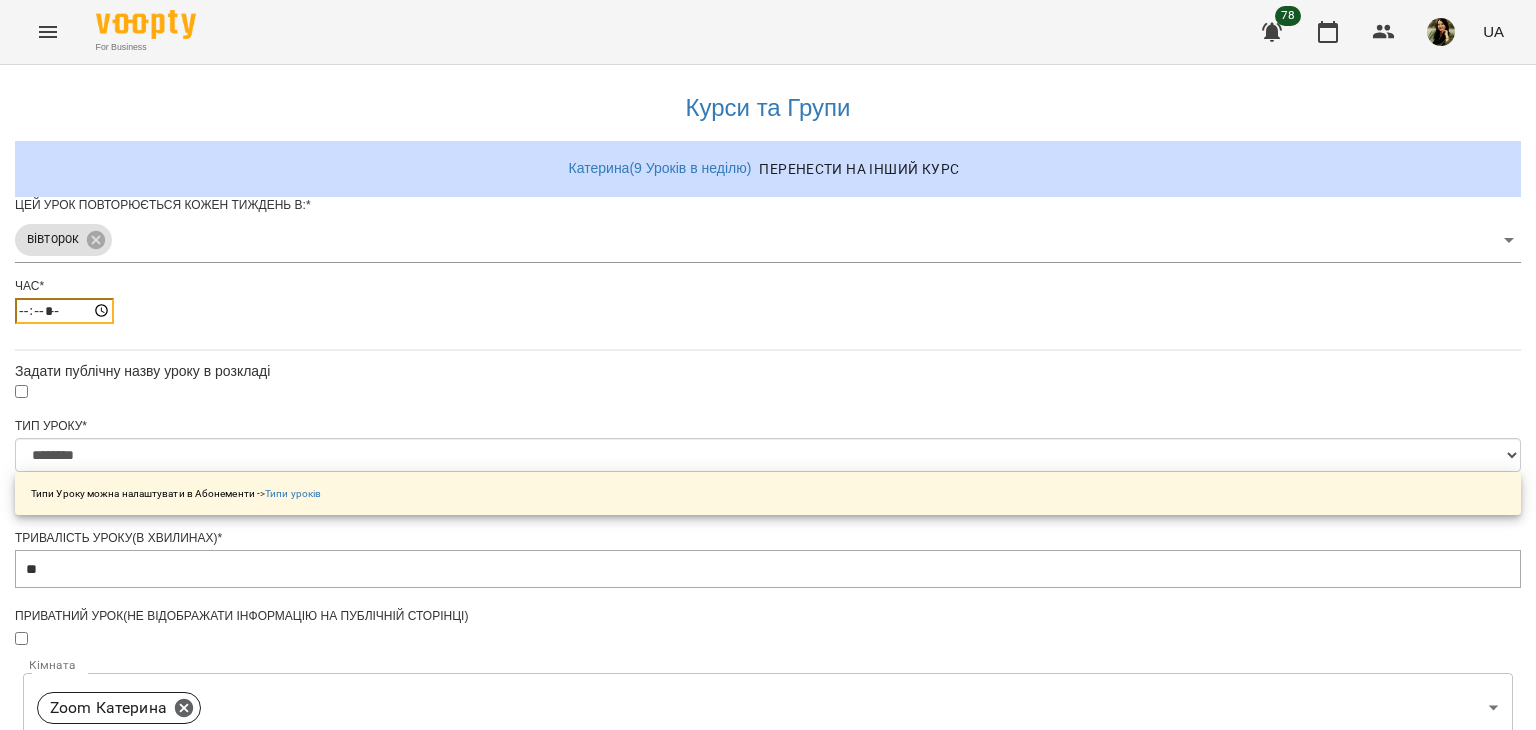 type on "*****" 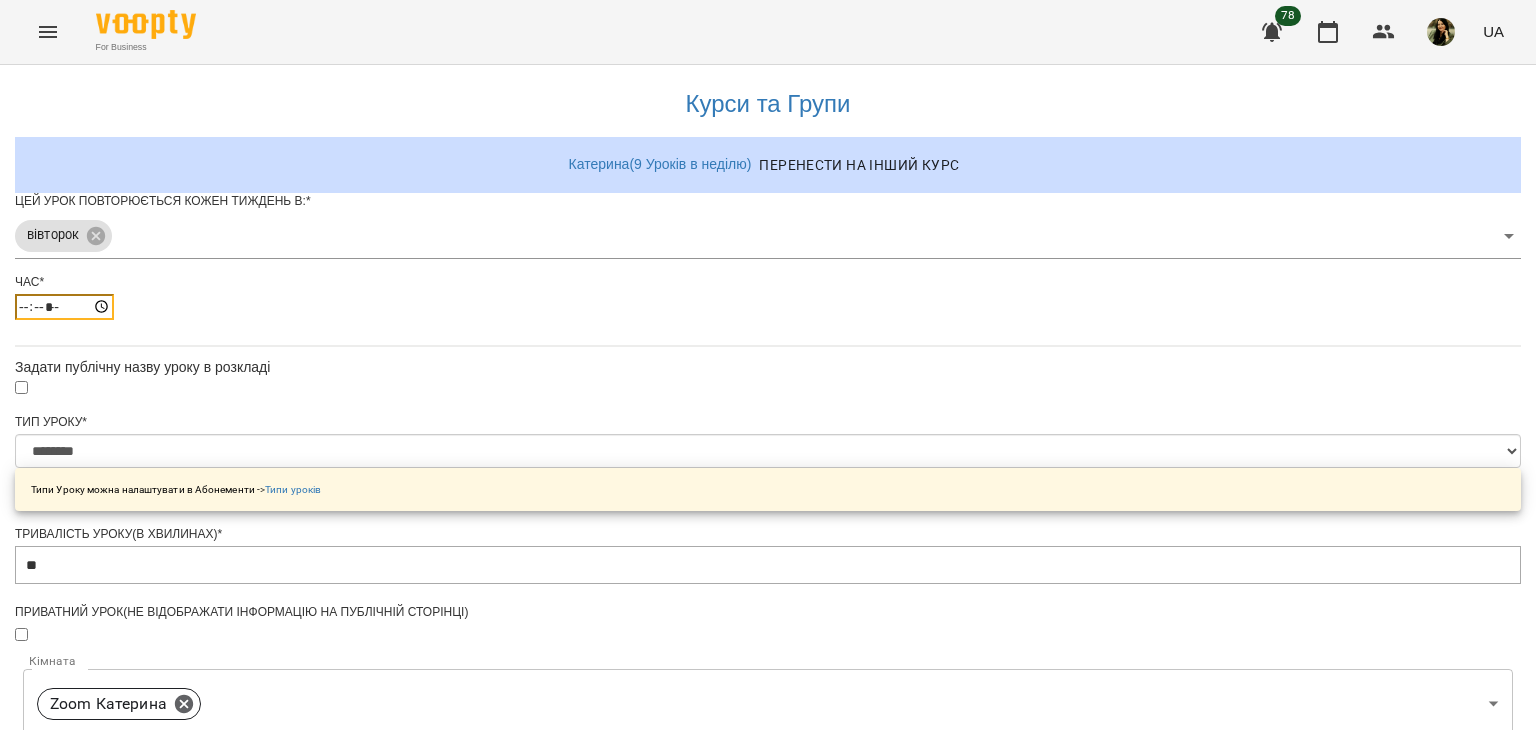 scroll, scrollTop: 671, scrollLeft: 0, axis: vertical 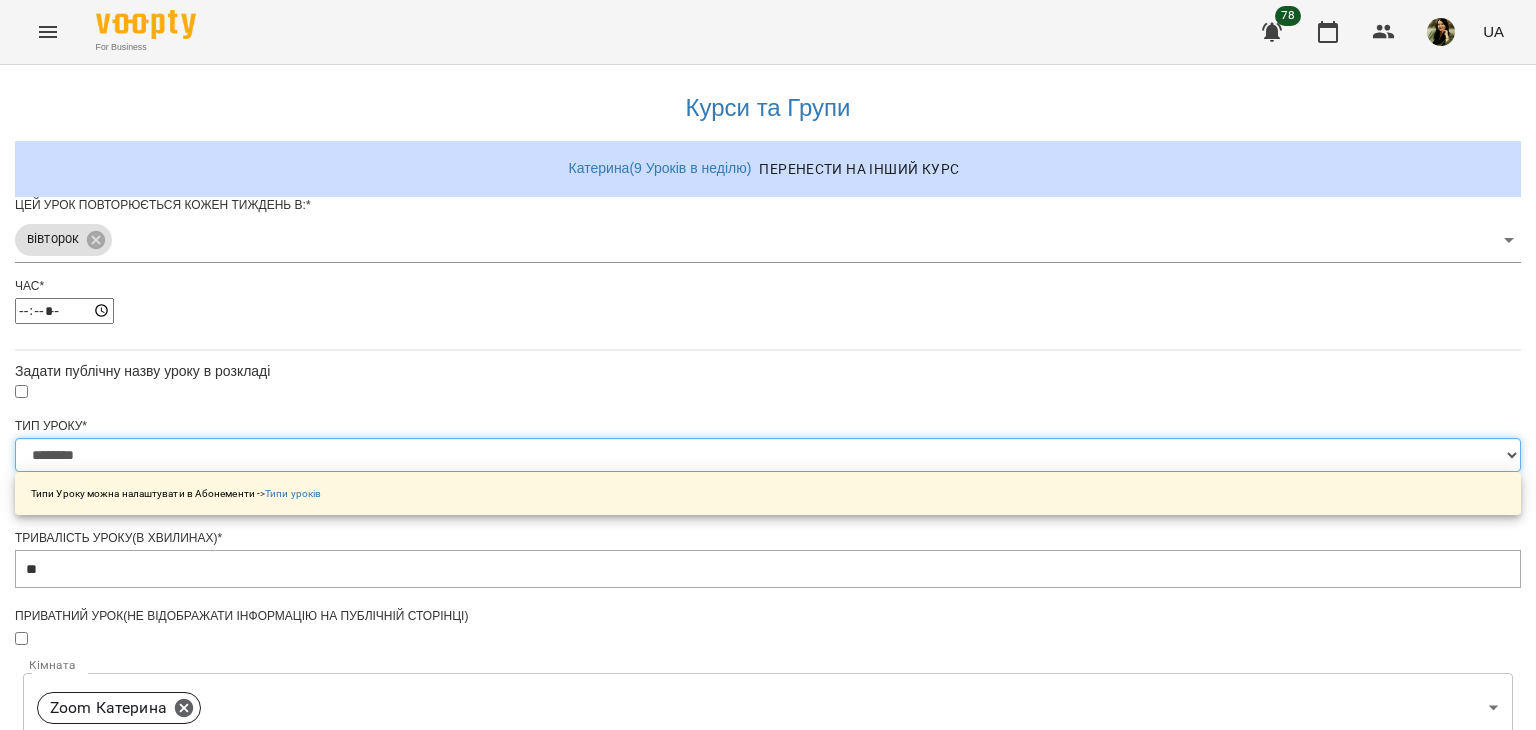 click on "**********" at bounding box center (768, 455) 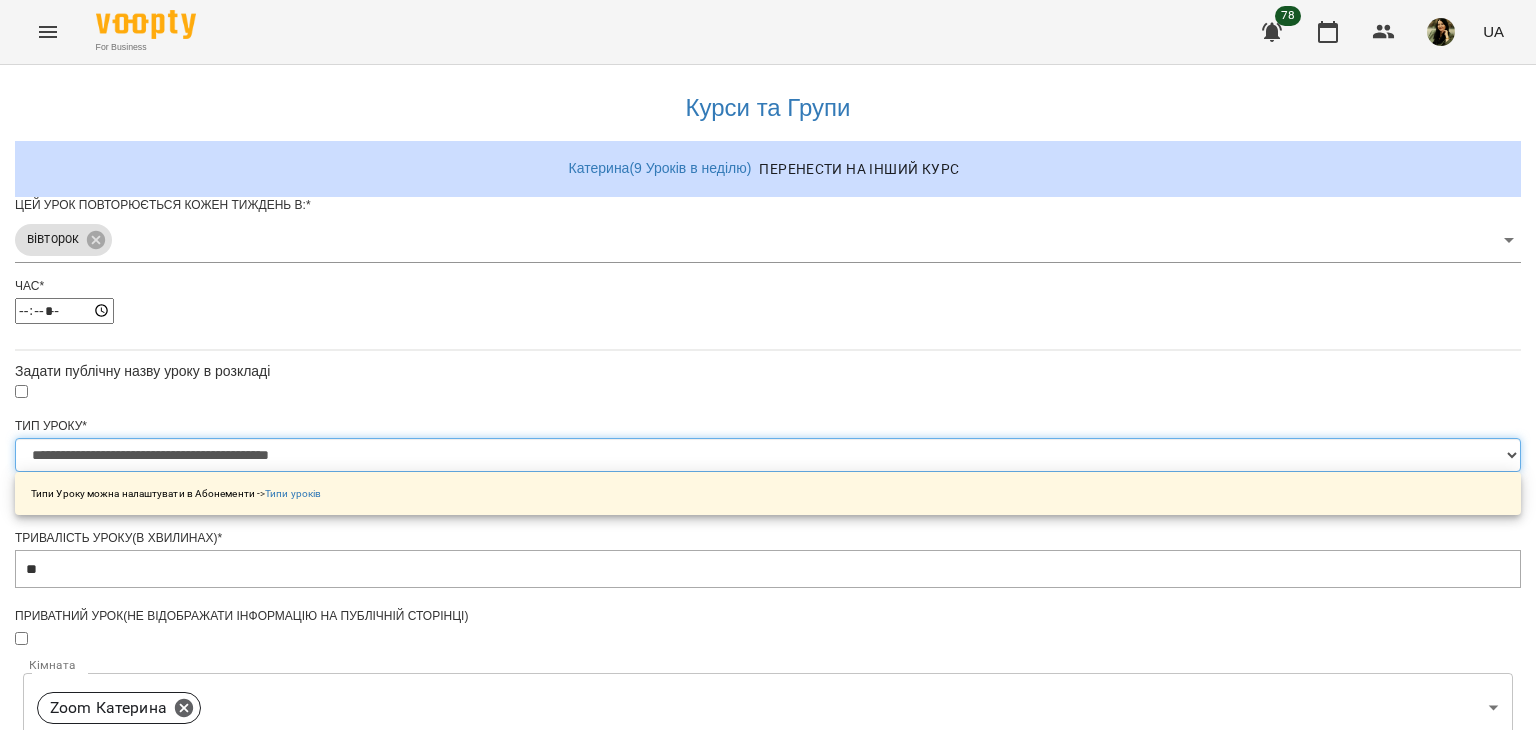 click on "**********" at bounding box center [768, 455] 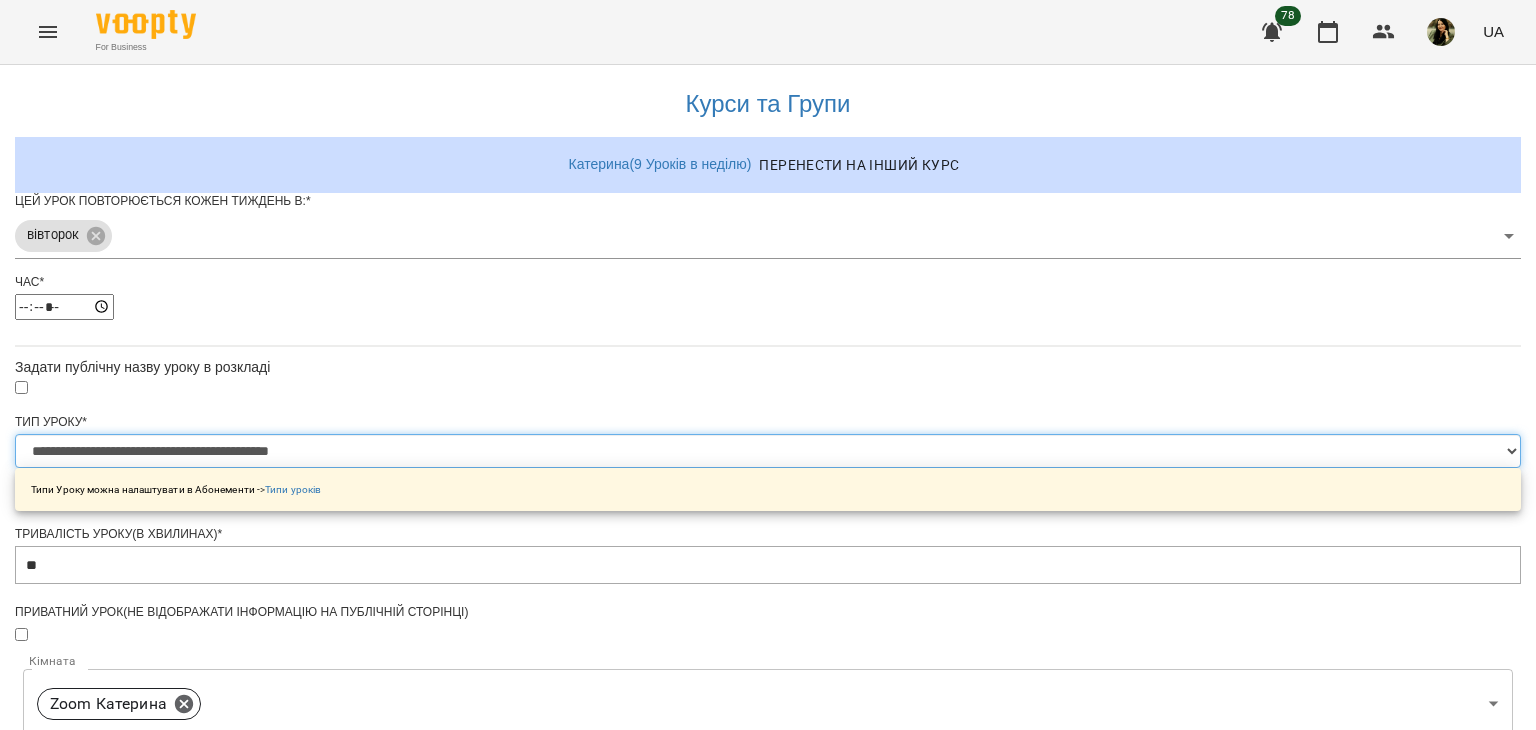 scroll, scrollTop: 727, scrollLeft: 0, axis: vertical 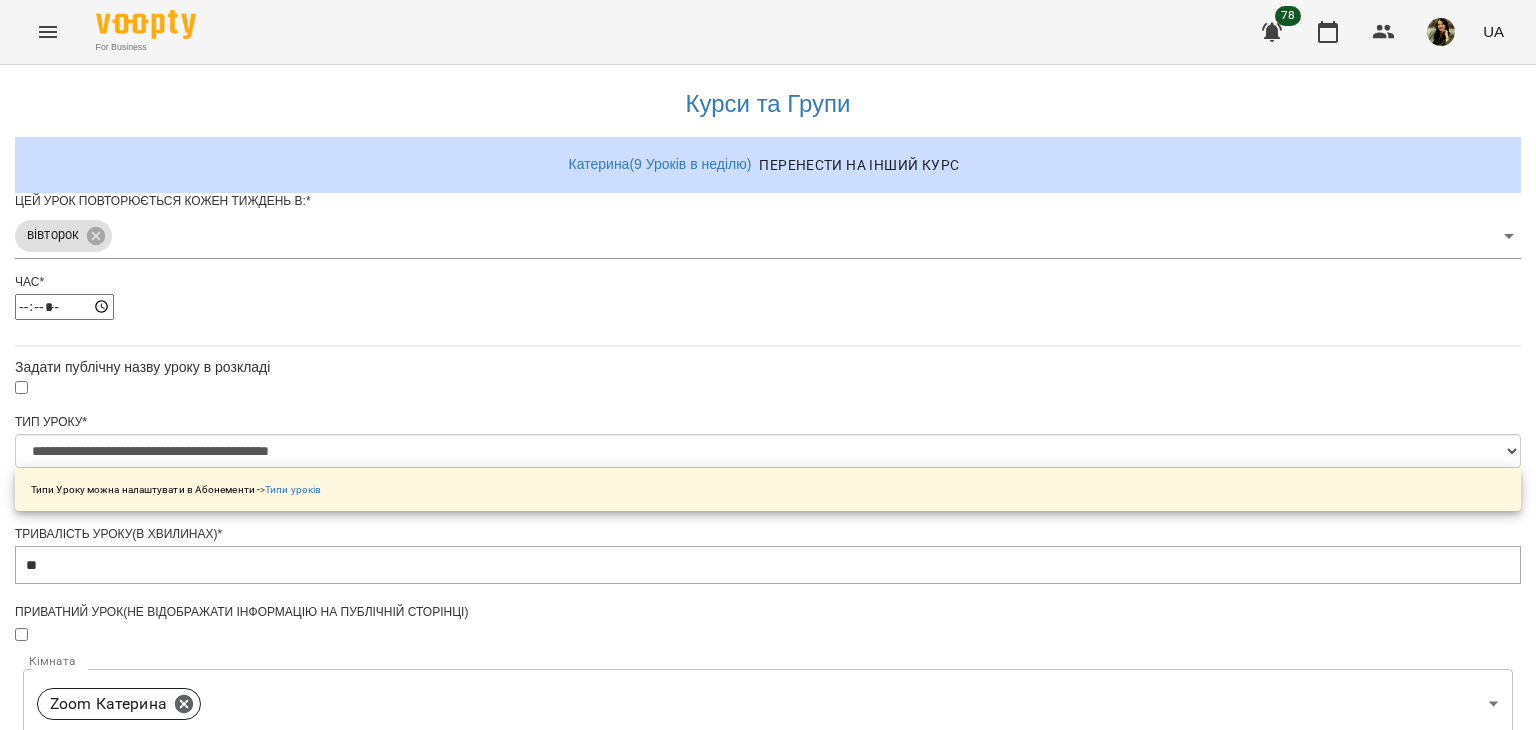 click on "Зберегти" at bounding box center (768, 1327) 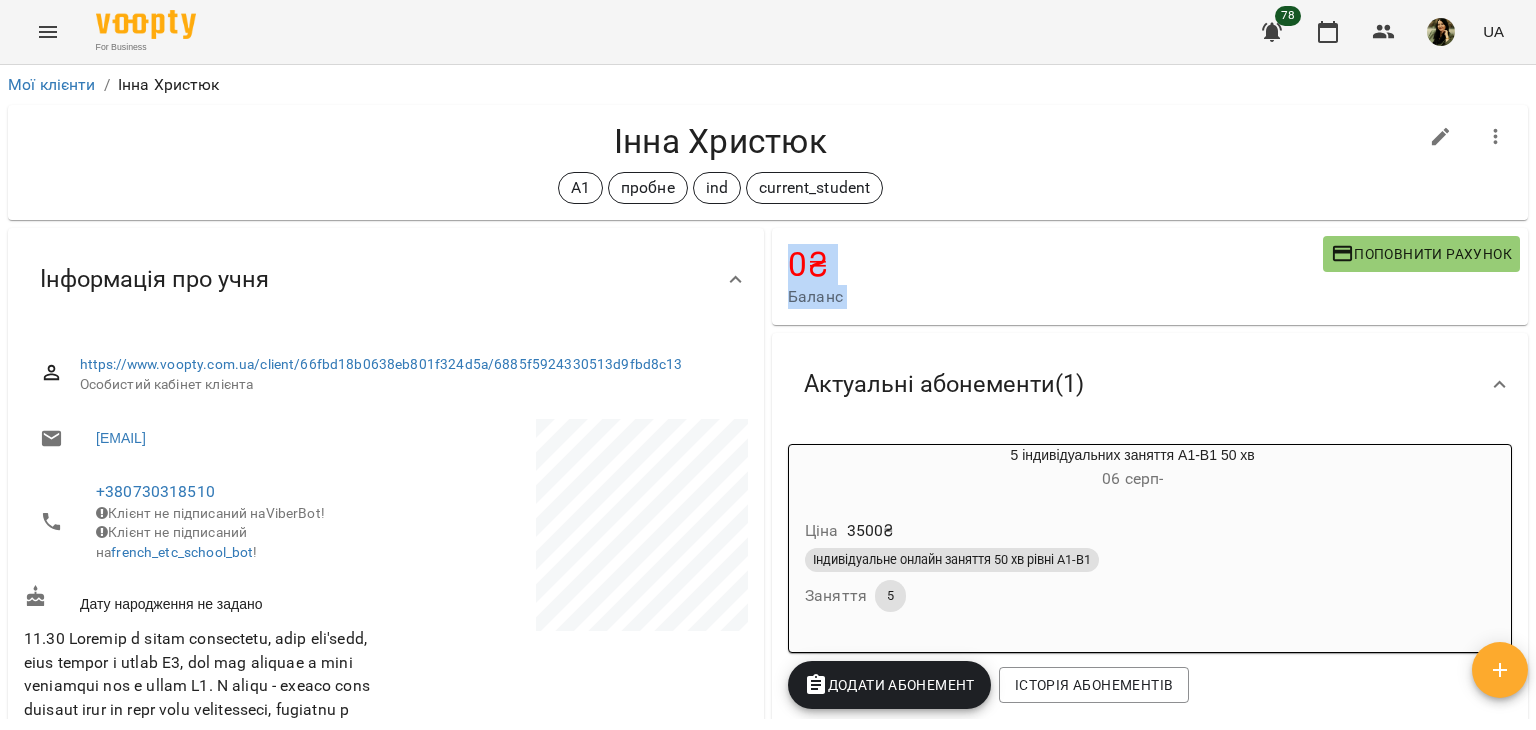 drag, startPoint x: 1535, startPoint y: 169, endPoint x: 1533, endPoint y: 361, distance: 192.01042 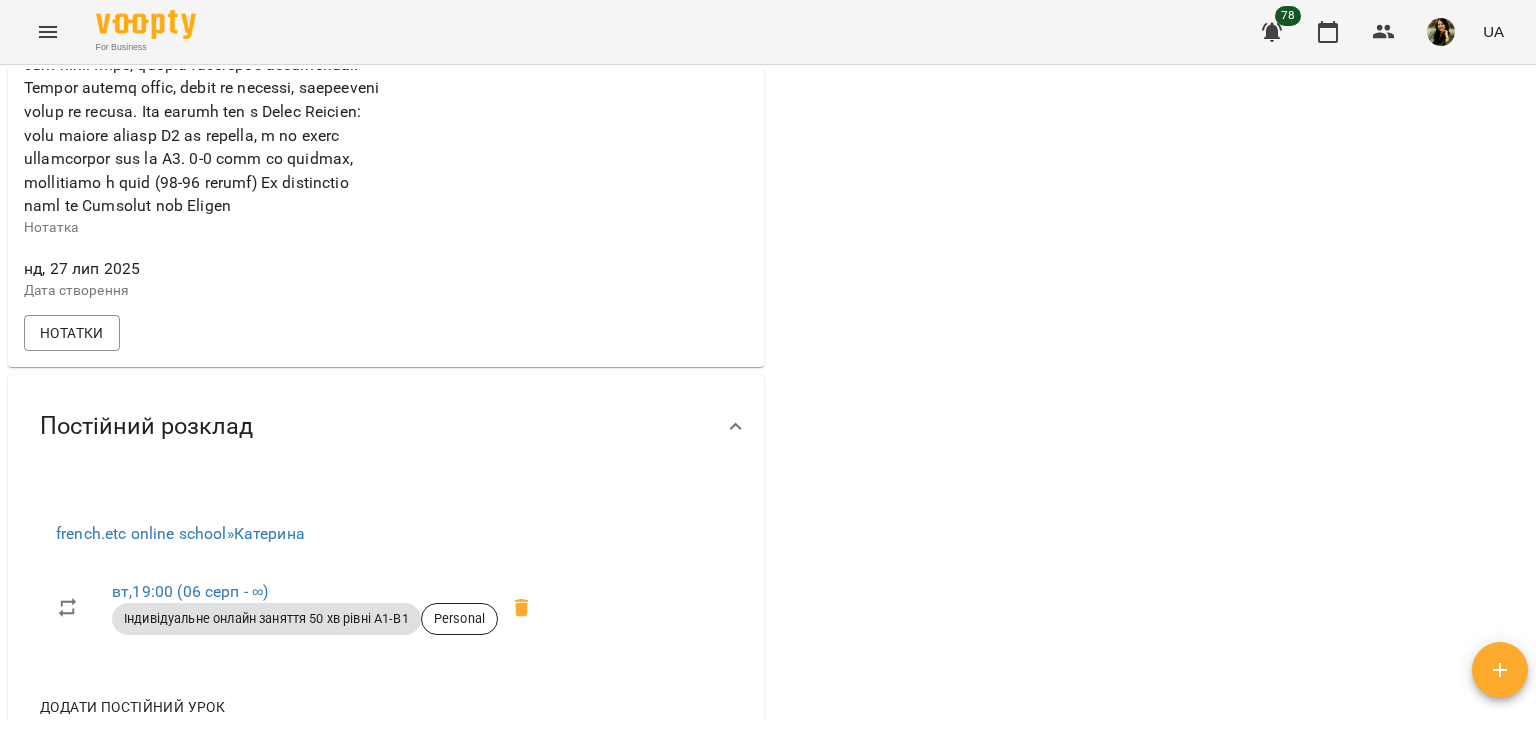 scroll, scrollTop: 299, scrollLeft: 0, axis: vertical 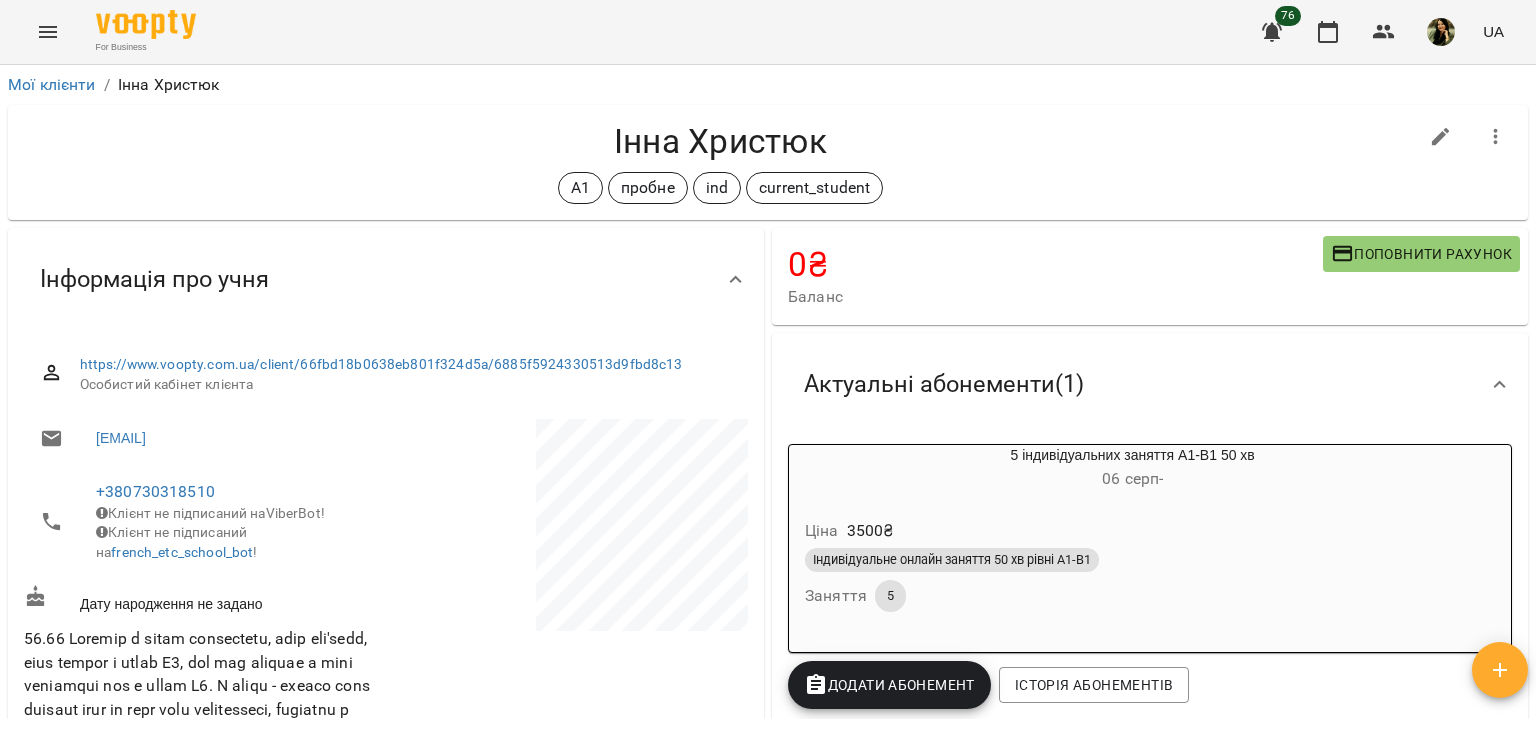 drag, startPoint x: 1535, startPoint y: 130, endPoint x: 1535, endPoint y: 178, distance: 48 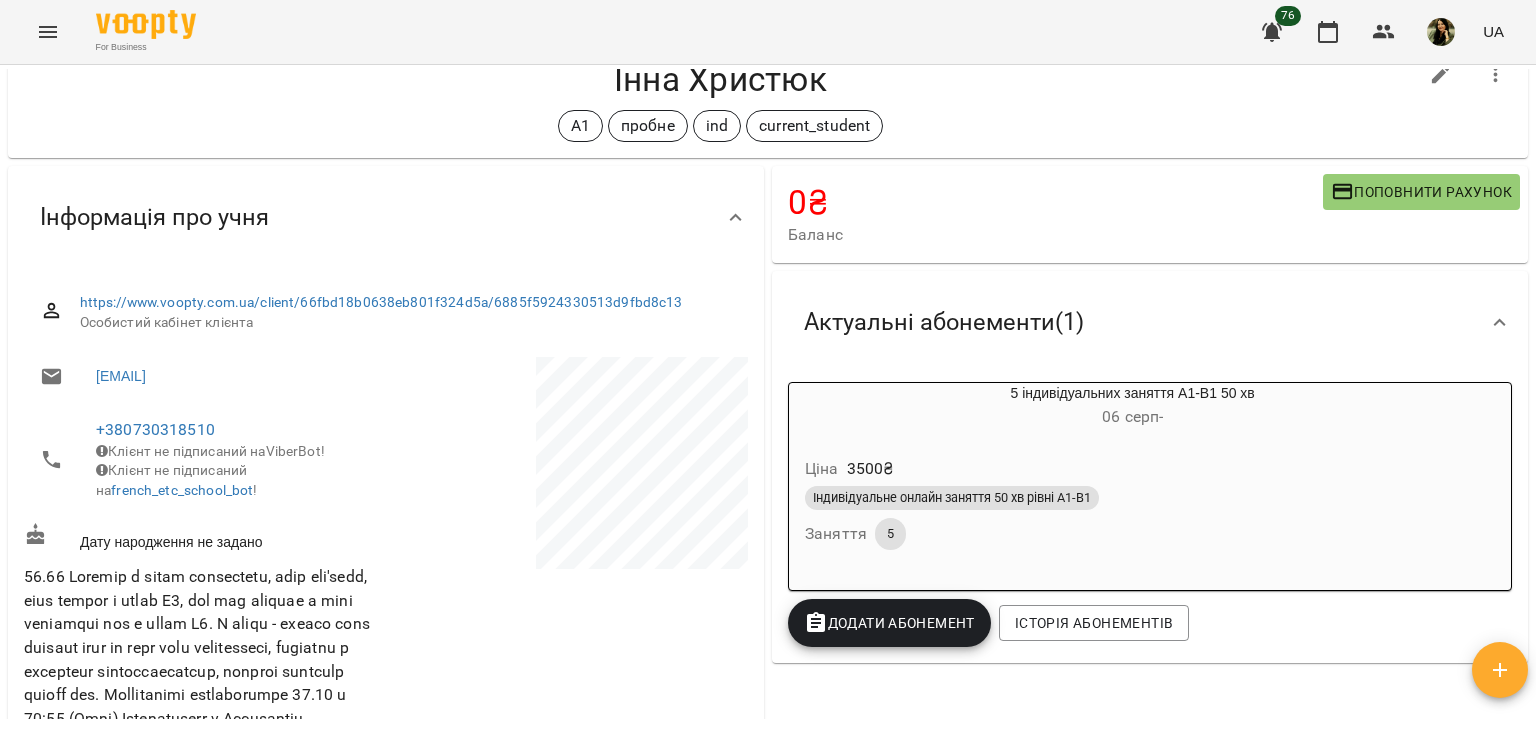 scroll, scrollTop: 59, scrollLeft: 0, axis: vertical 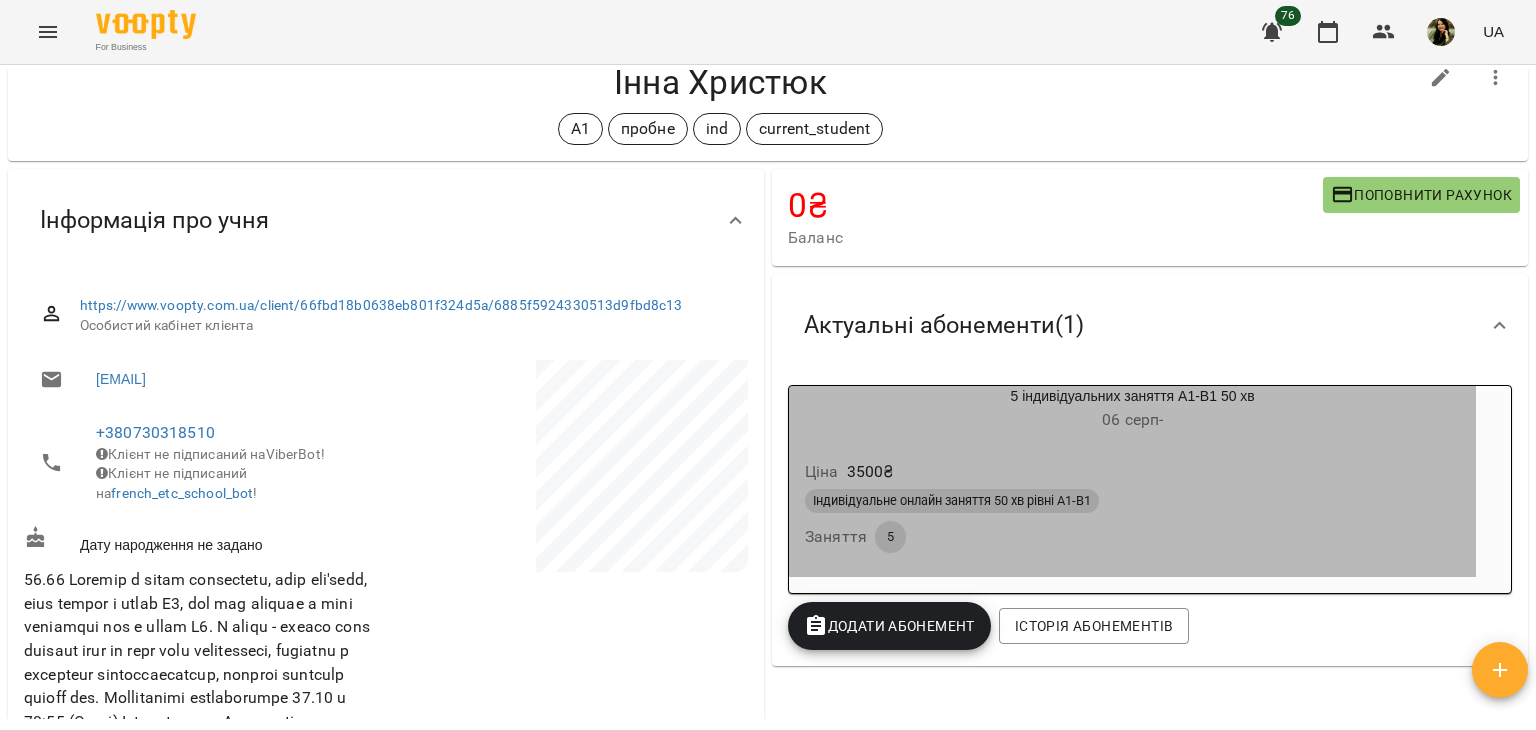 click on "Ціна 3500 ₴" at bounding box center [1132, 472] 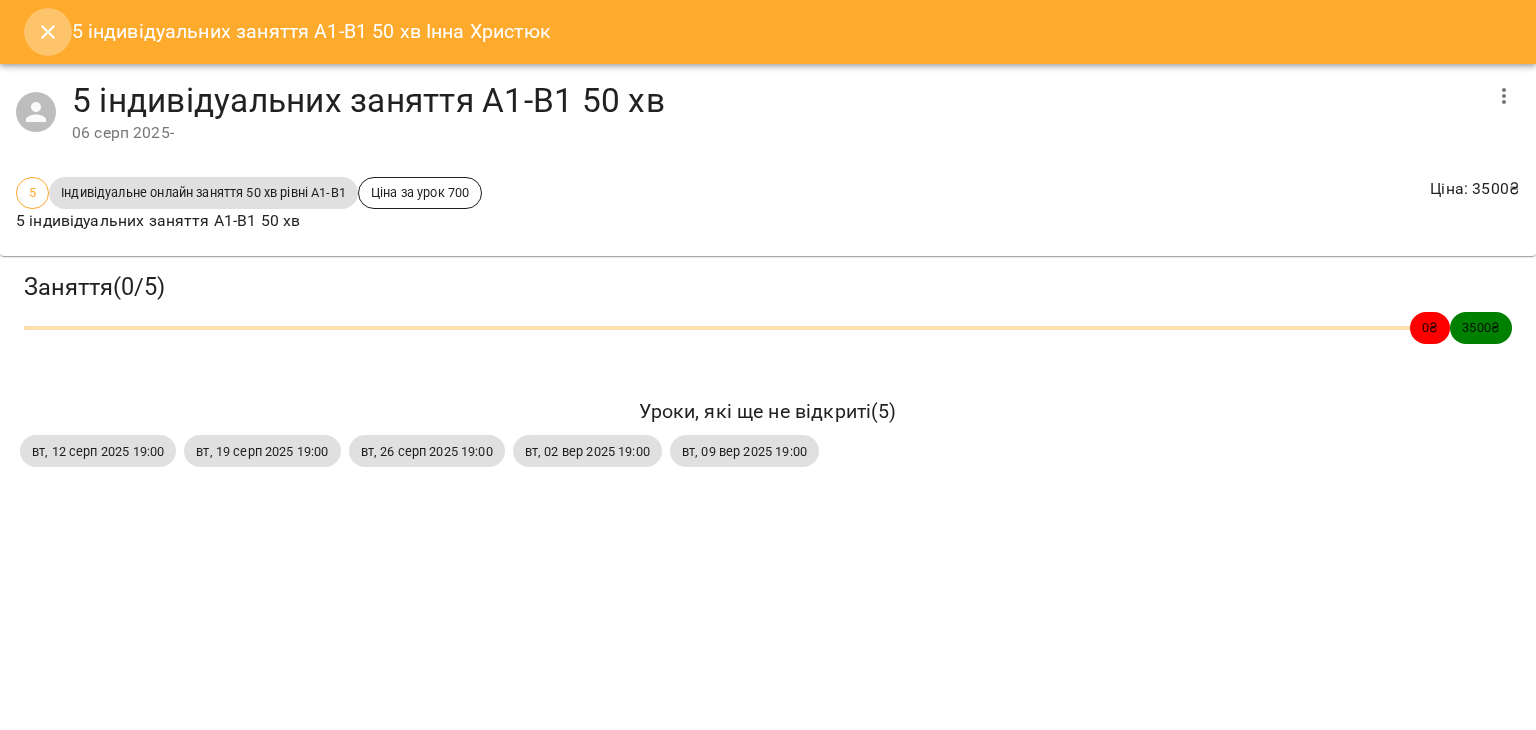 click 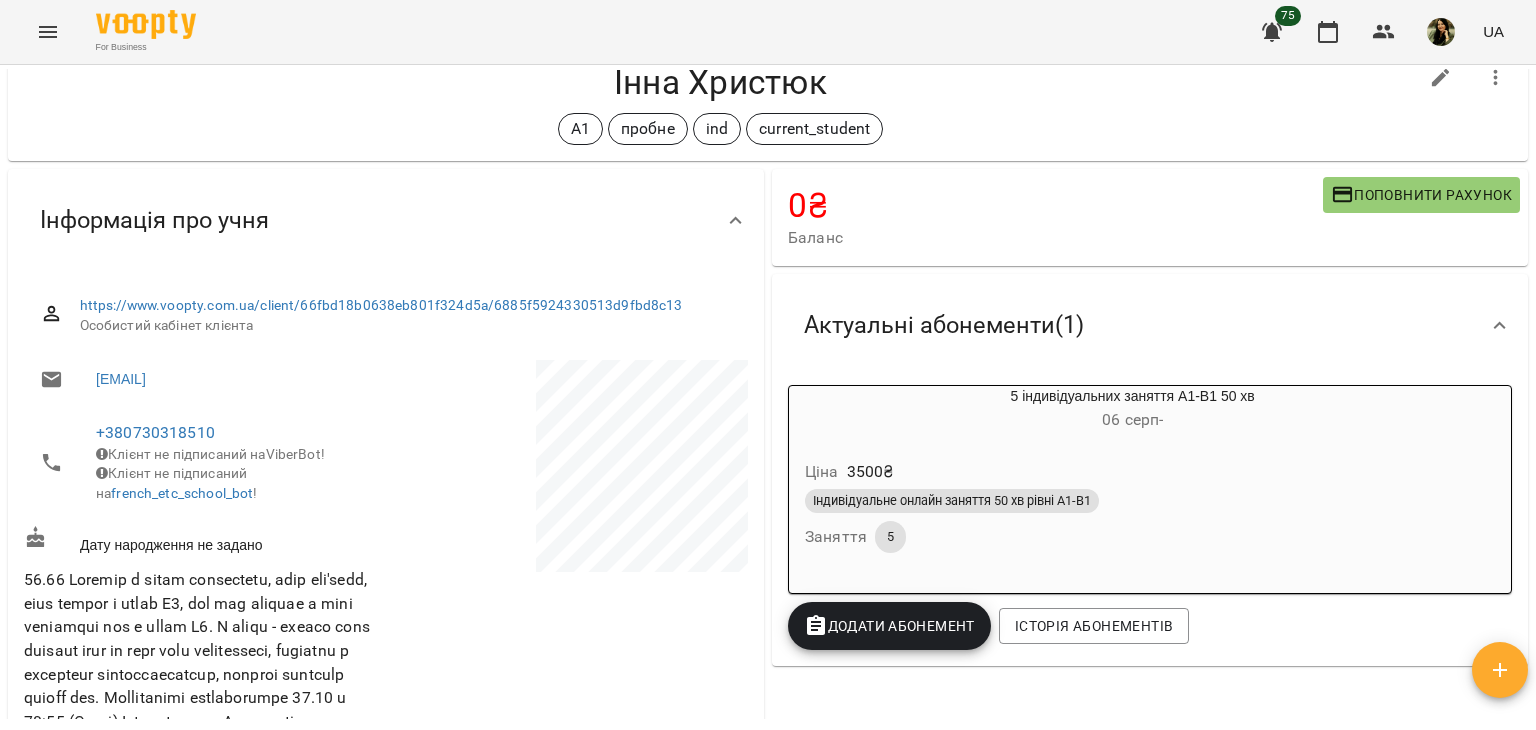 drag, startPoint x: 1535, startPoint y: 94, endPoint x: 1521, endPoint y: 114, distance: 24.41311 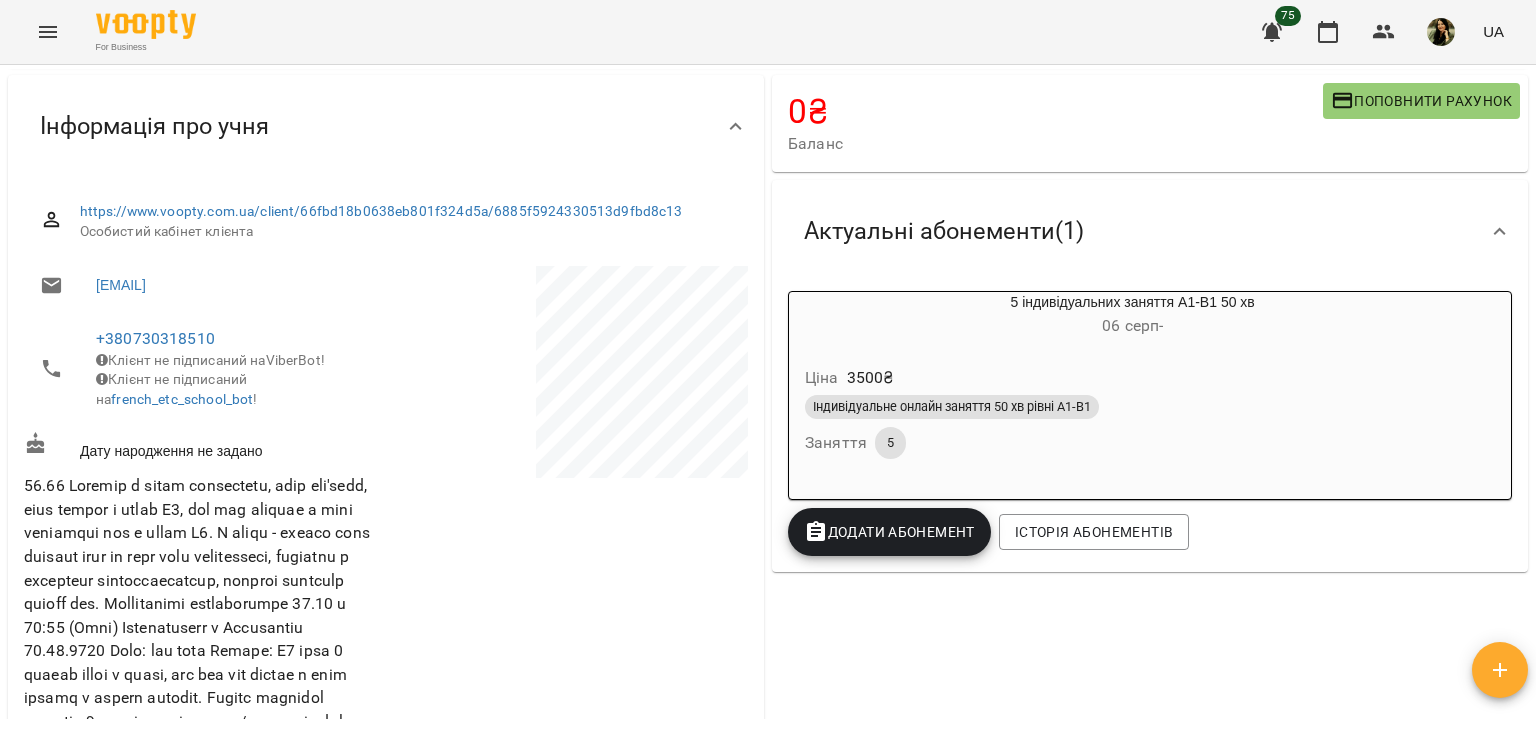 scroll, scrollTop: 0, scrollLeft: 0, axis: both 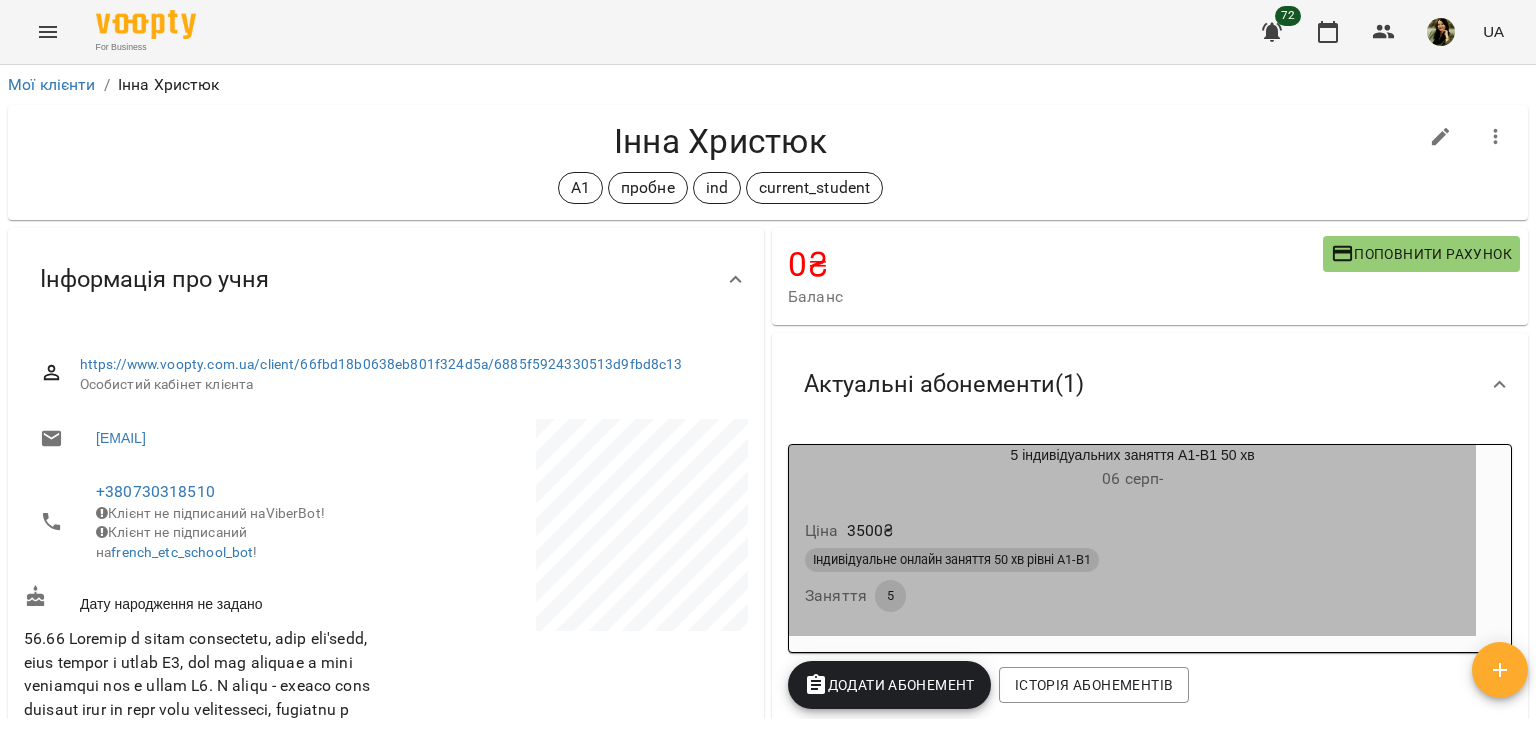 click on "Ціна 3500 ₴ Індивідуальне онлайн заняття  50 хв рівні А1-В1 Заняття 5" at bounding box center [1132, 569] 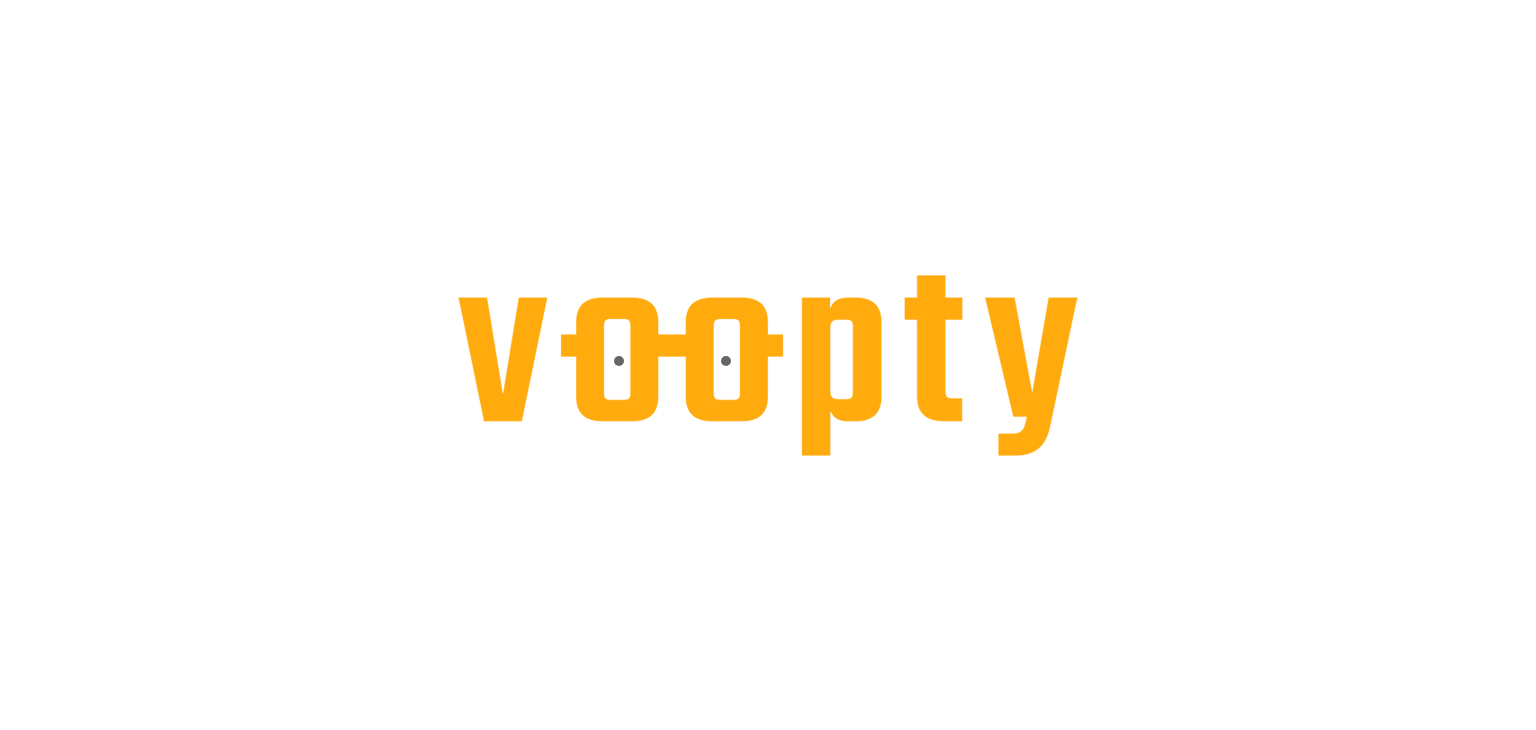 scroll, scrollTop: 0, scrollLeft: 0, axis: both 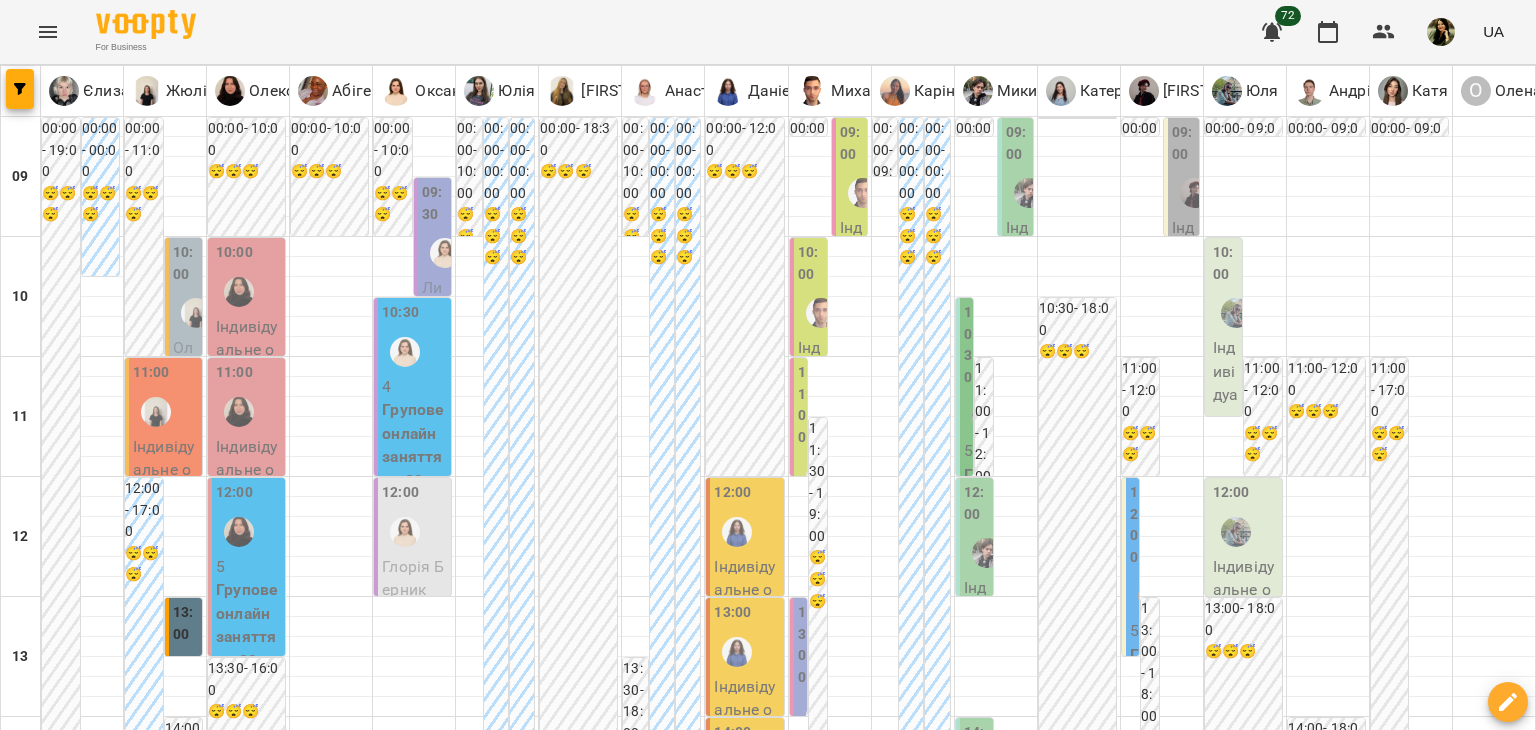 click at bounding box center (668, 1888) 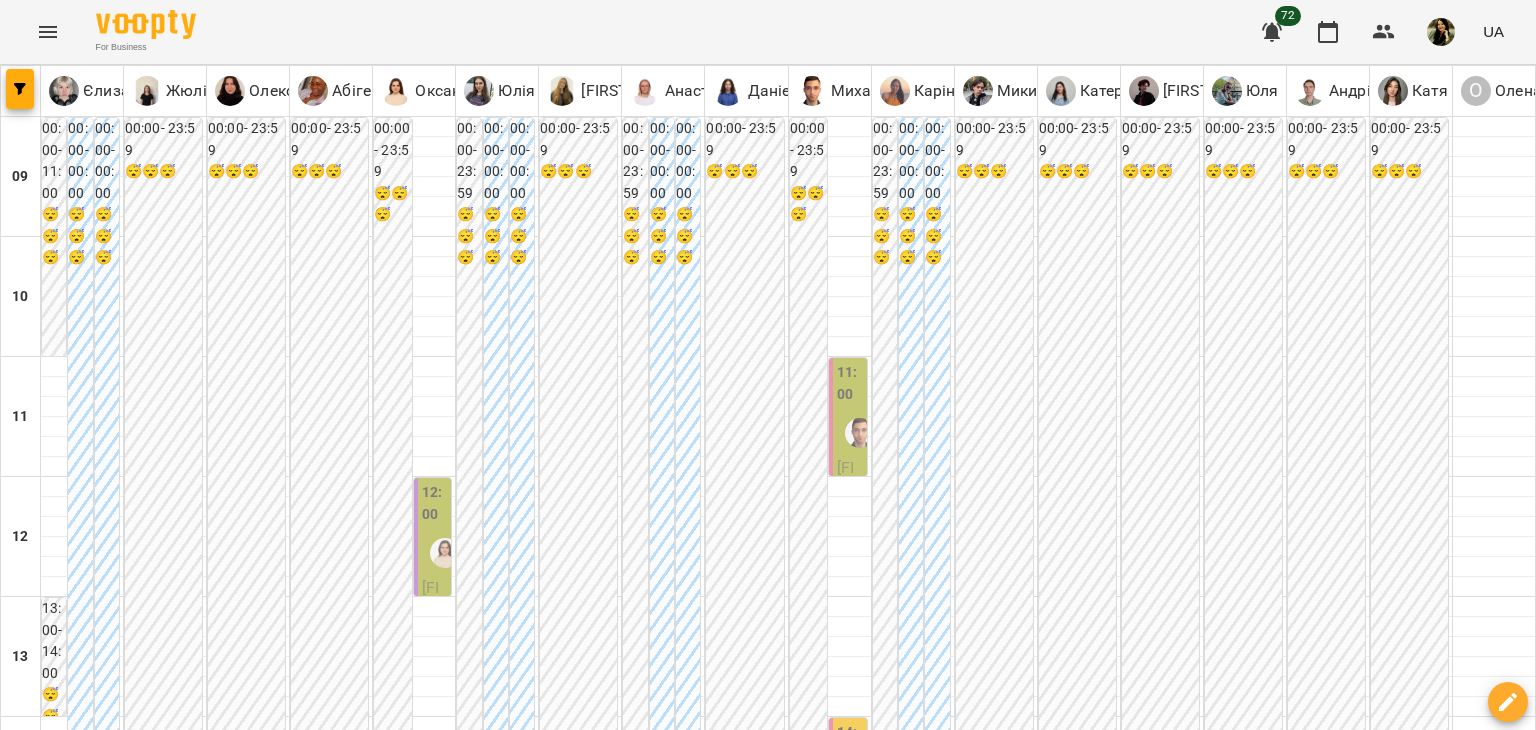 click on "06 серп" at bounding box center [467, 1842] 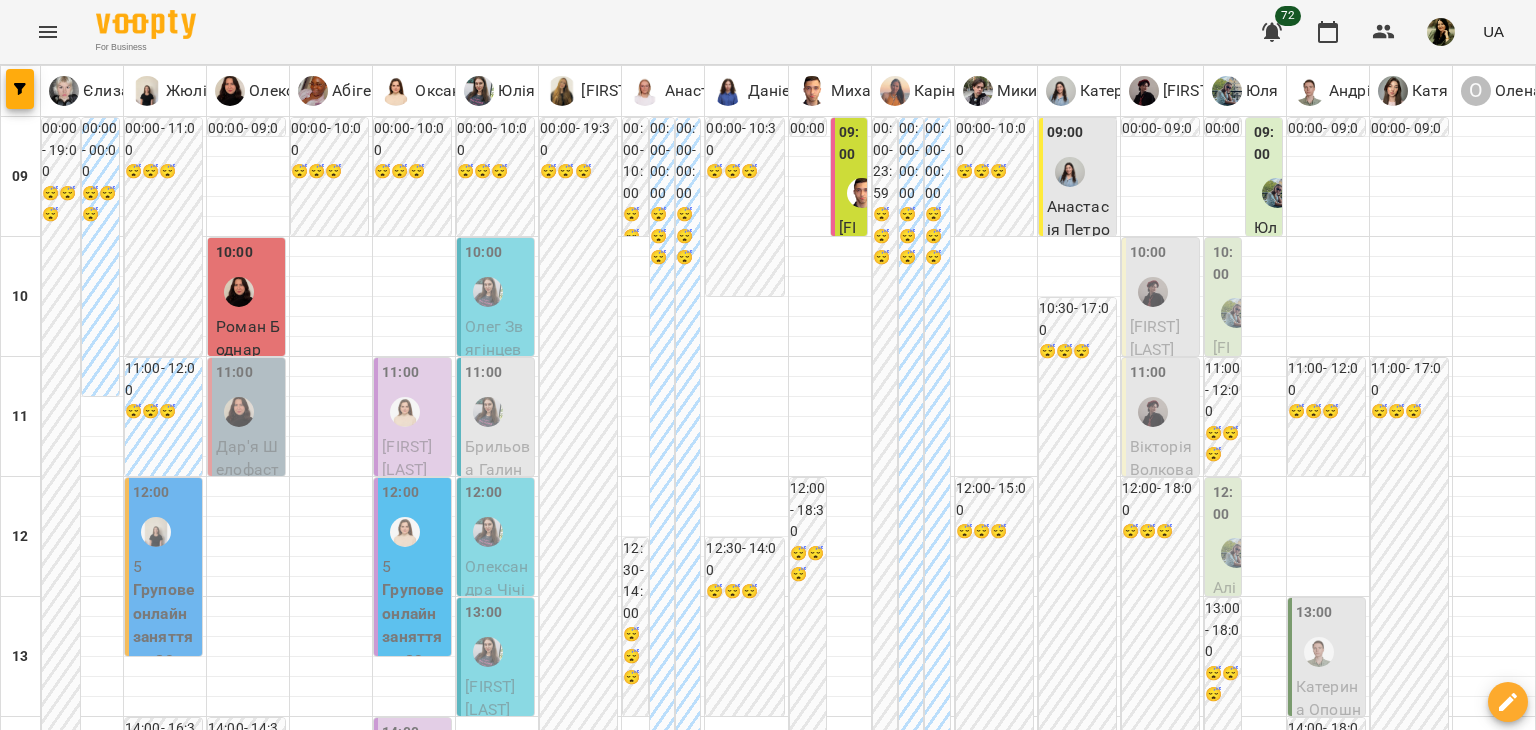 scroll, scrollTop: 1092, scrollLeft: 0, axis: vertical 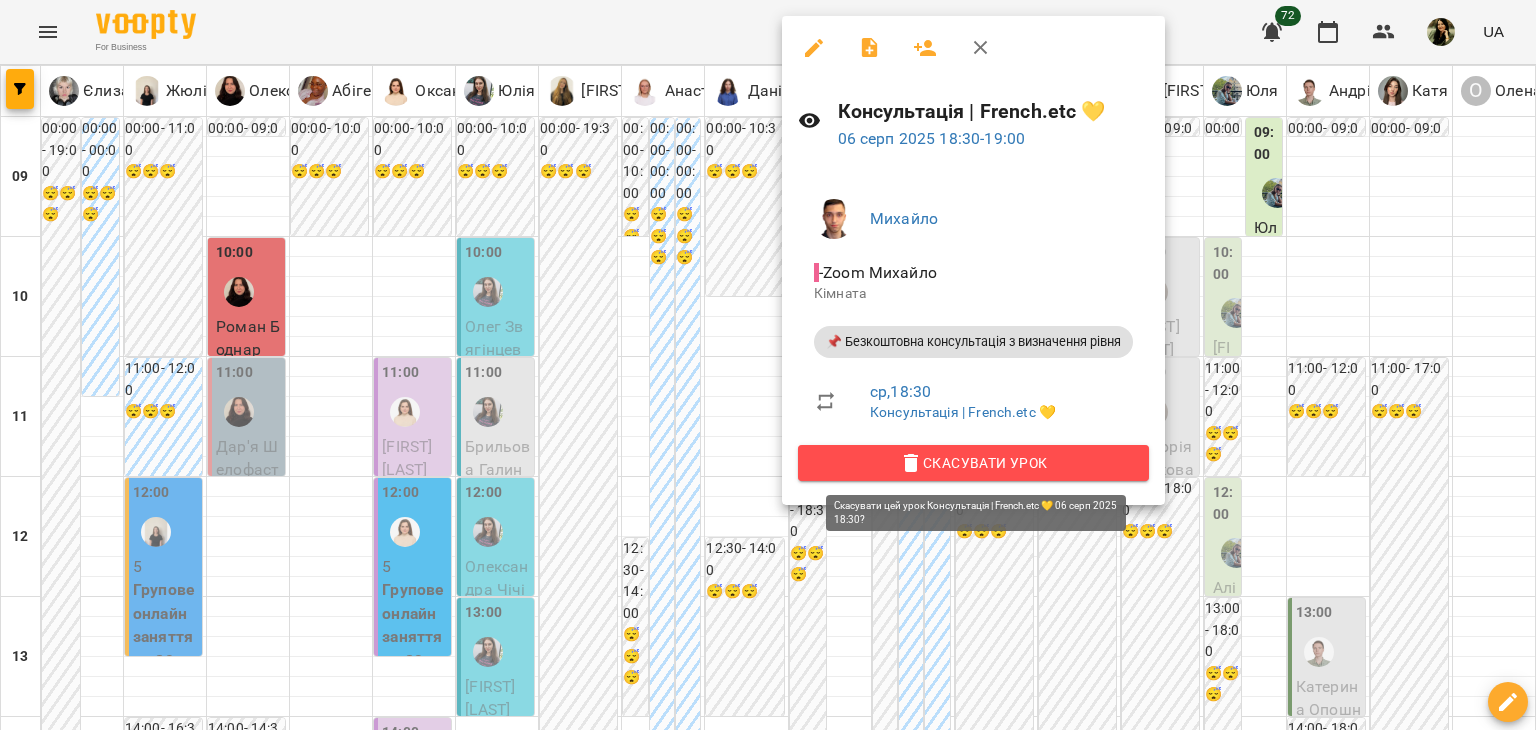 click on "Скасувати Урок" at bounding box center [973, 463] 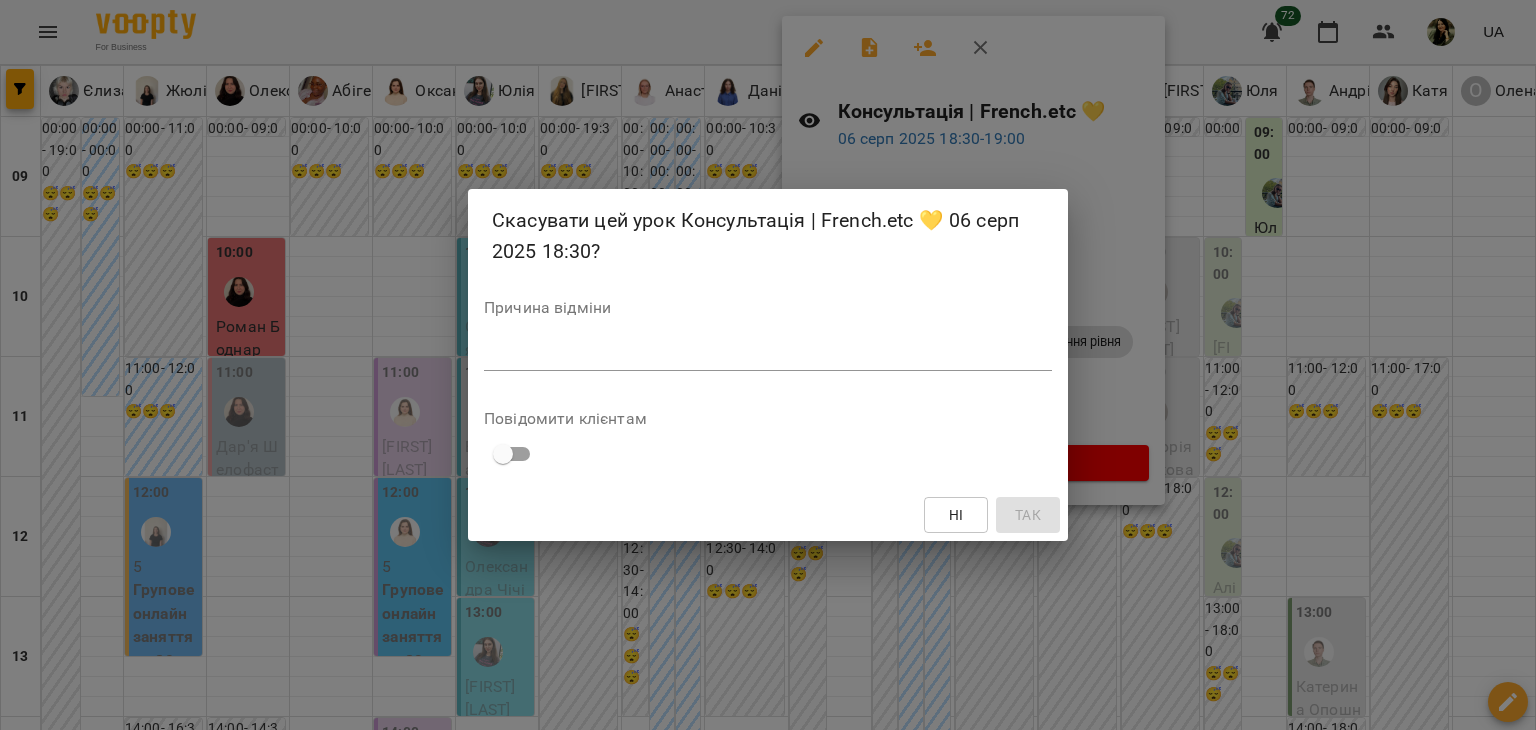 click at bounding box center (768, 354) 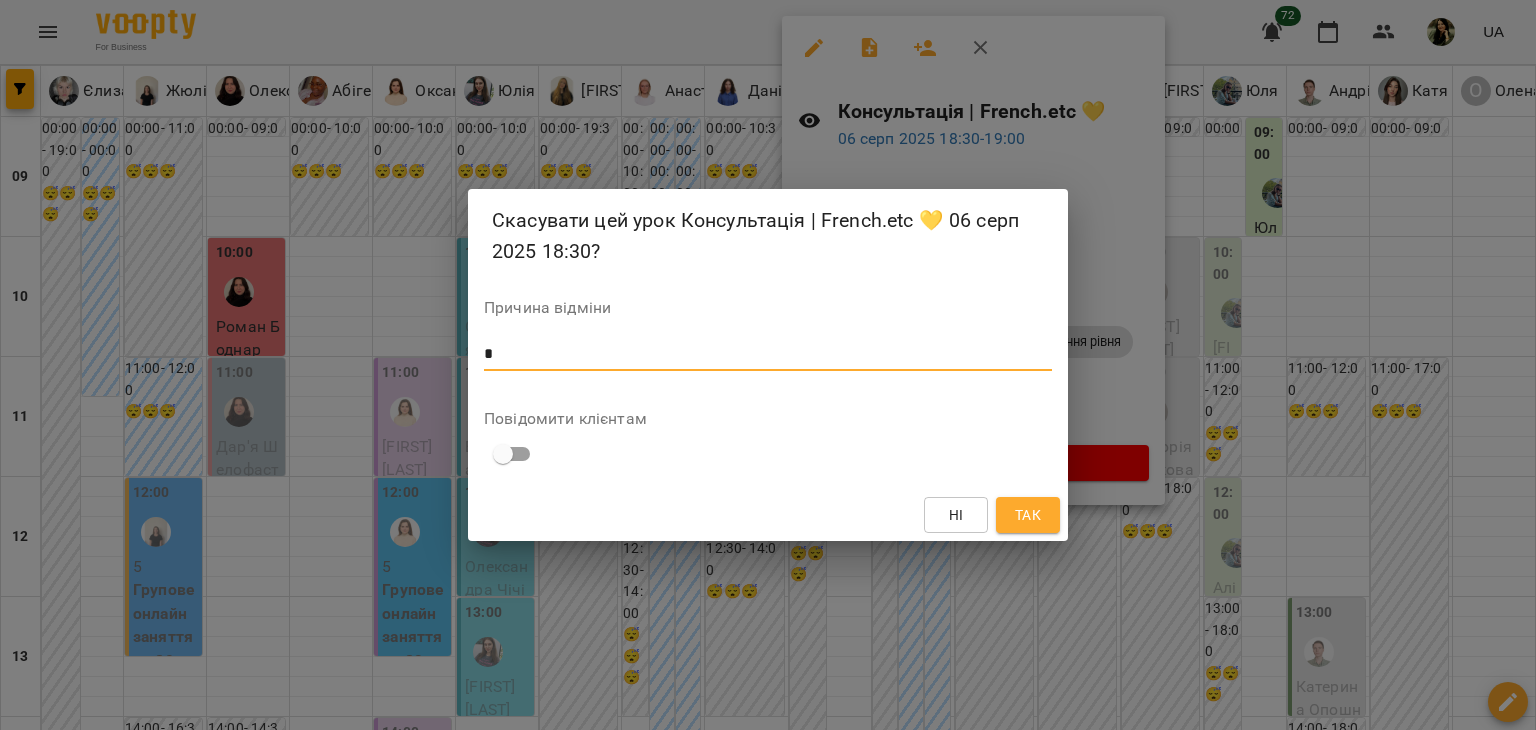 type 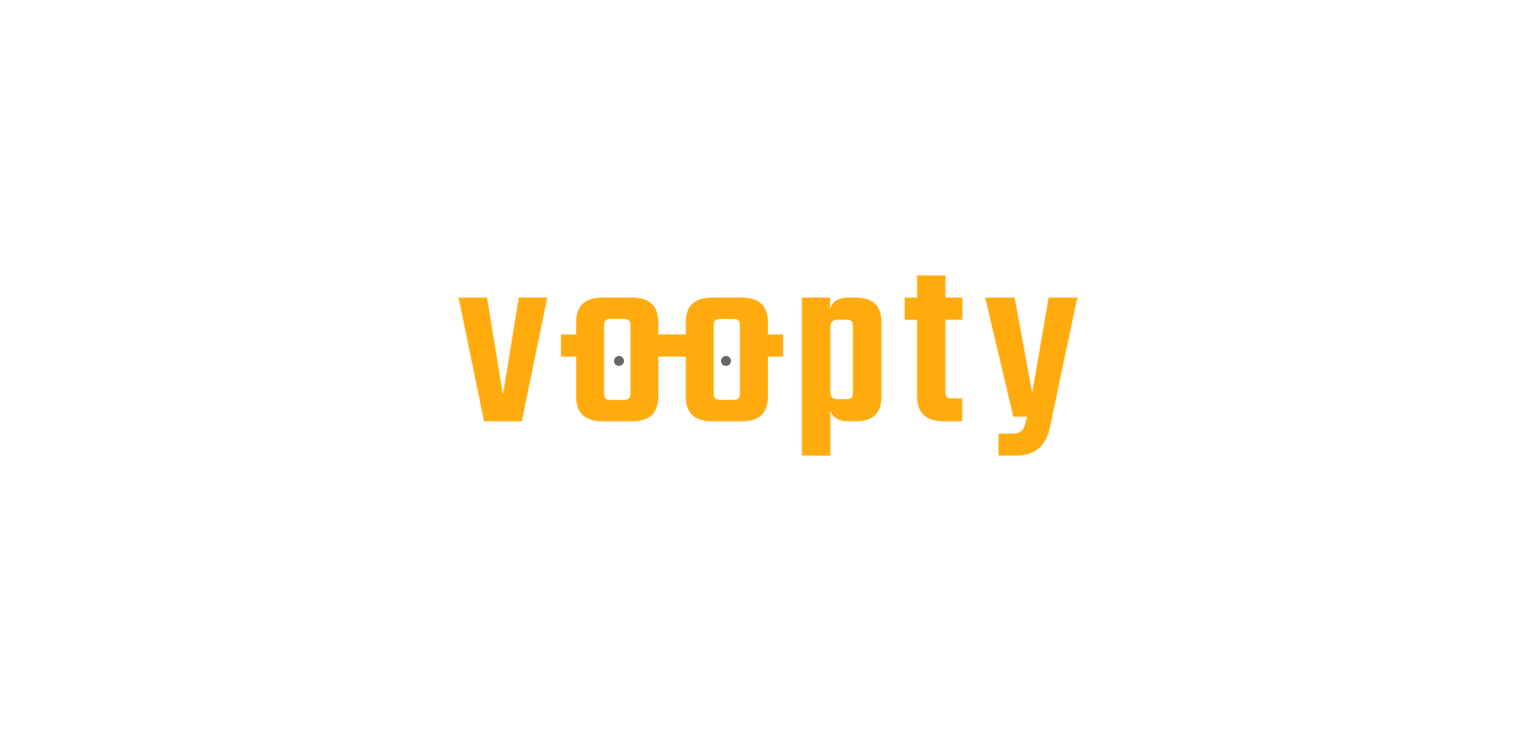 scroll, scrollTop: 0, scrollLeft: 0, axis: both 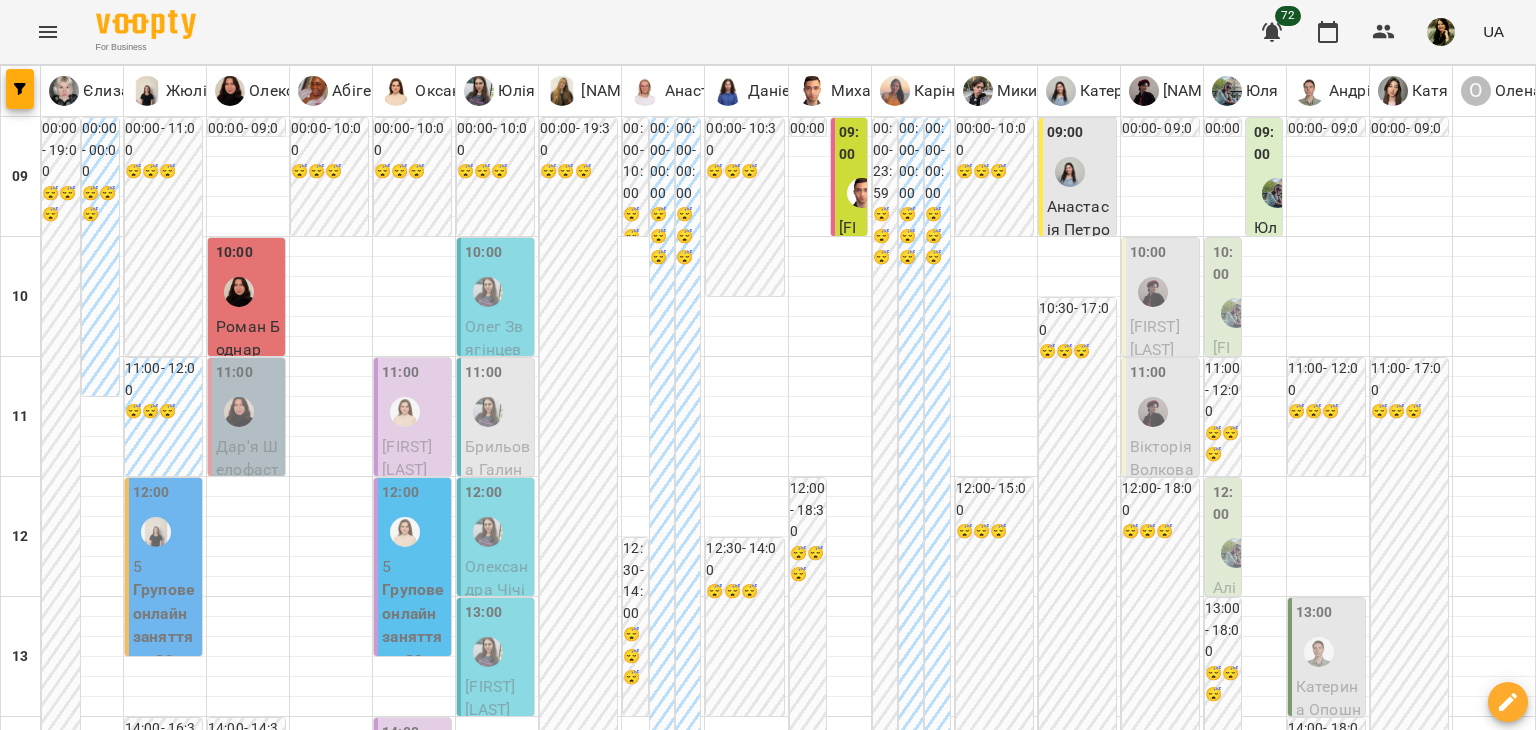 click on "Вікторія Волкова" at bounding box center [1162, 458] 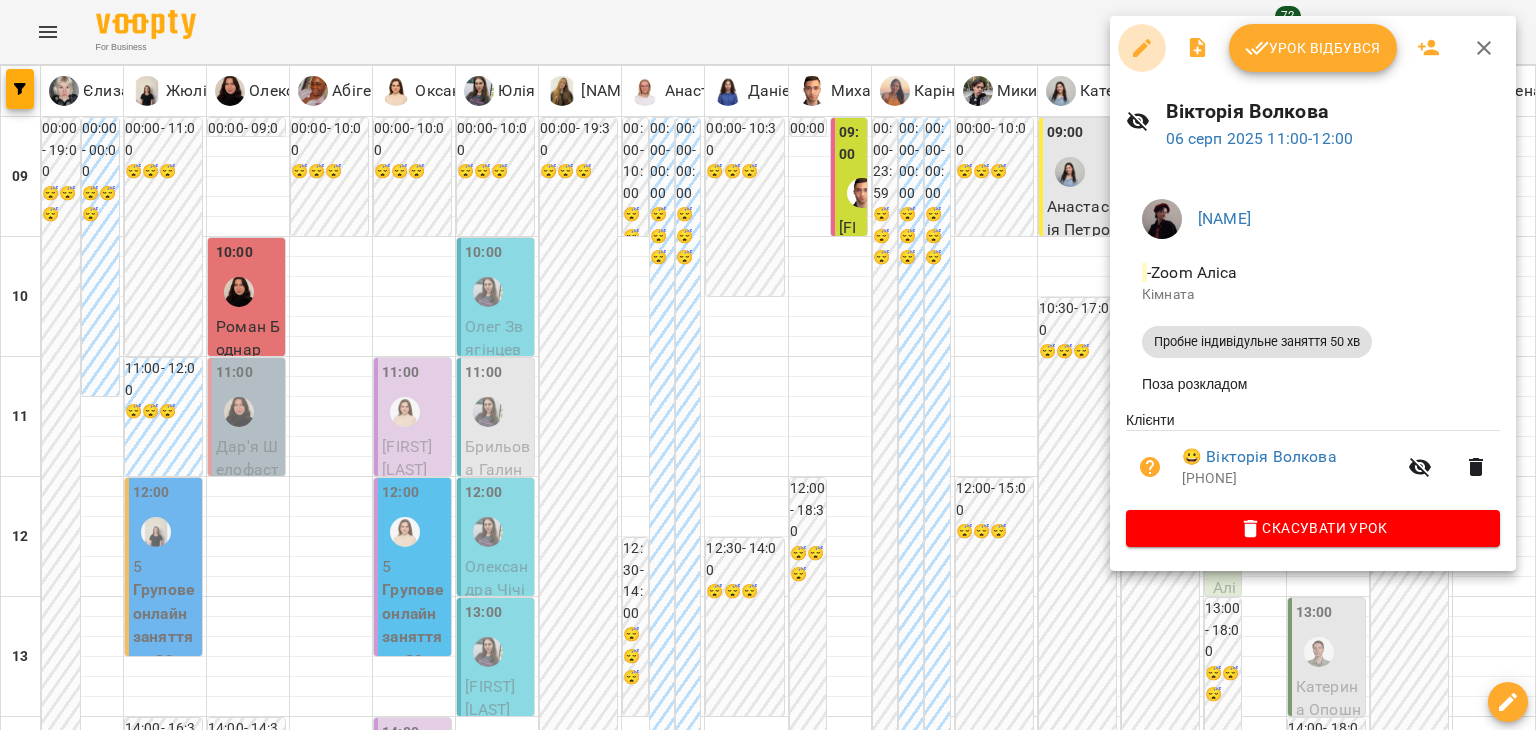 click 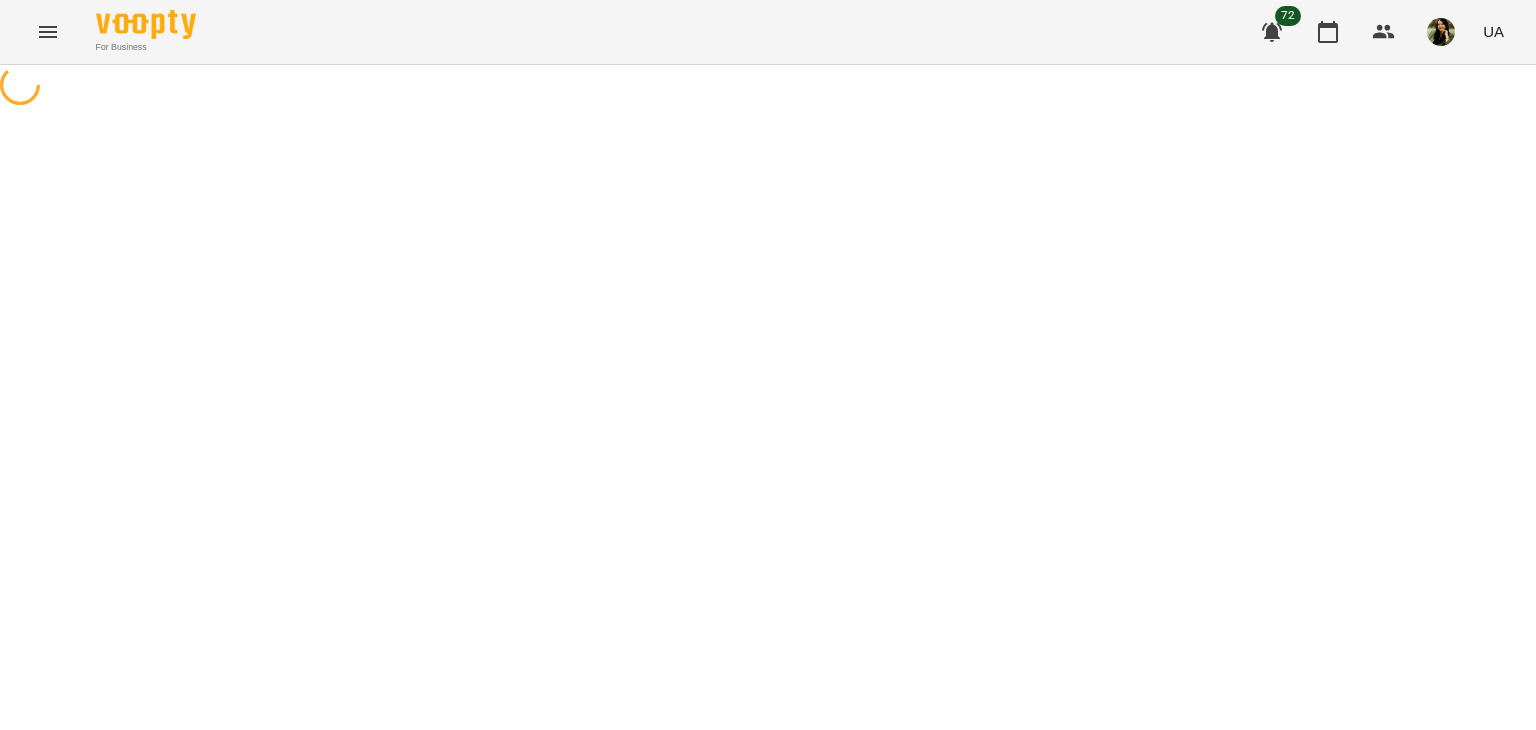 select on "**********" 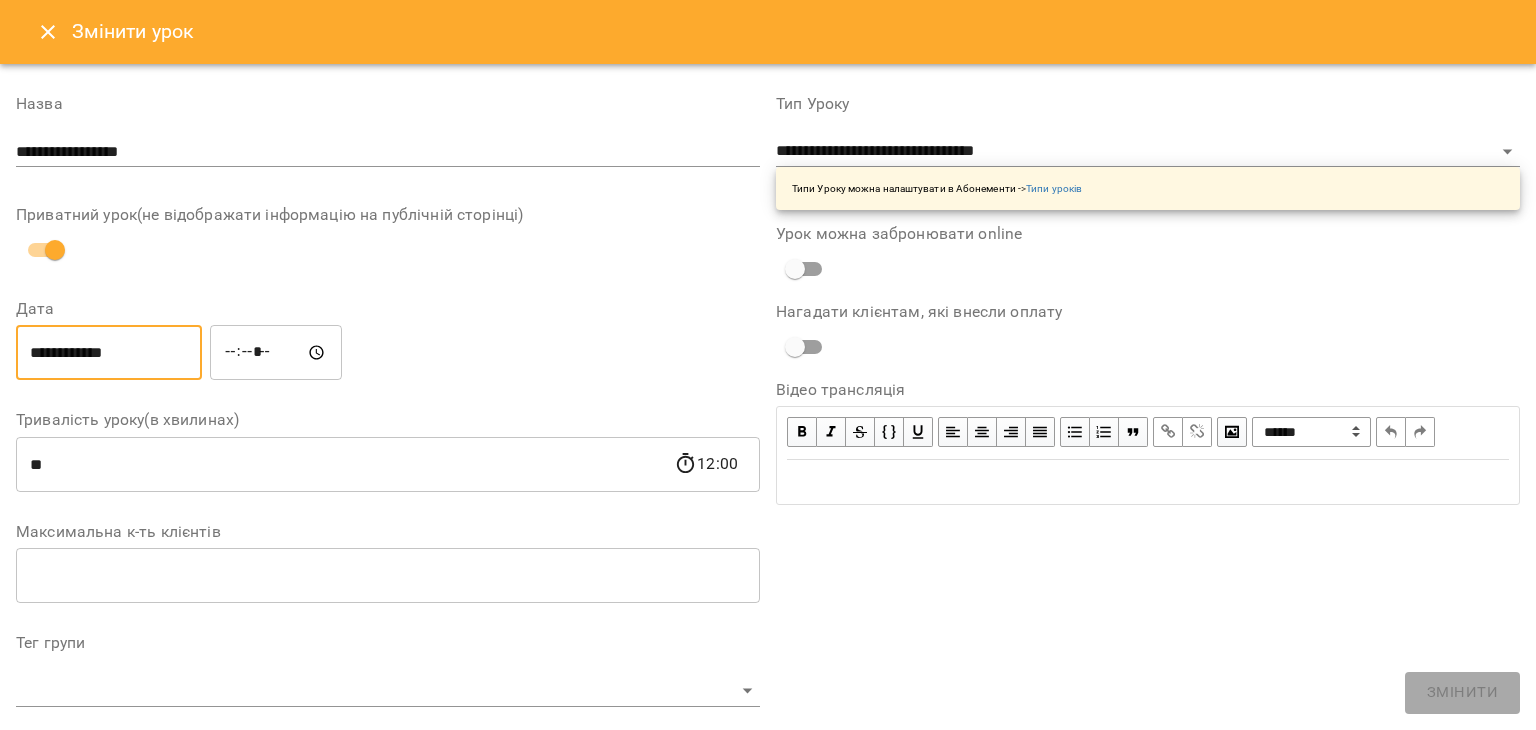click on "**********" at bounding box center [109, 353] 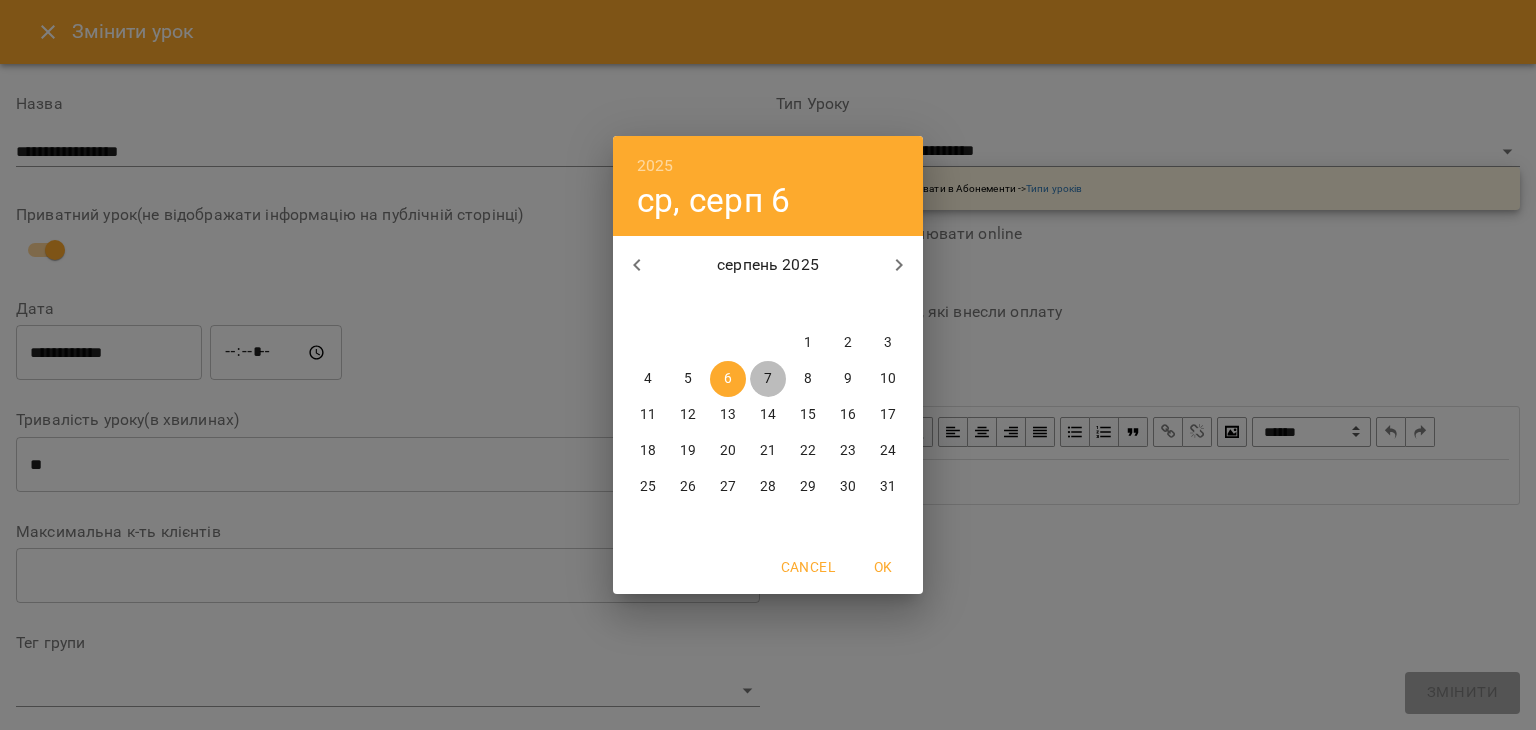 click on "7" at bounding box center (768, 379) 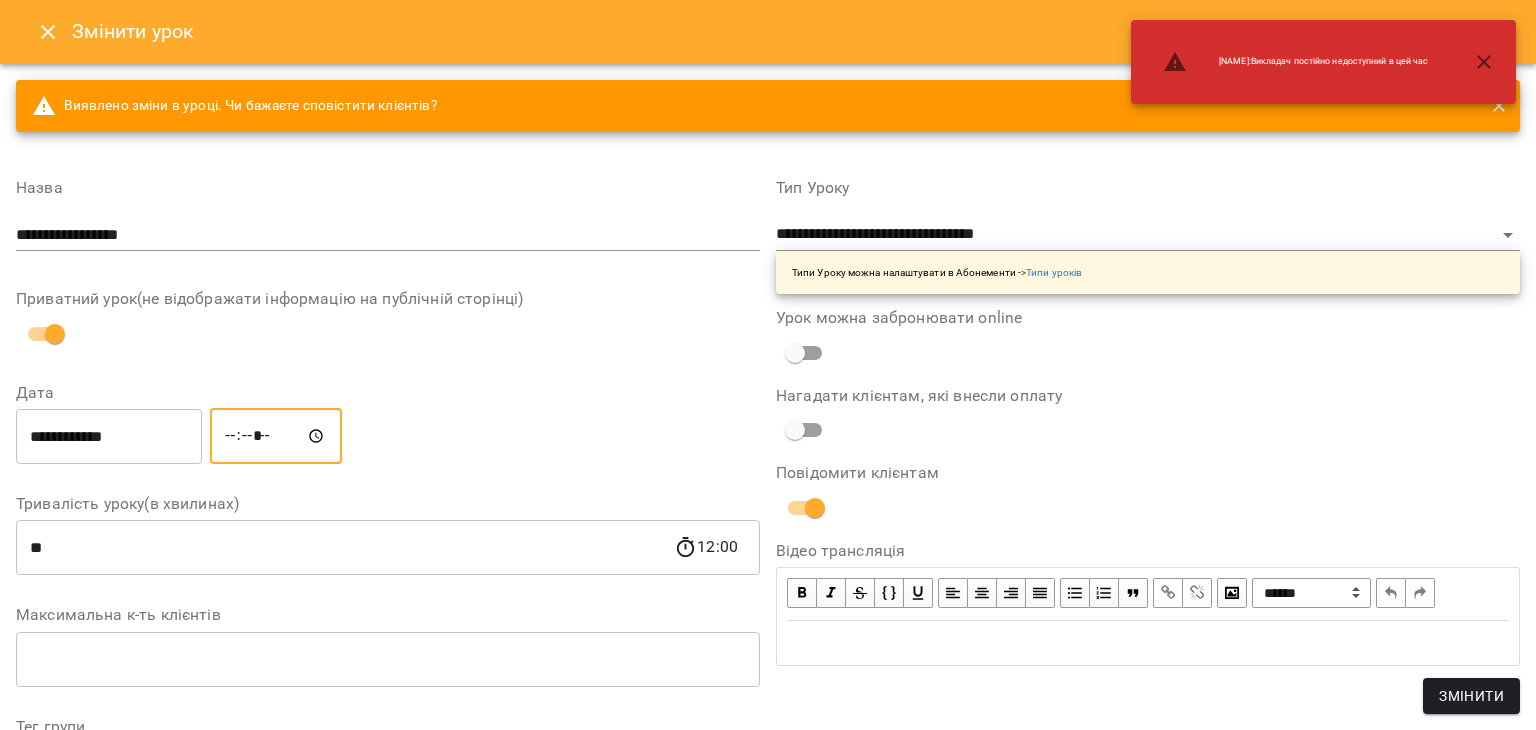 click on "*****" at bounding box center (276, 436) 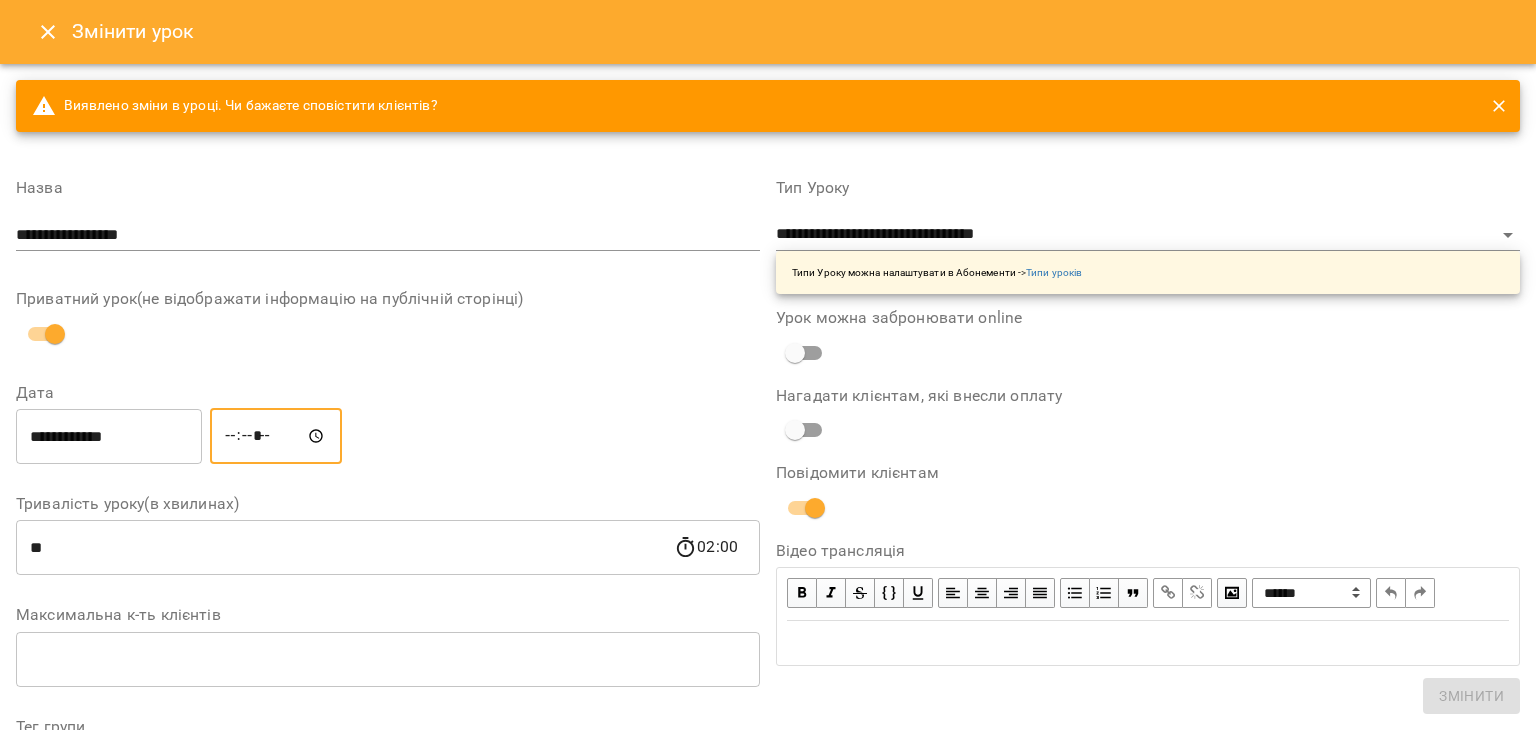 type on "*****" 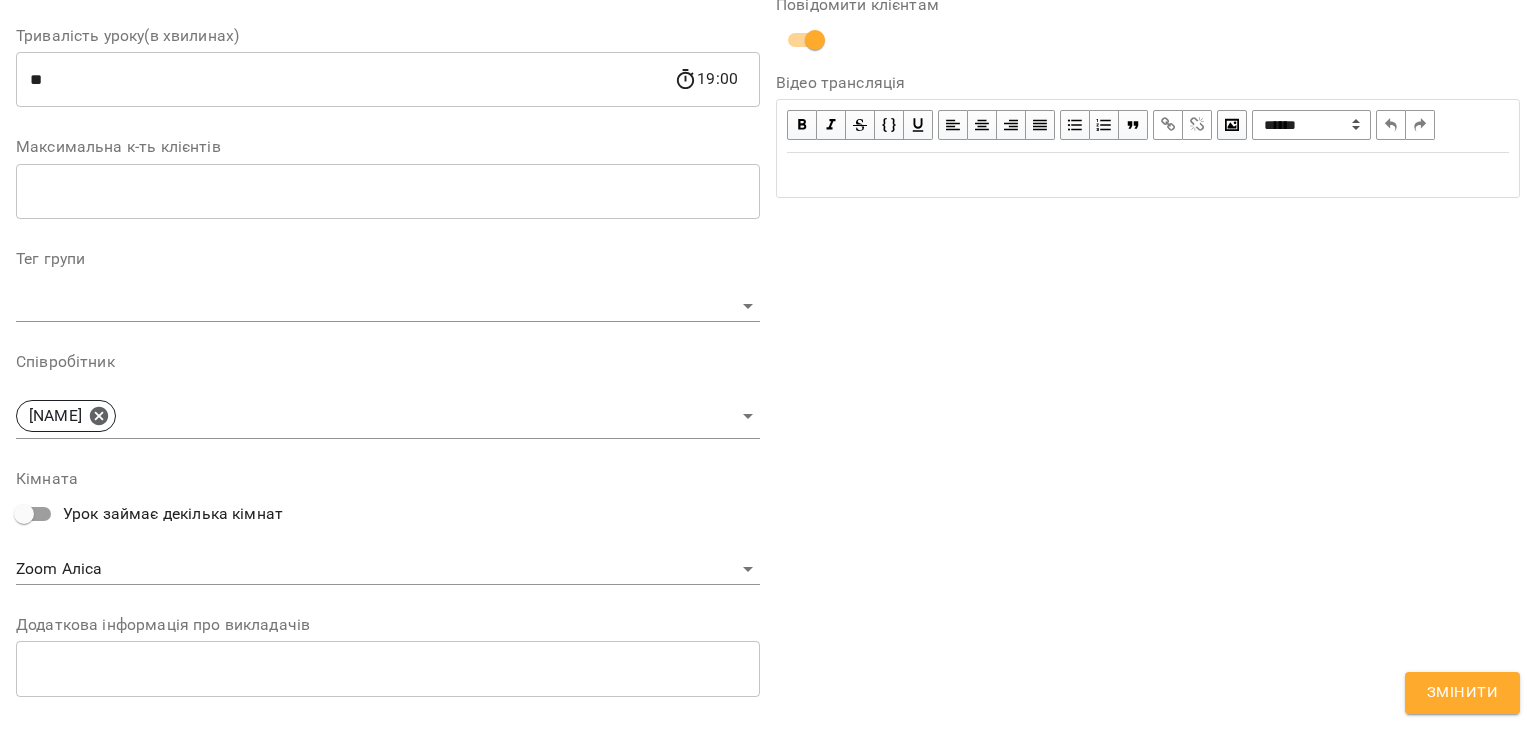scroll, scrollTop: 530, scrollLeft: 0, axis: vertical 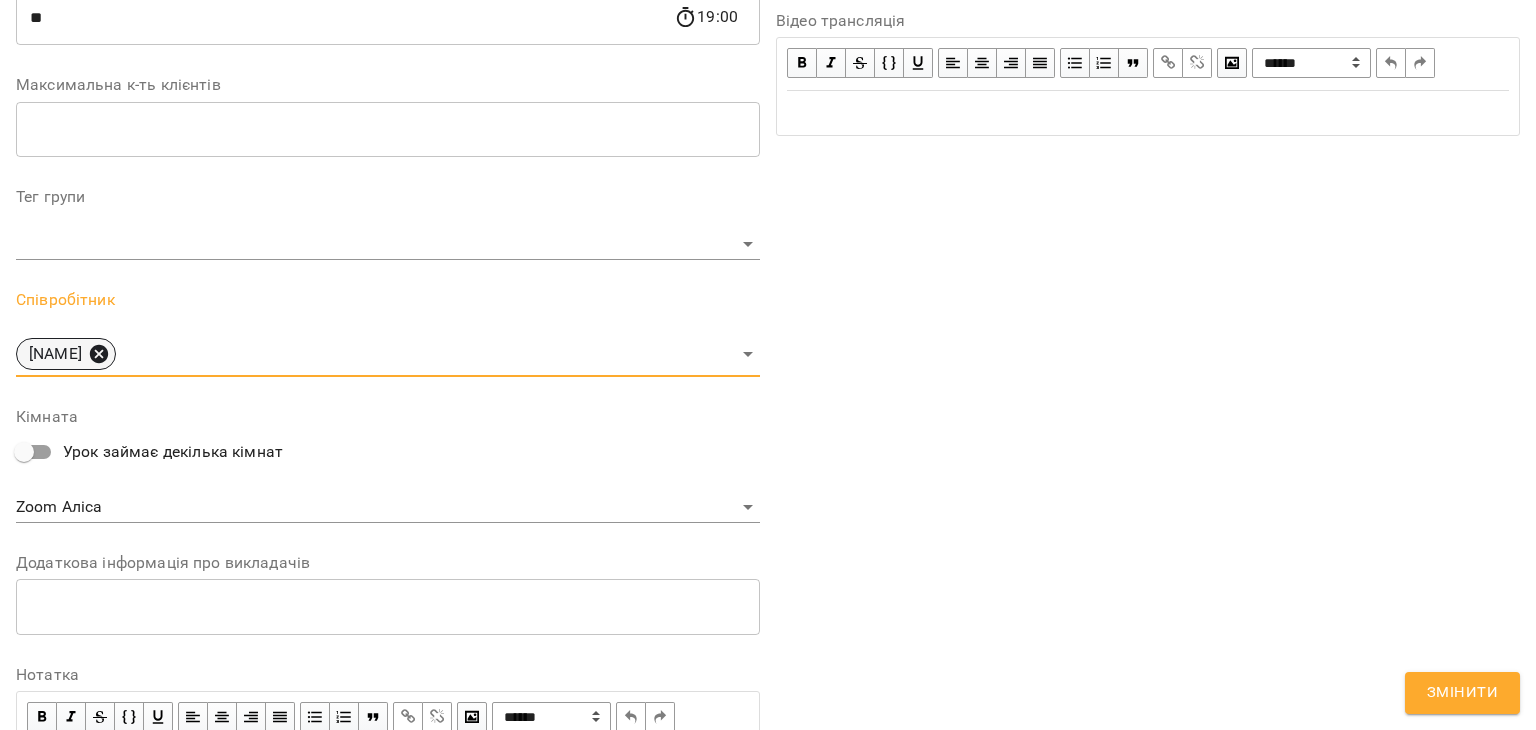 click 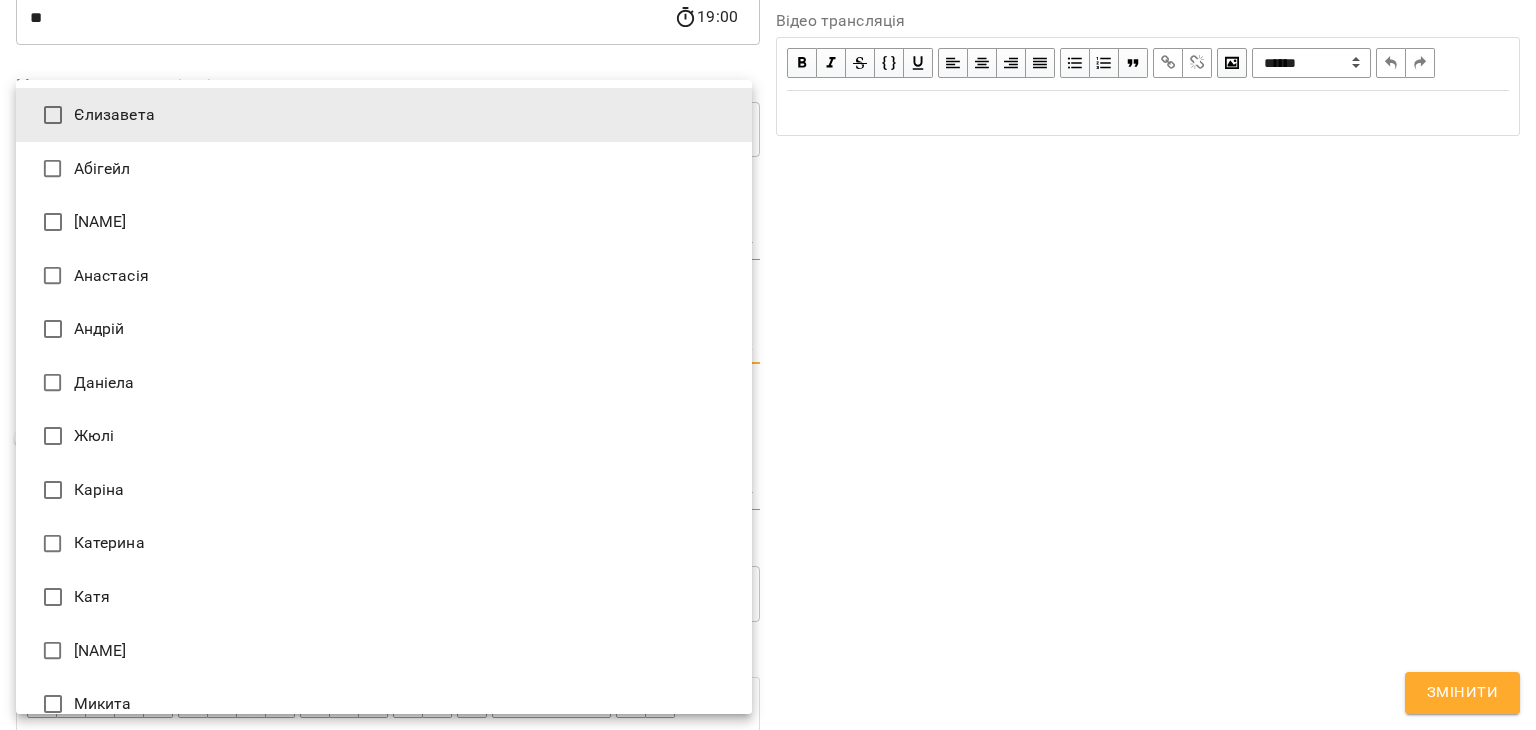 click on "**********" at bounding box center [768, 424] 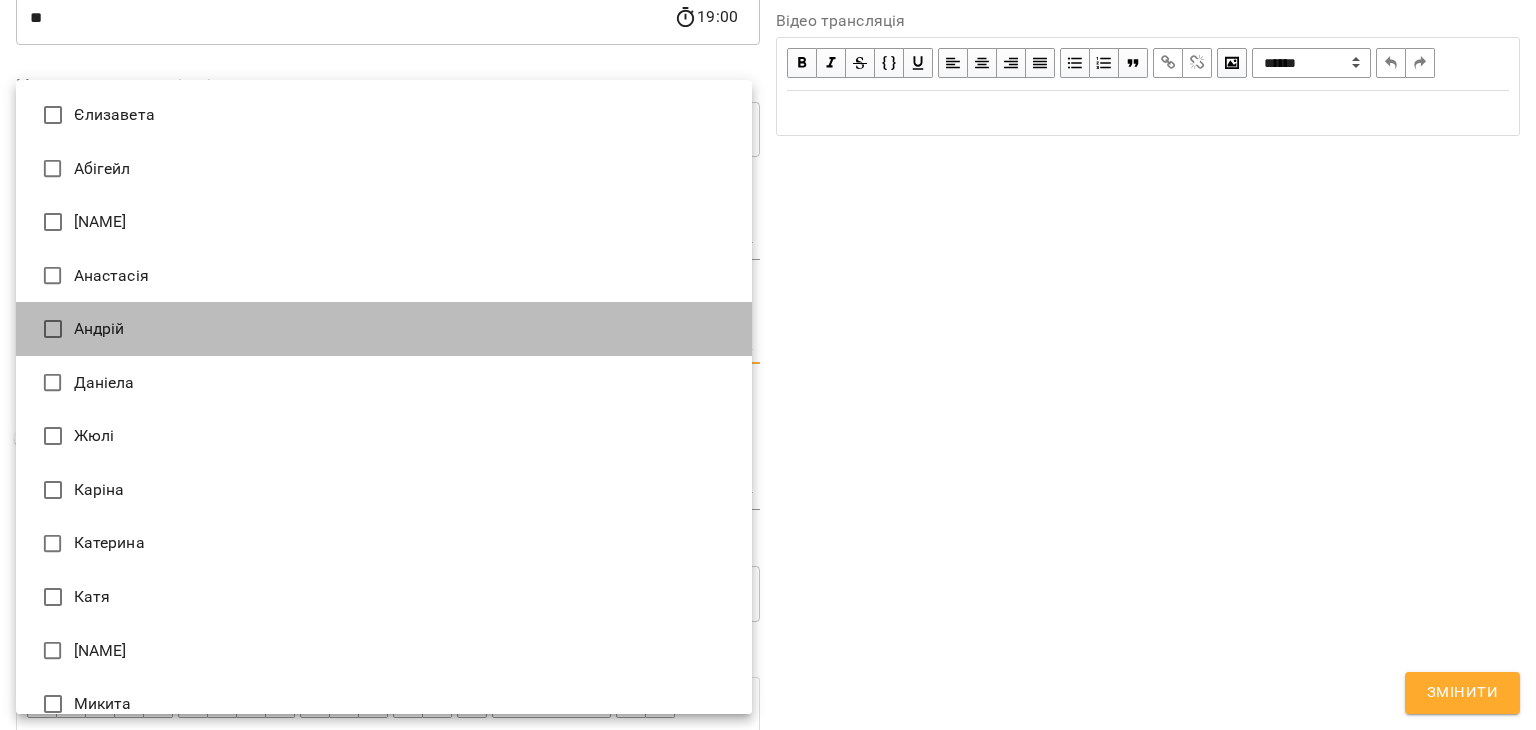 click on "Андрій" at bounding box center (384, 329) 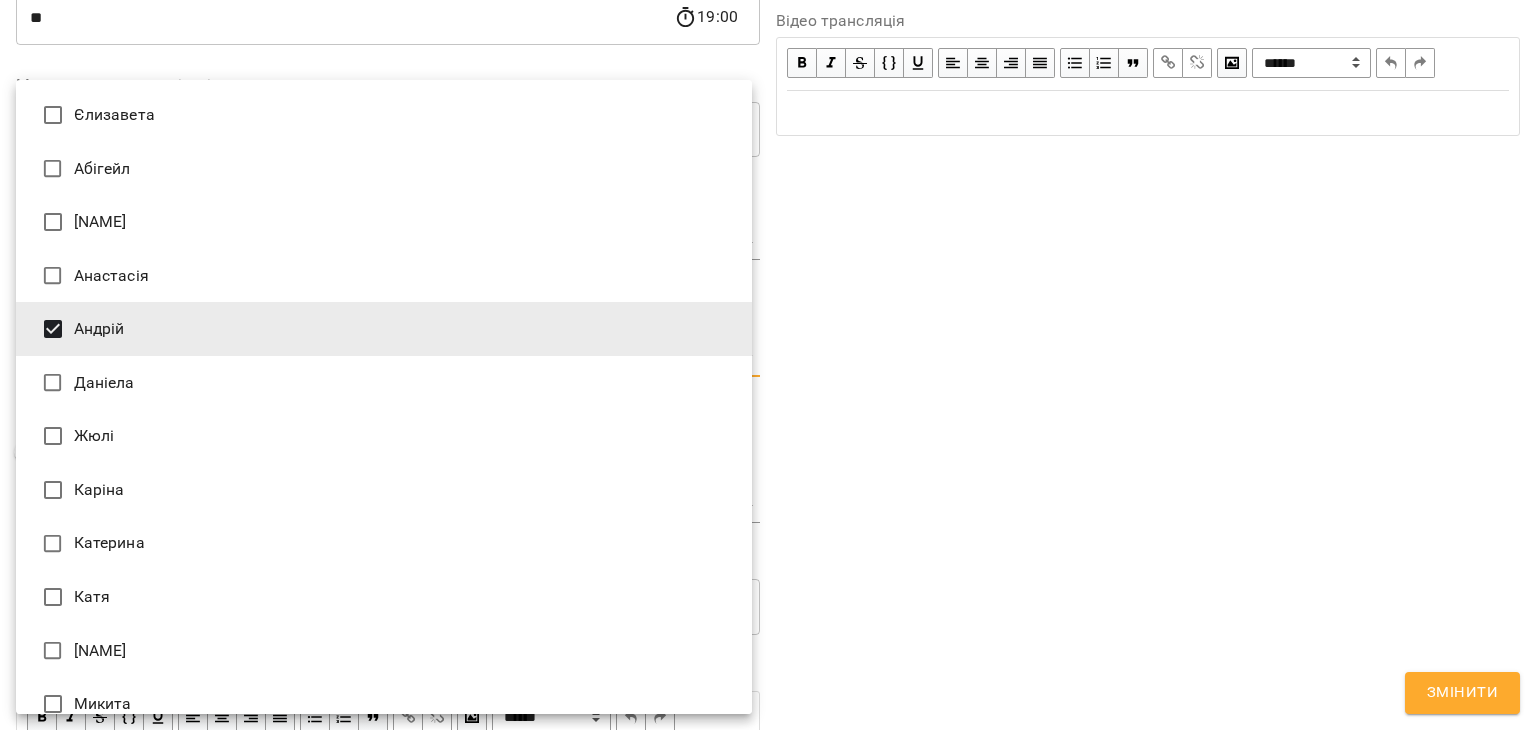click at bounding box center (768, 365) 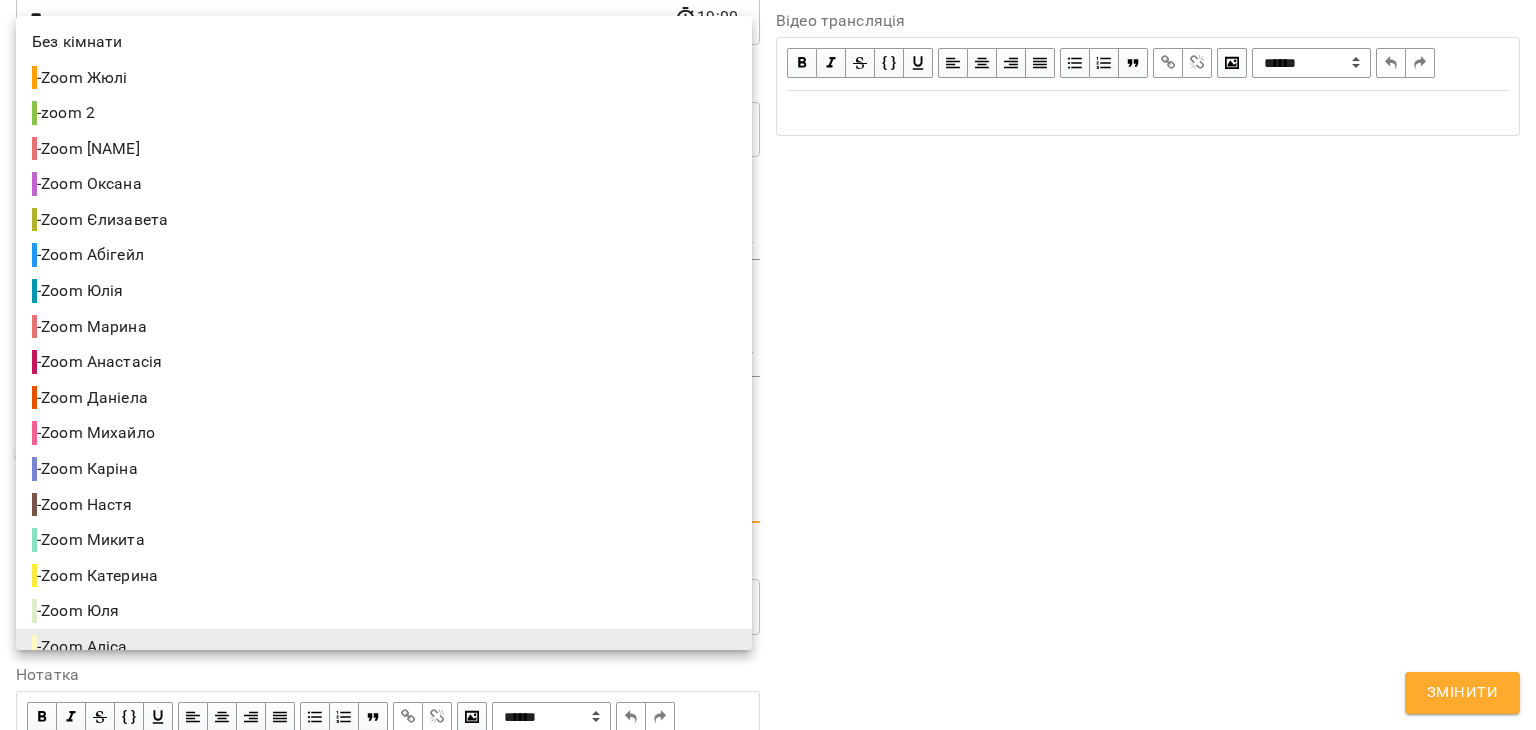 click on "**********" at bounding box center [768, 424] 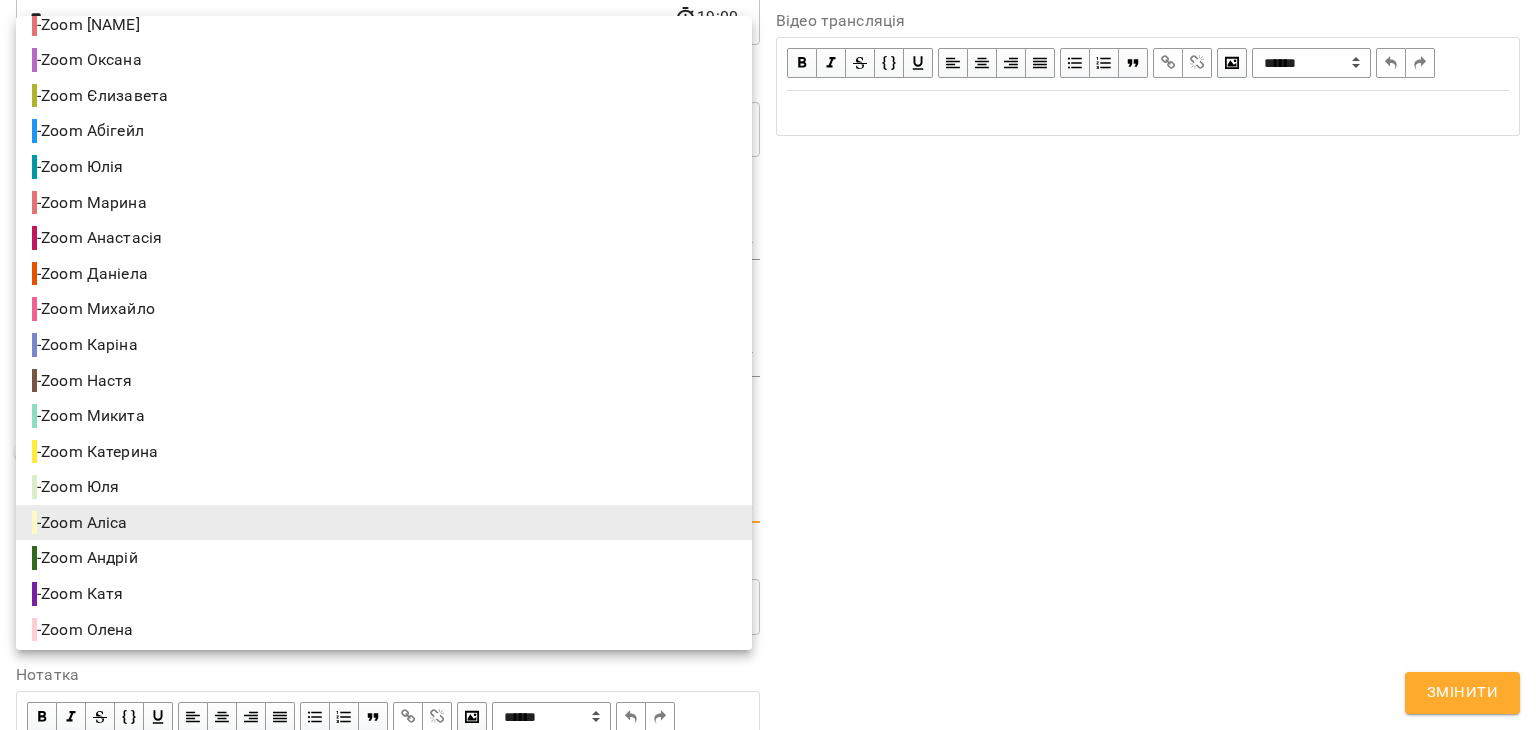 scroll, scrollTop: 129, scrollLeft: 0, axis: vertical 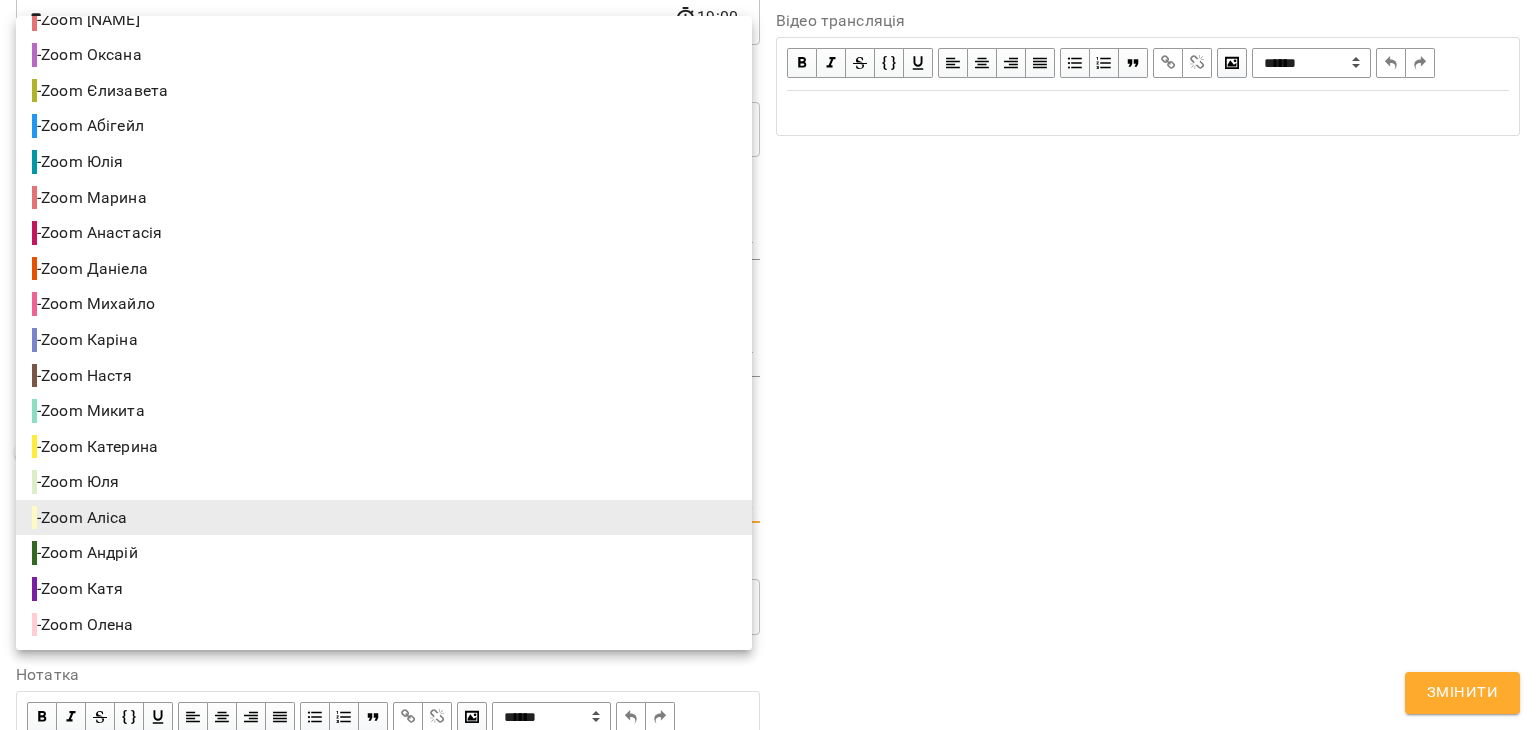 click on "- Zoom [NAME]" at bounding box center [384, 553] 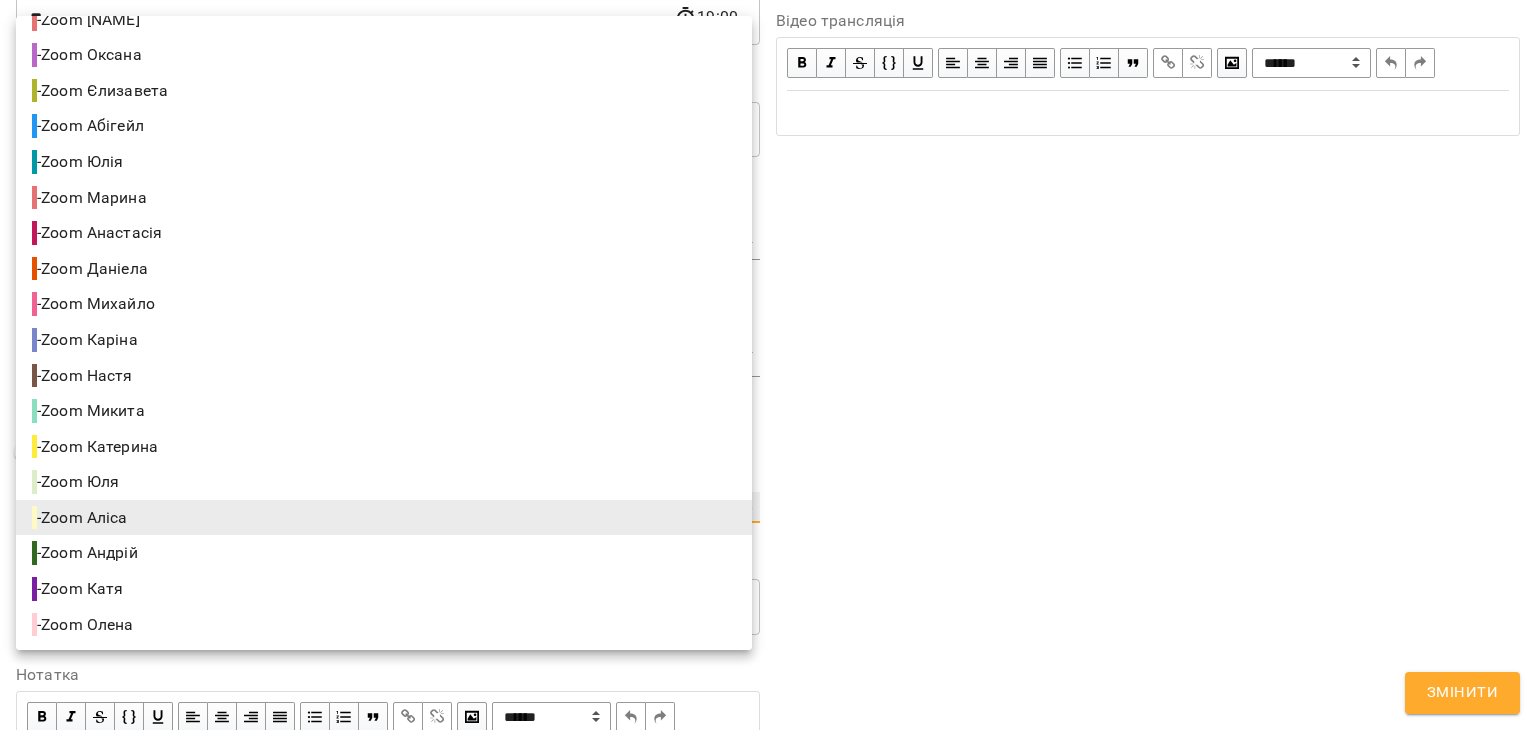 type on "**********" 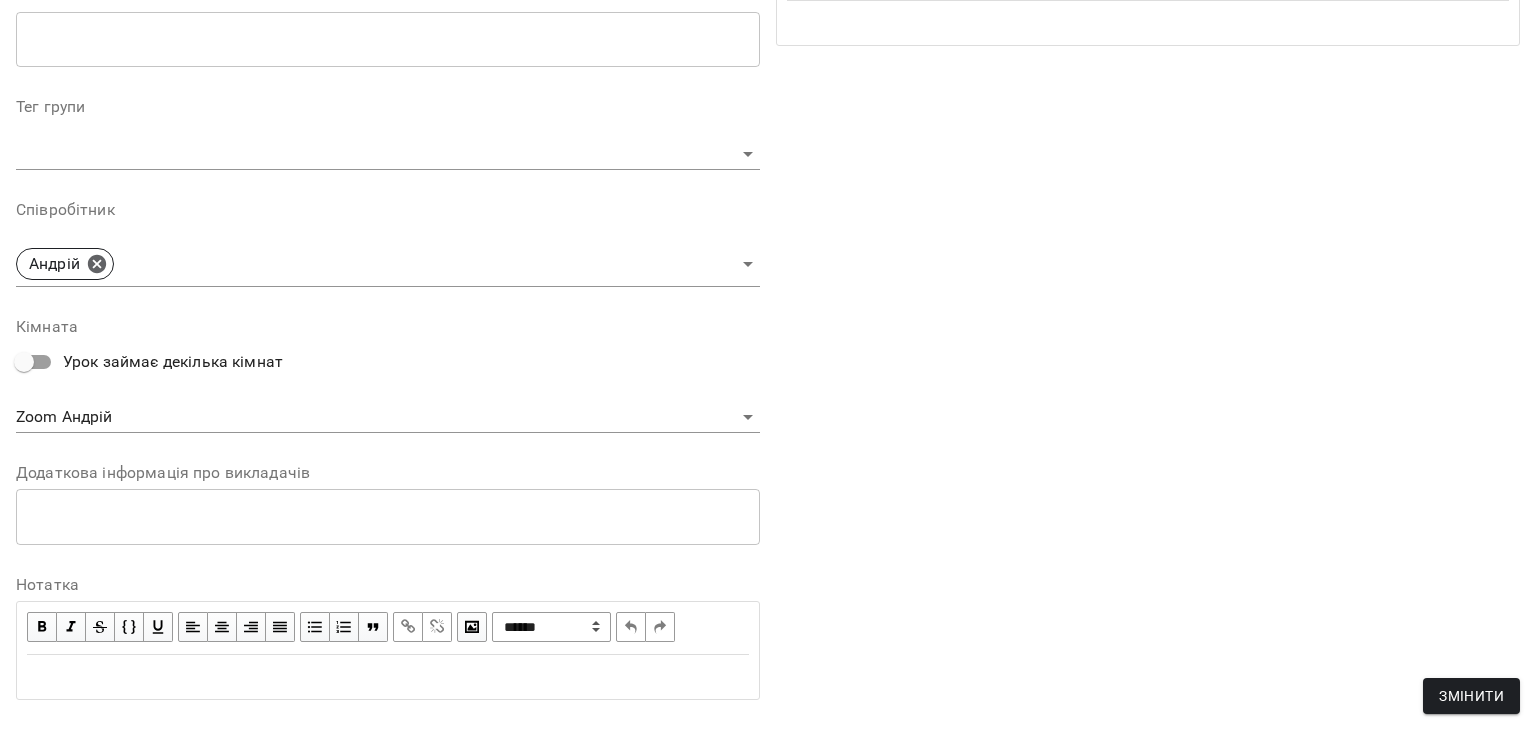 scroll, scrollTop: 660, scrollLeft: 0, axis: vertical 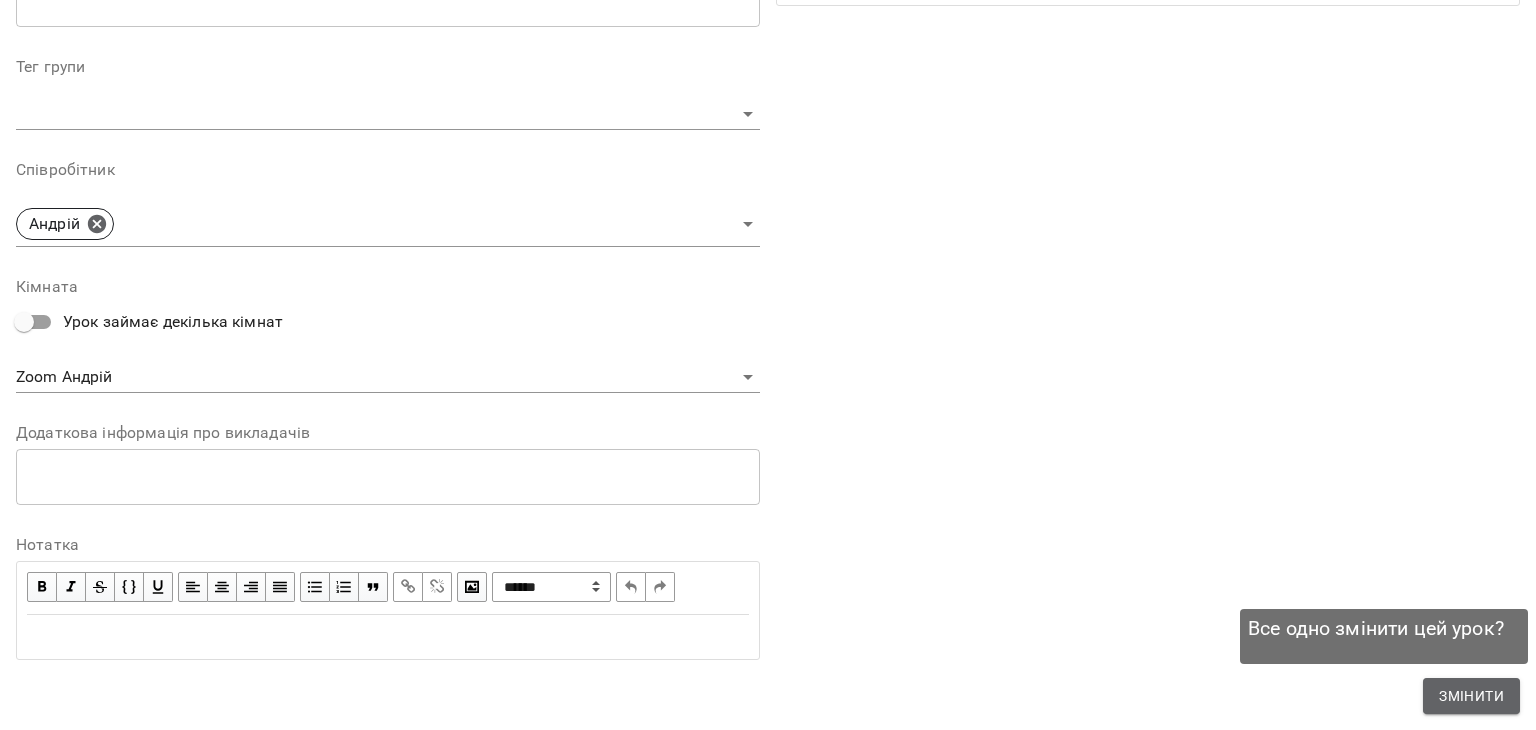 click on "Змінити" at bounding box center [1471, 696] 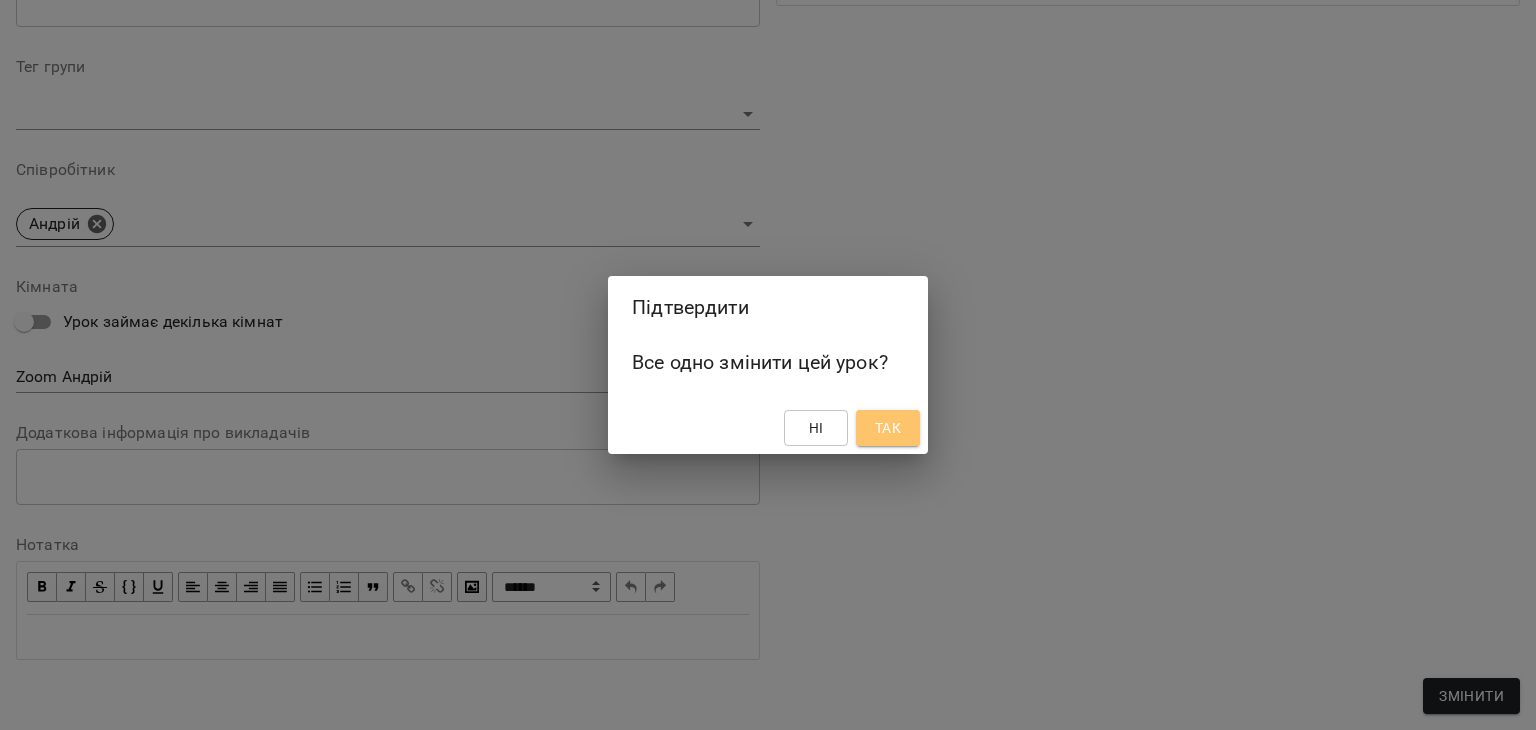 click on "Так" at bounding box center (888, 428) 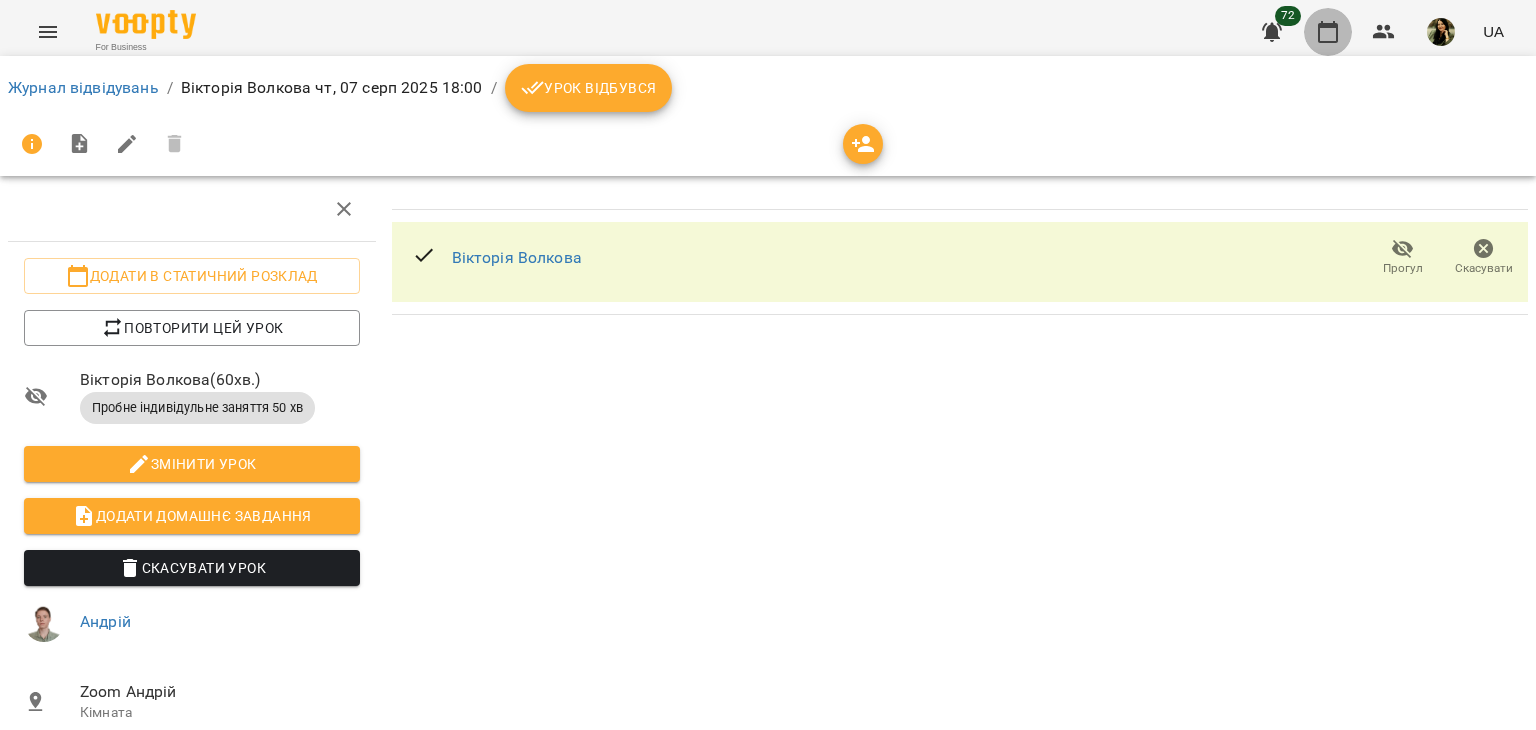 click 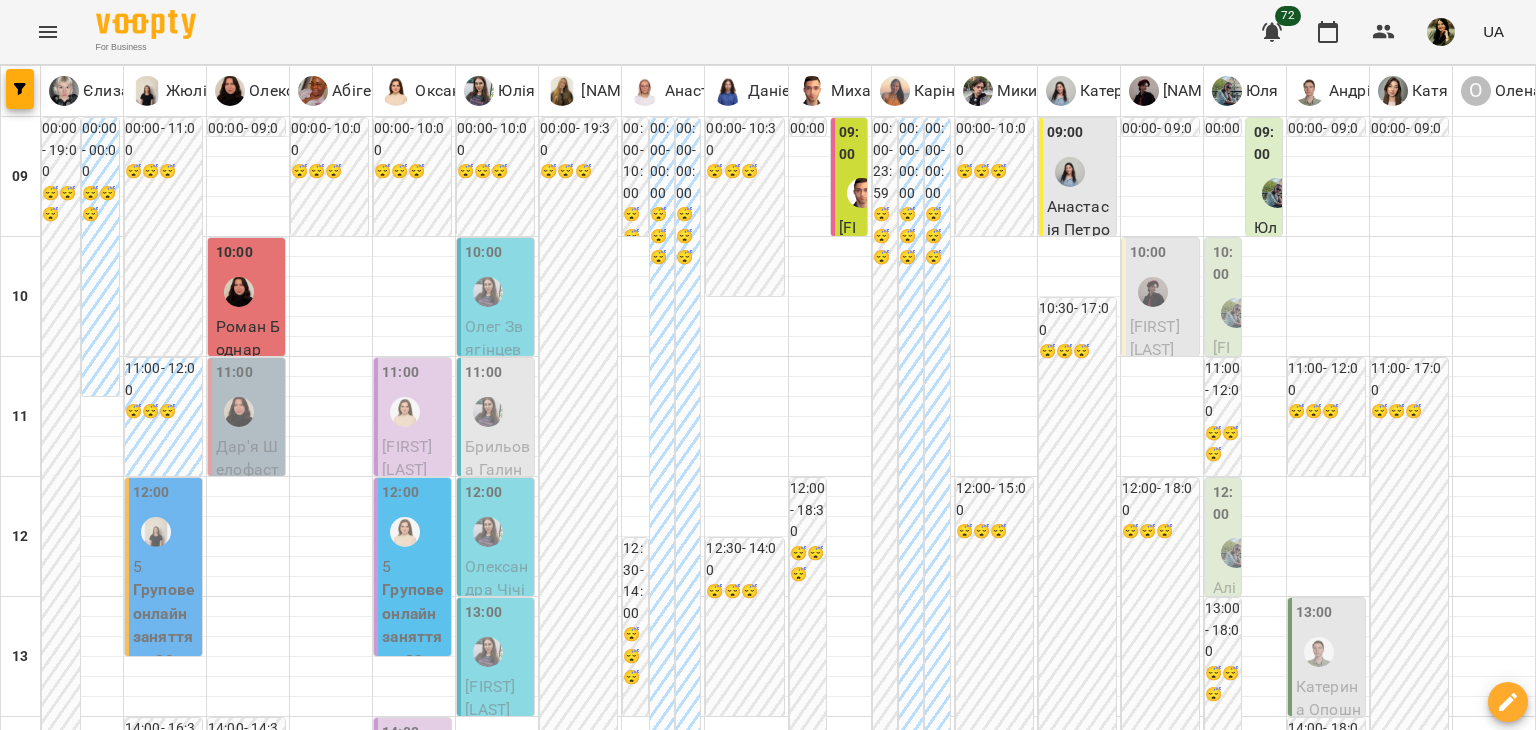 click on "чт" at bounding box center (856, 1823) 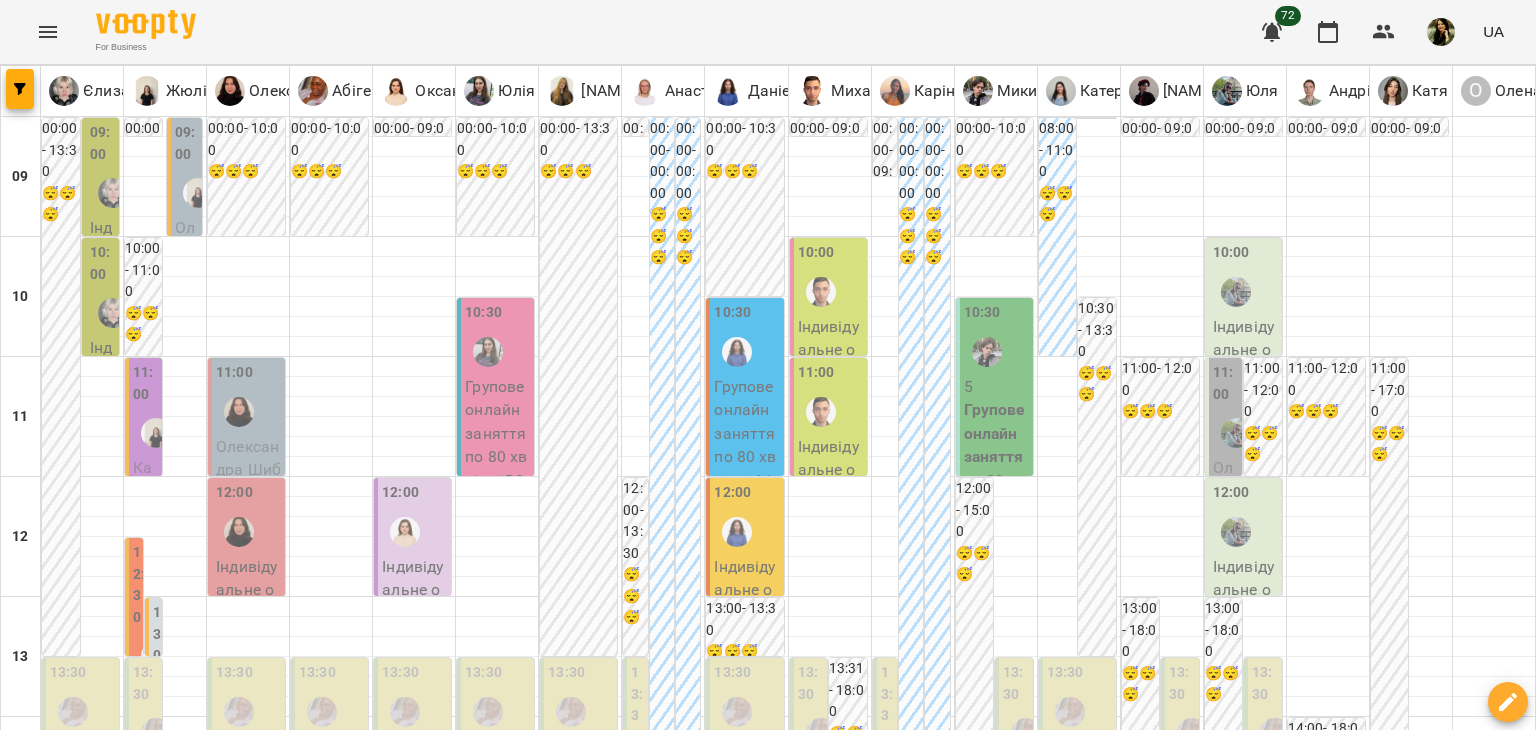 scroll, scrollTop: 924, scrollLeft: 0, axis: vertical 